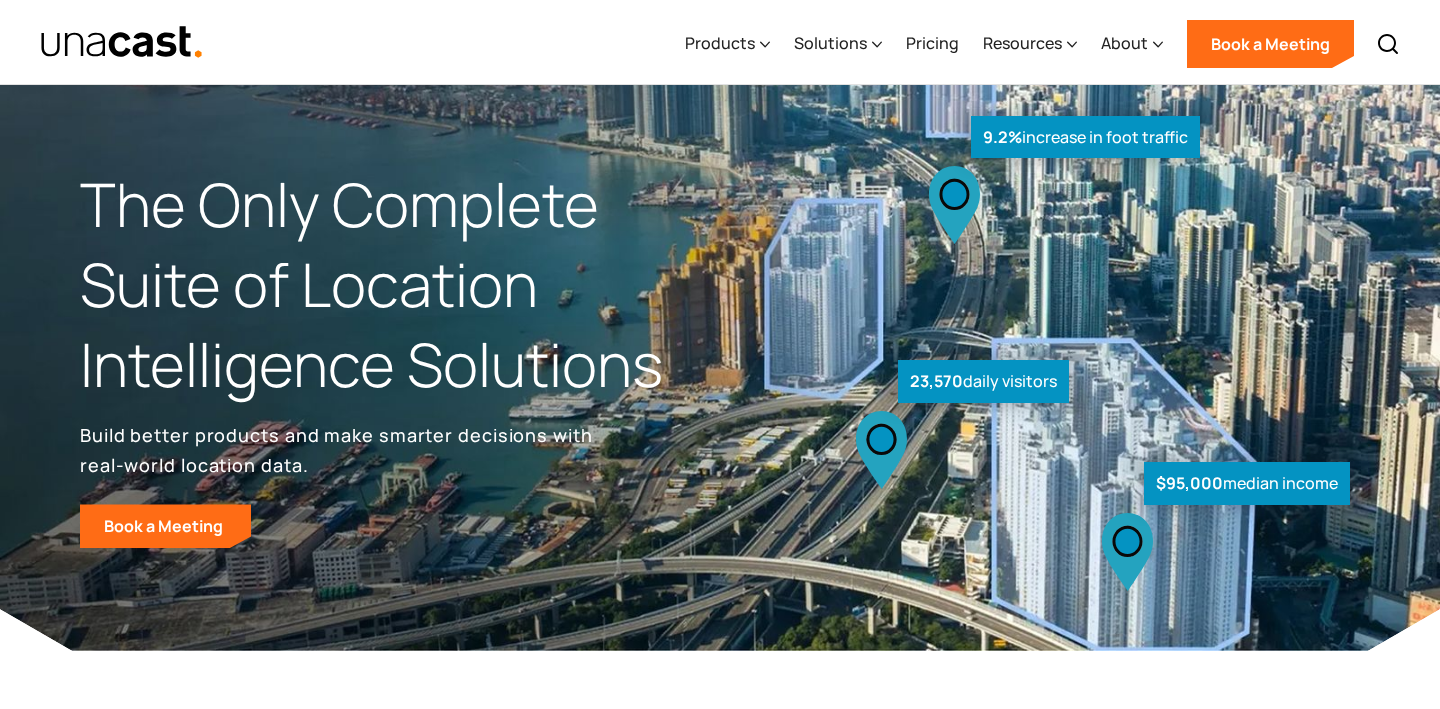 scroll, scrollTop: 0, scrollLeft: 0, axis: both 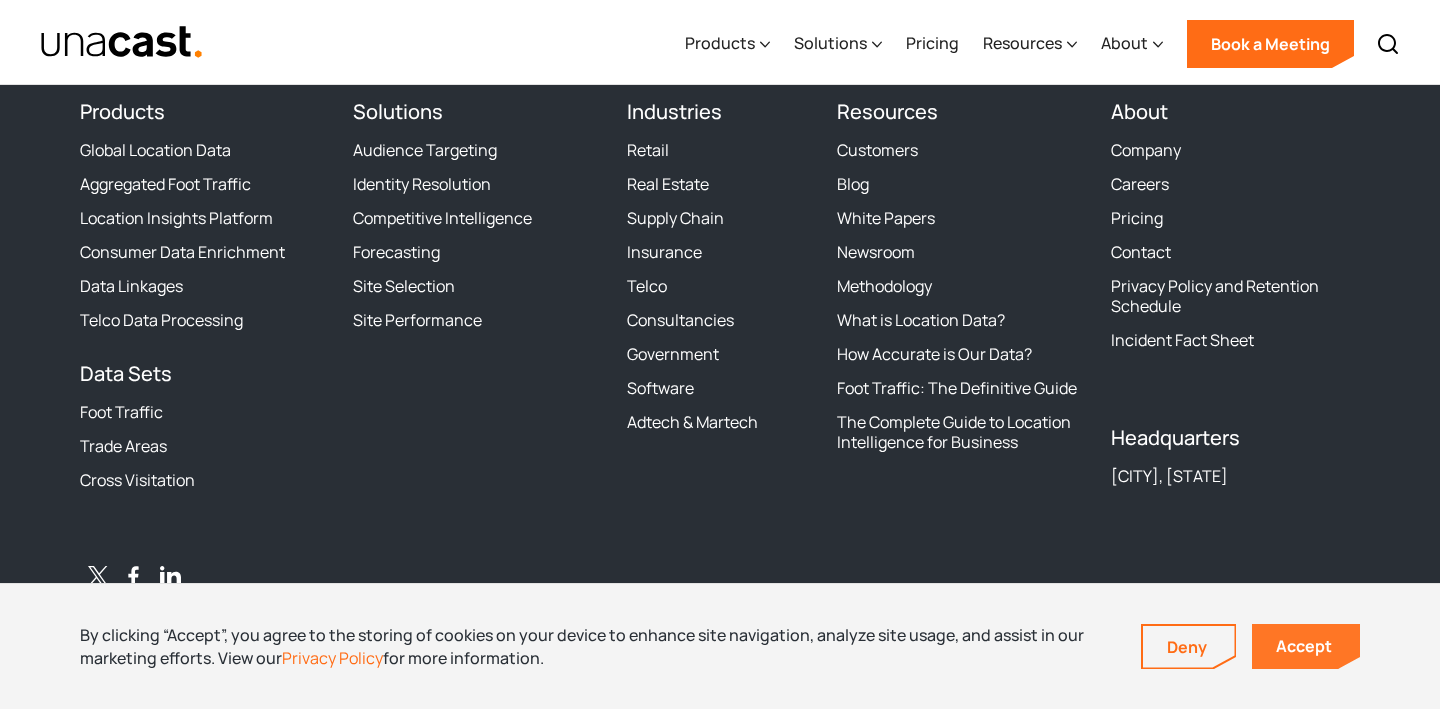 click on "Accept" at bounding box center (1306, 646) 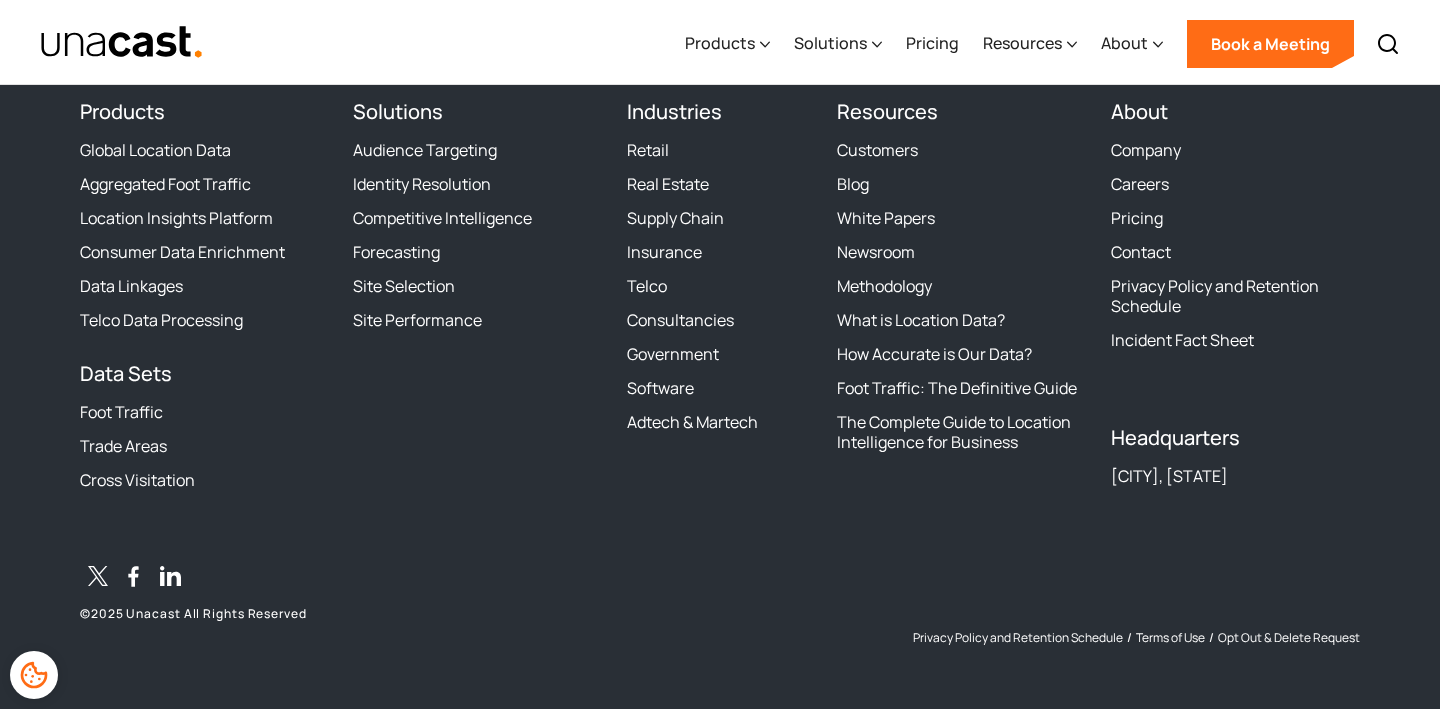 click on "The industry’s expert in location data Sign up for Unacast's Newsletter
First name Last name Company name Phone number State/Region Country/Region Job title Department LinkedIn company page Phone number Website URL Industry (HS enrich.) City State/Region Country/Region bad data check UTM Medium UTM Source UTM Content UTM Campaign utm_term Lead Source (Most Recent) Lead Source Detail (Most Recent) ****** This site is protected by reCAPTCHA and the Google  Privacy Policy  and  Terms of Service Products Global Location Data Aggregated Foot Traffic Location Insights Platform Consumer Data Enrichment Data Linkages Telco Data Processing Data Sets Foot Traffic Trade Areas Cross Visitation Solutions Audience Targeting Identity Resolution Competitive Intelligence Forecasting Site Selection Site Performance Industries Retail Real Estate Supply Chain Insurance Telco Consultancies Government Software Adtech & Martech Resources Customers Blog White Papers Newsroom Methodology What is Location Data? About Company" at bounding box center (720, 281) 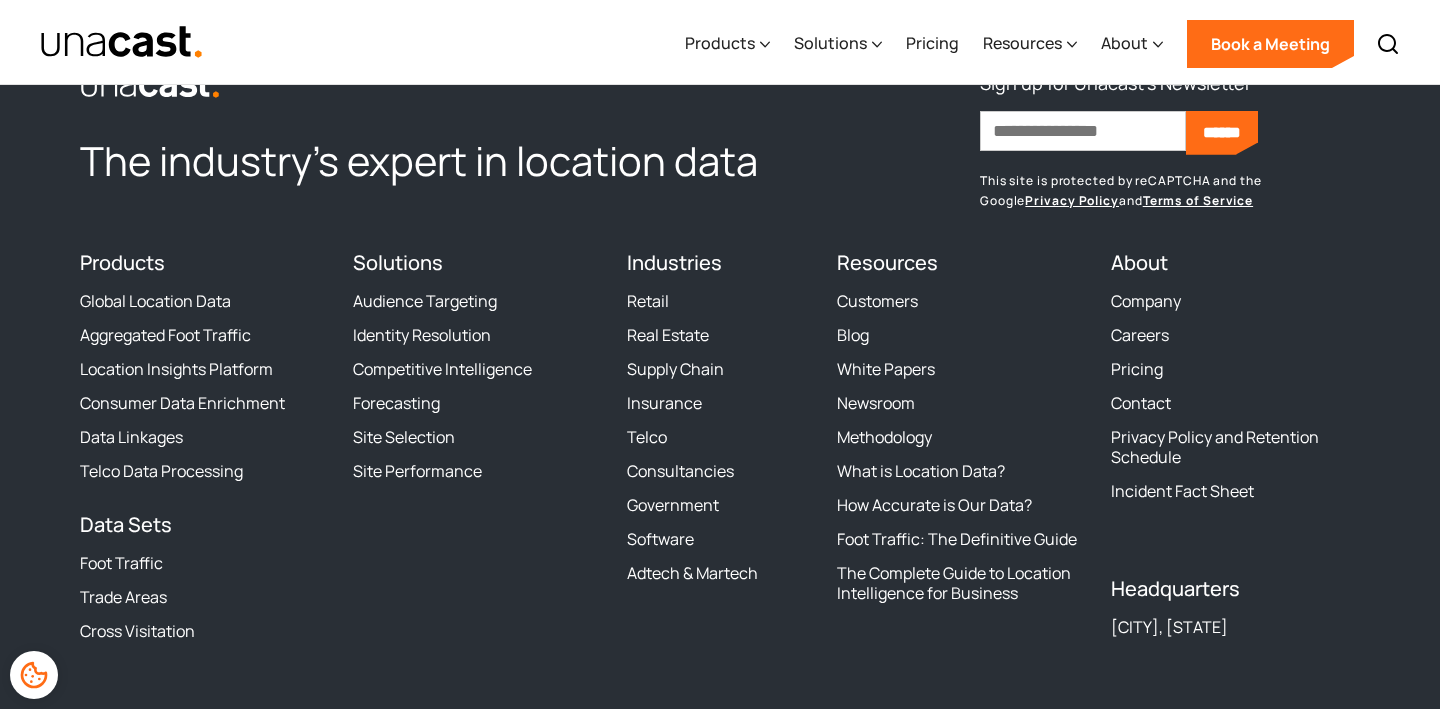 scroll, scrollTop: 6112, scrollLeft: 0, axis: vertical 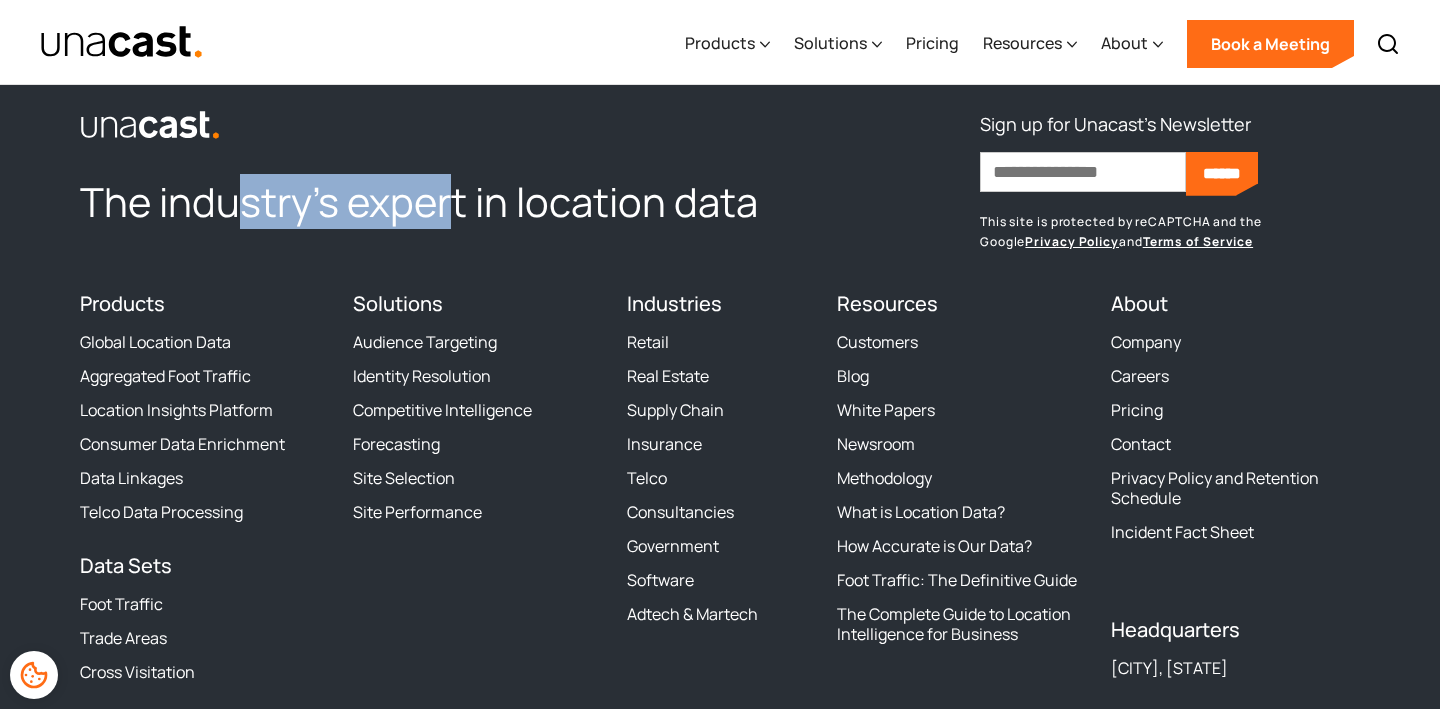 drag, startPoint x: 246, startPoint y: 206, endPoint x: 447, endPoint y: 223, distance: 201.71762 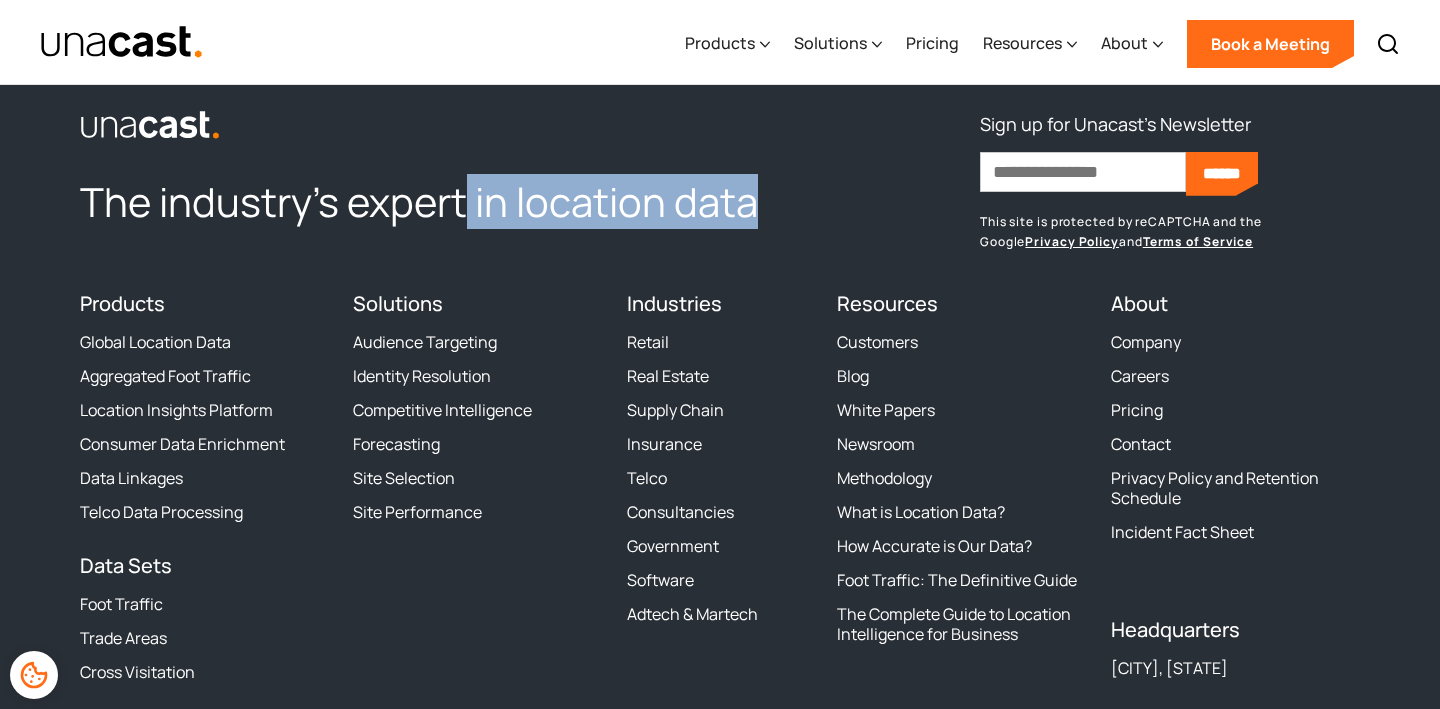 drag, startPoint x: 753, startPoint y: 227, endPoint x: 462, endPoint y: 183, distance: 294.30765 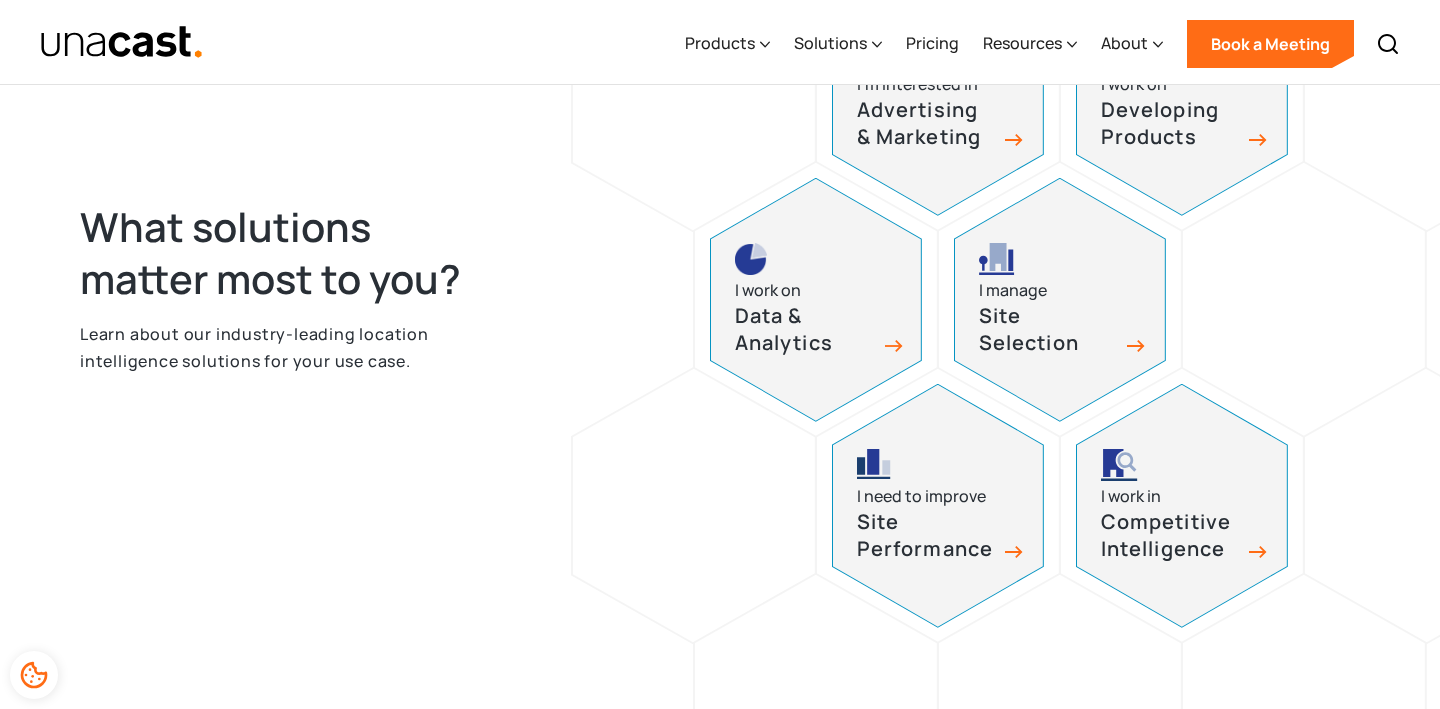 scroll, scrollTop: 1688, scrollLeft: 0, axis: vertical 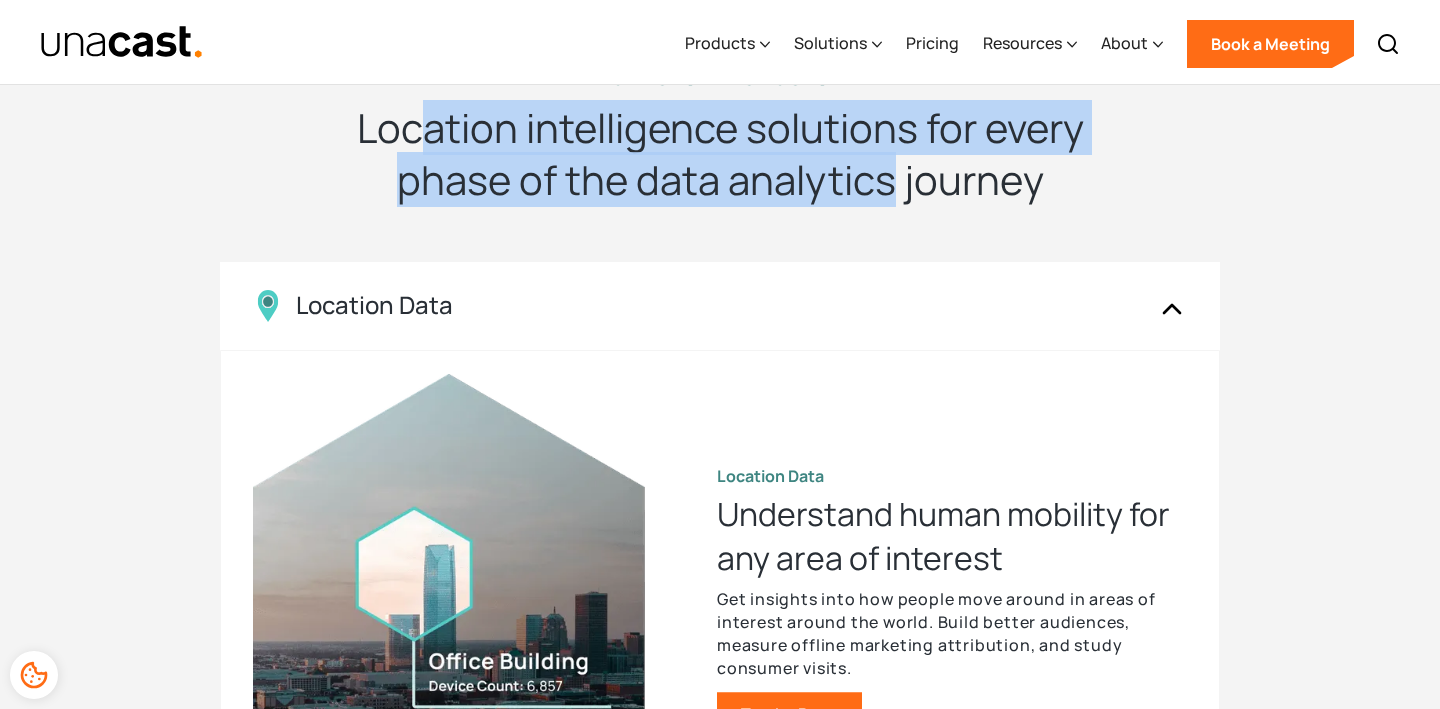 drag, startPoint x: 429, startPoint y: 137, endPoint x: 904, endPoint y: 207, distance: 480.1302 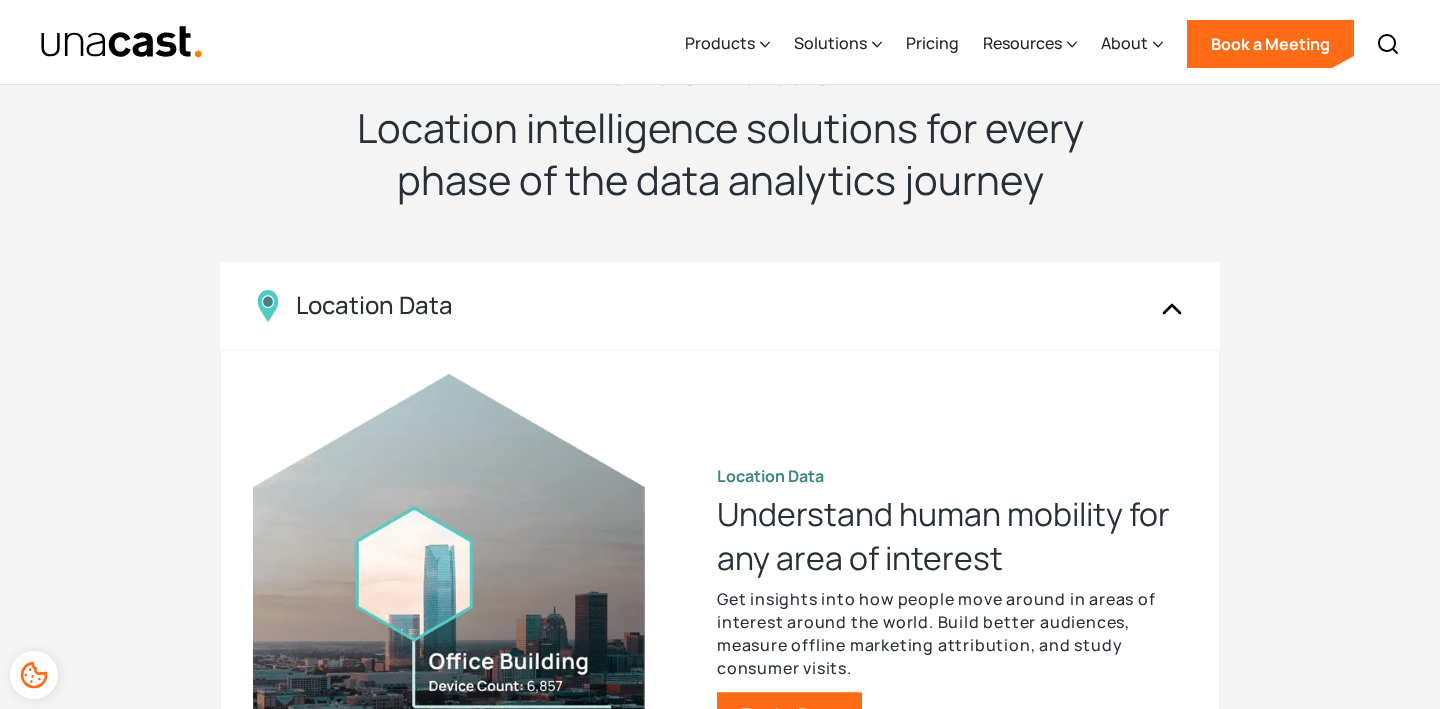 click on "Location intelligence solutions for every phase of the data analytics journey" at bounding box center (720, 154) 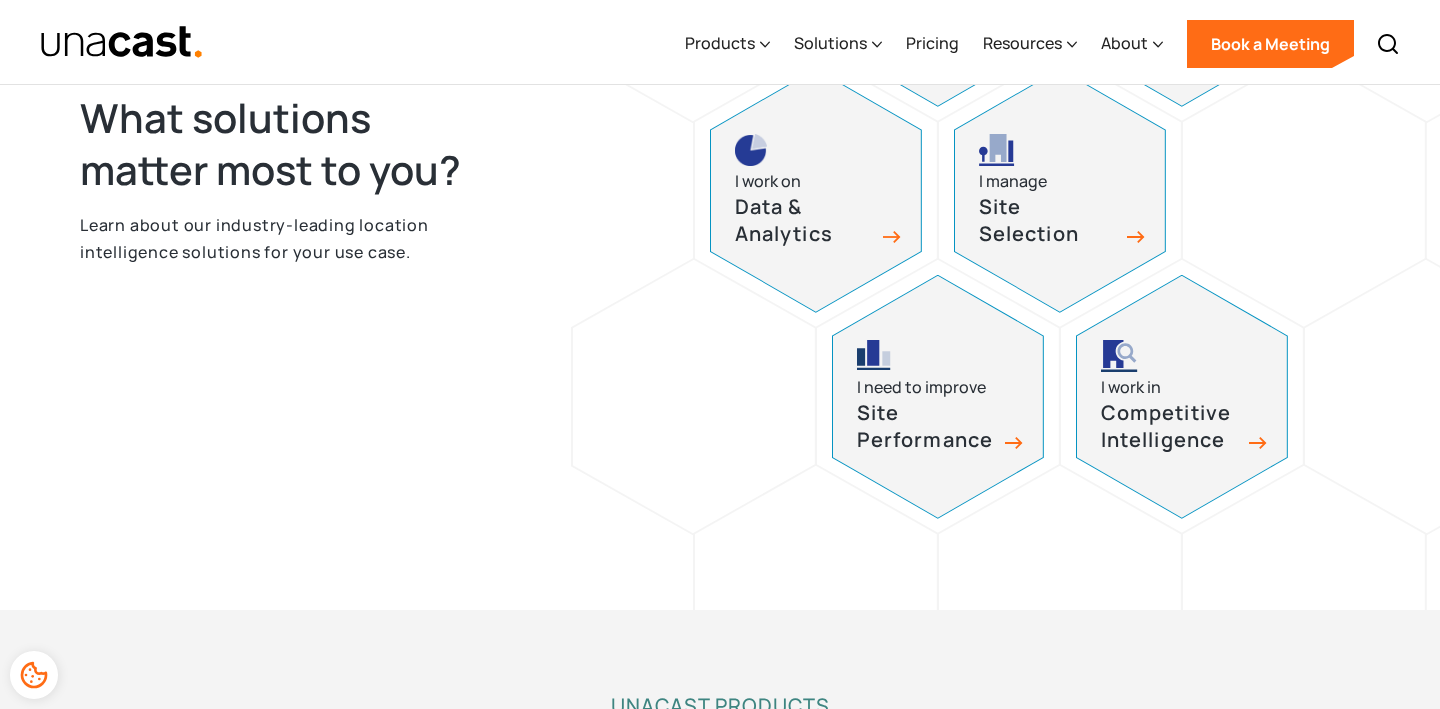 scroll, scrollTop: 1063, scrollLeft: 0, axis: vertical 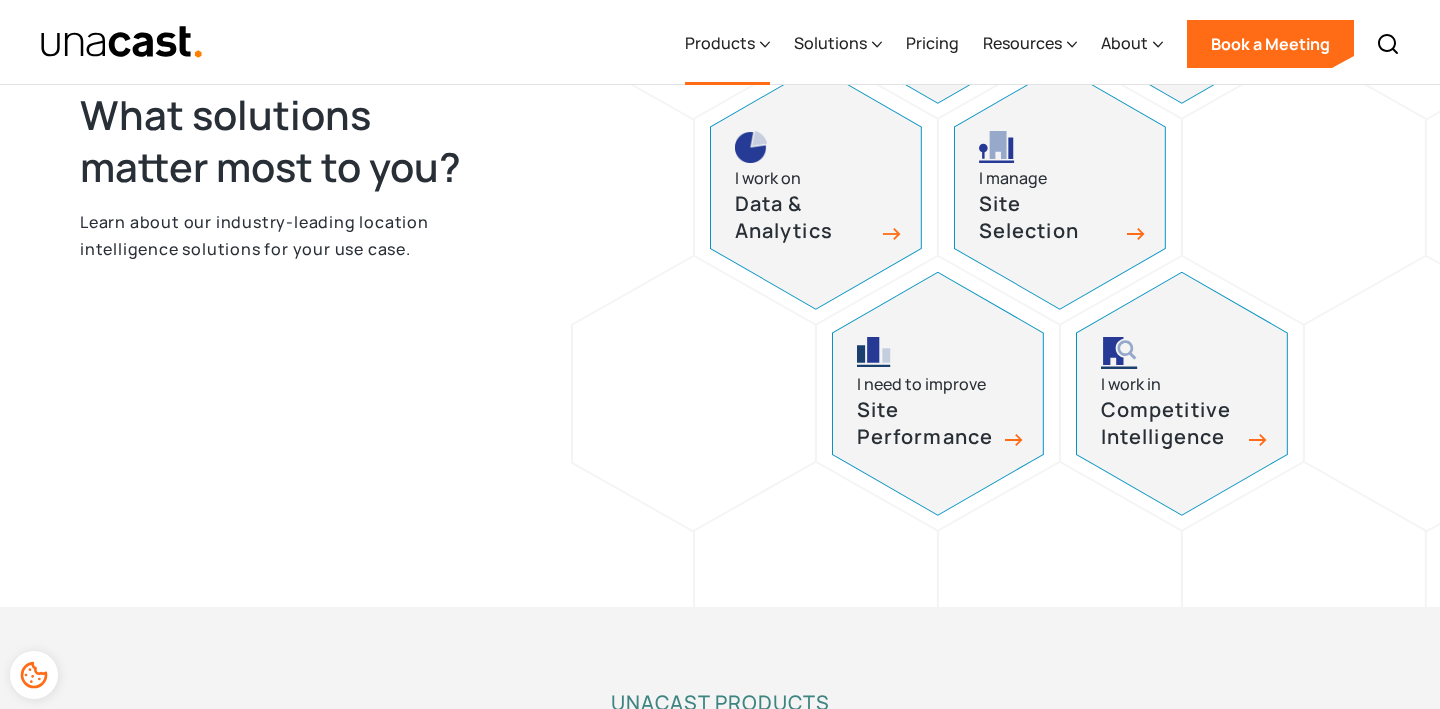 click on "Products" at bounding box center (720, 43) 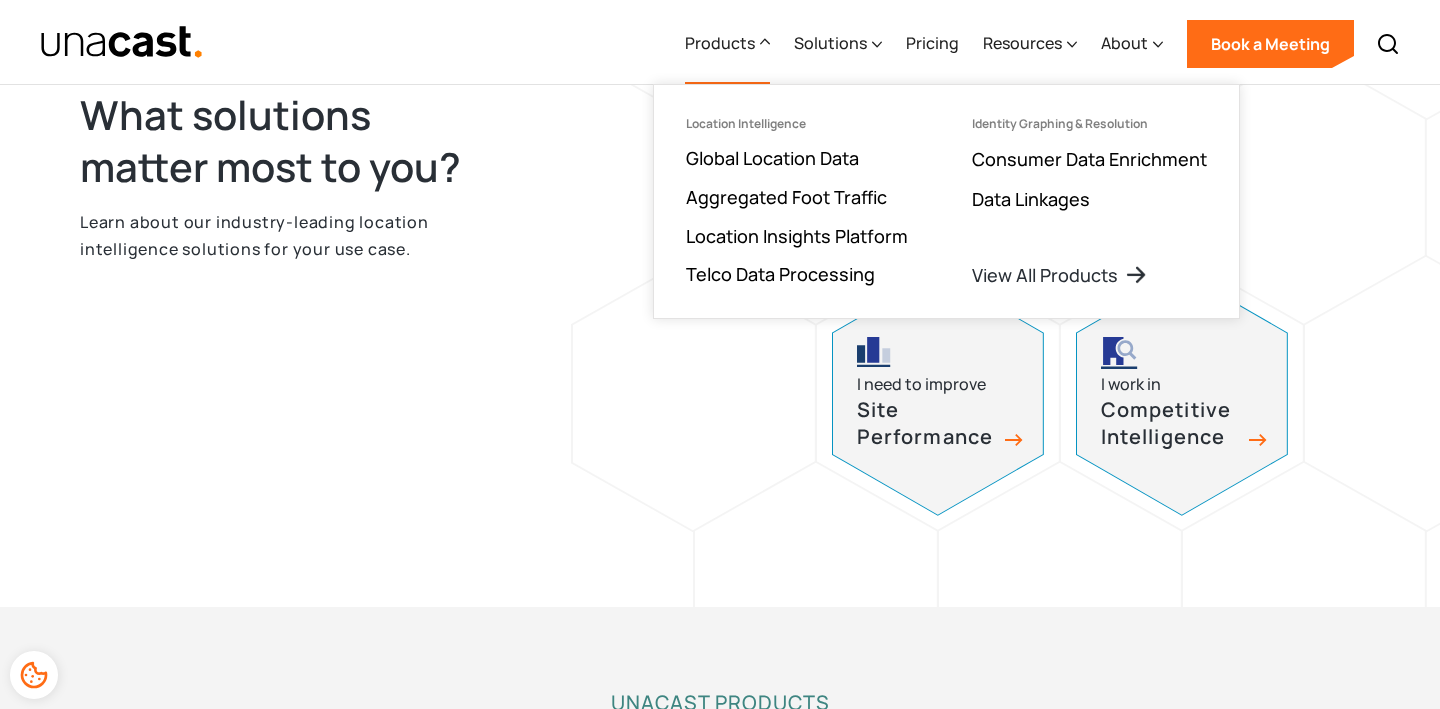 click on "Location Intelligence Global Location Data Aggregated Foot Traffic Location Insights Platform Telco Data Processing" at bounding box center [797, 201] 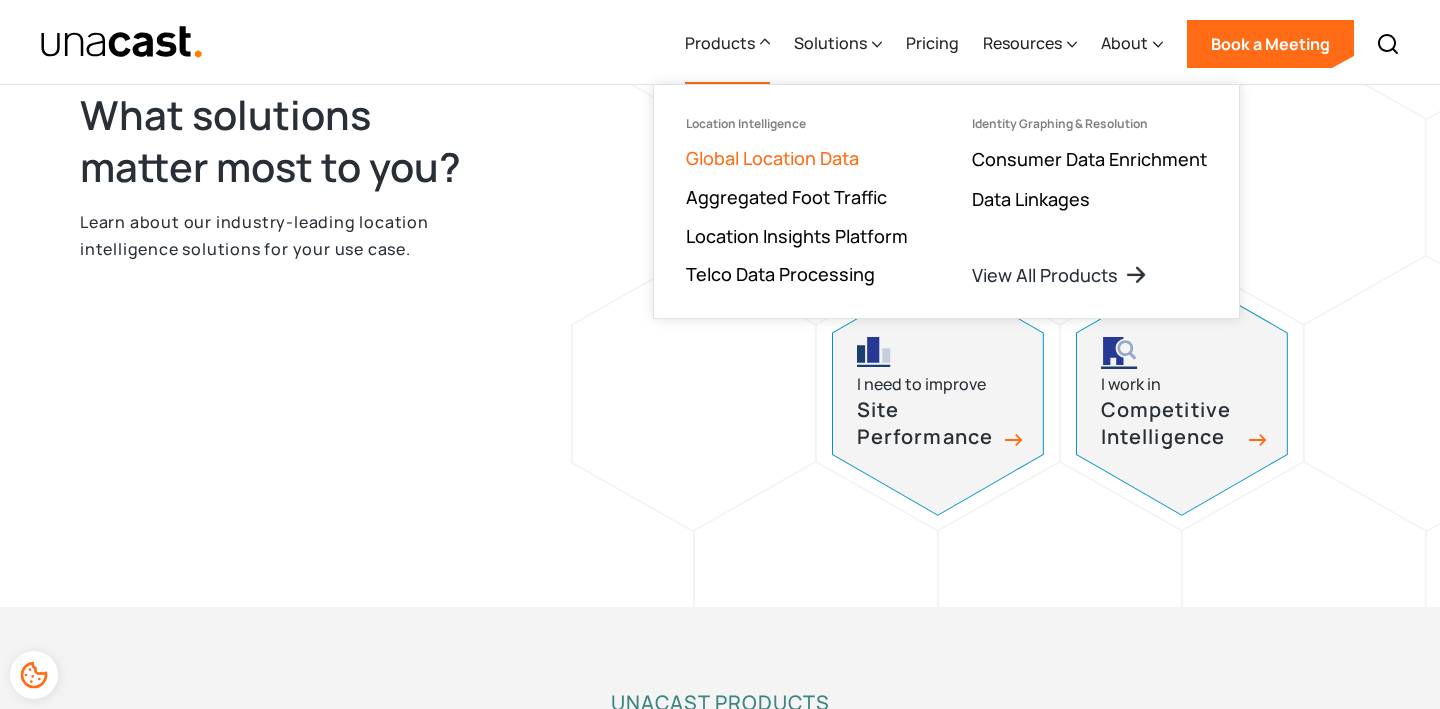 click on "Global Location Data" at bounding box center (772, 158) 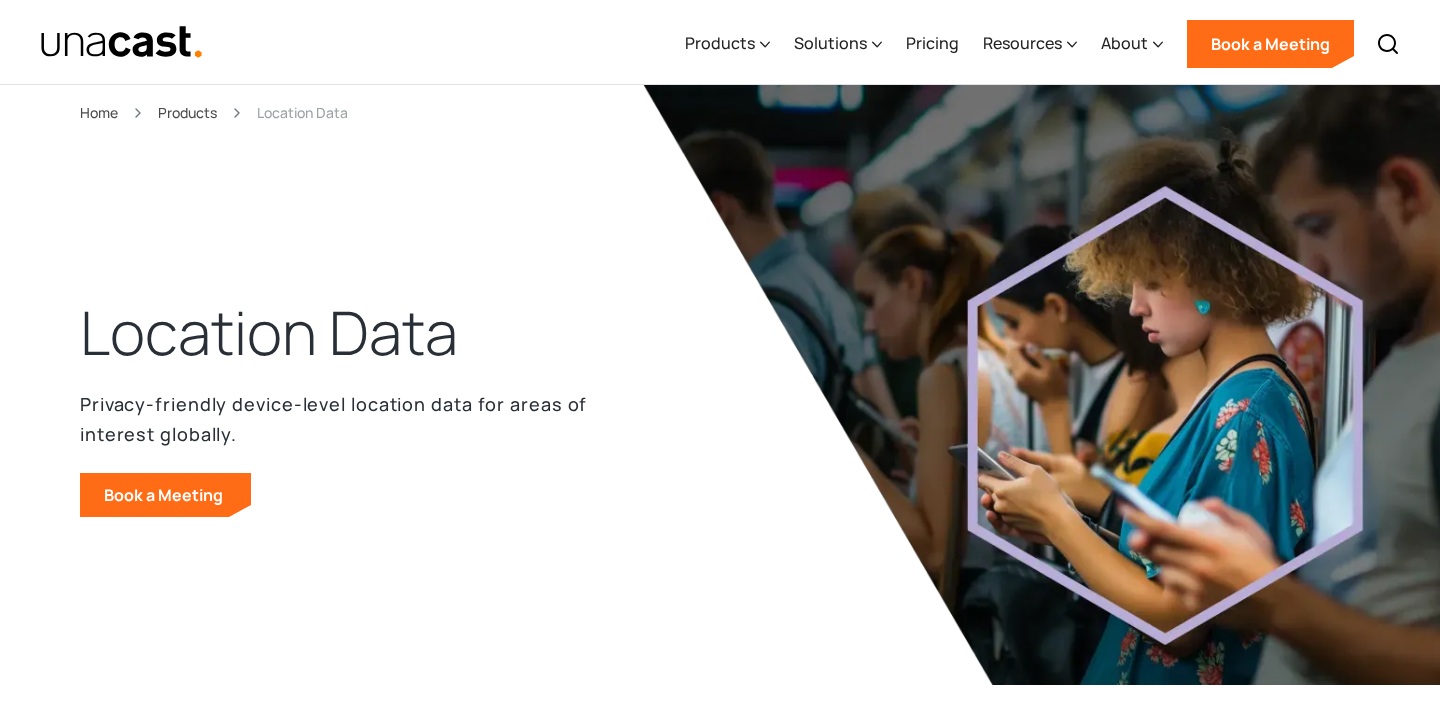 scroll, scrollTop: 0, scrollLeft: 0, axis: both 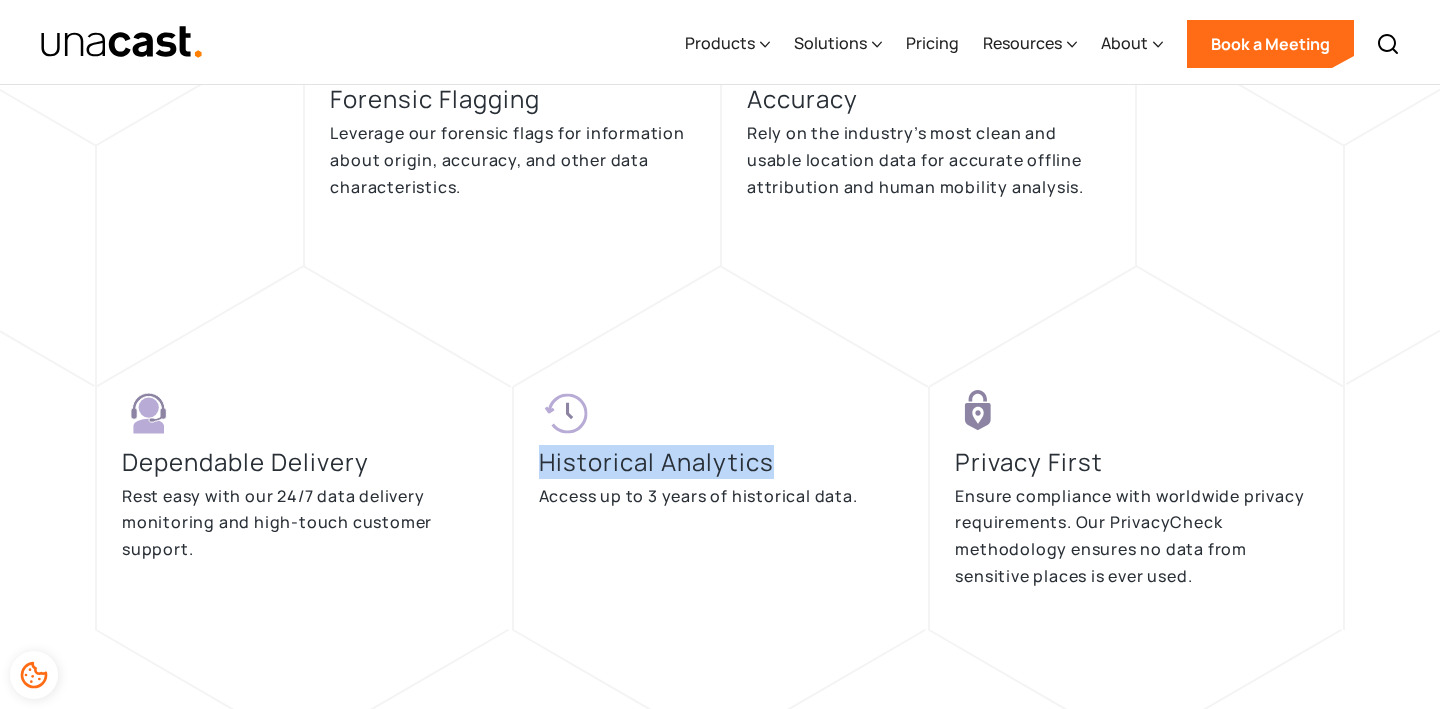 drag, startPoint x: 547, startPoint y: 472, endPoint x: 783, endPoint y: 472, distance: 236 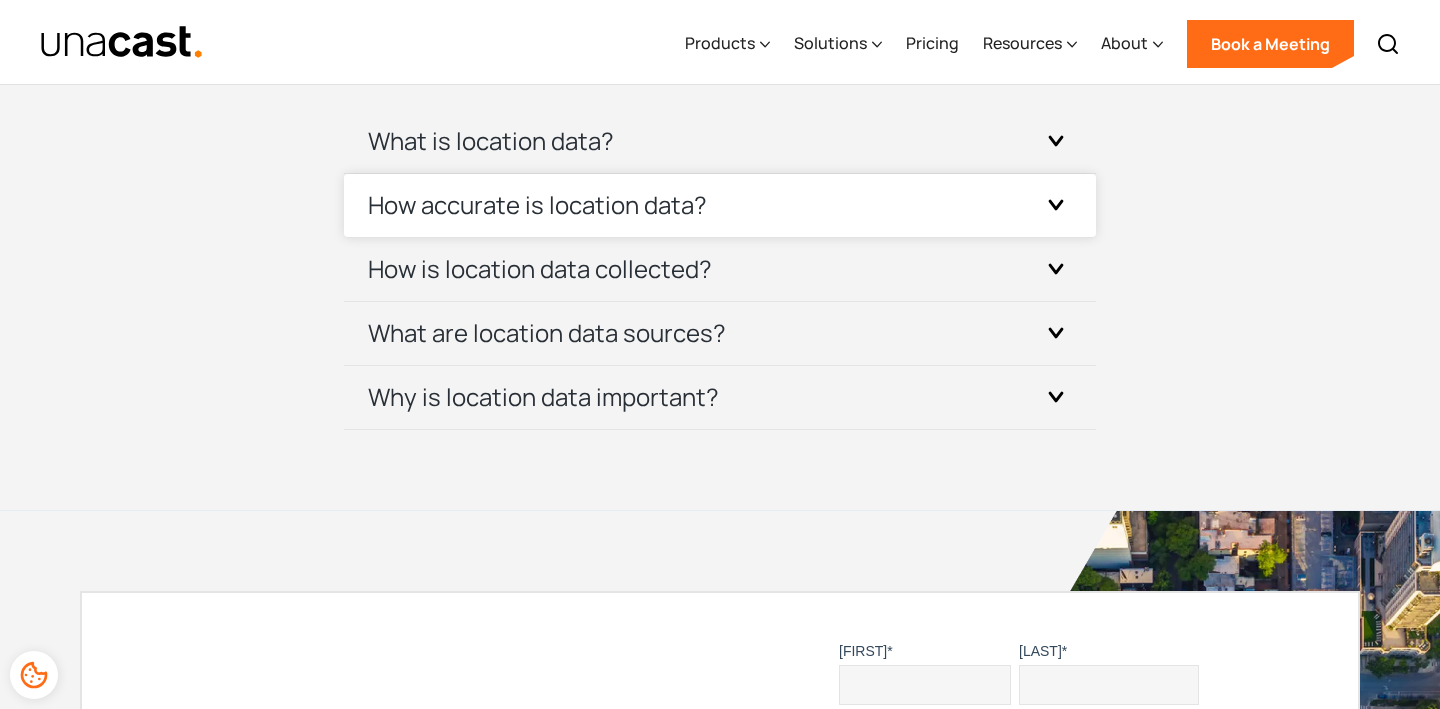 scroll, scrollTop: 6120, scrollLeft: 0, axis: vertical 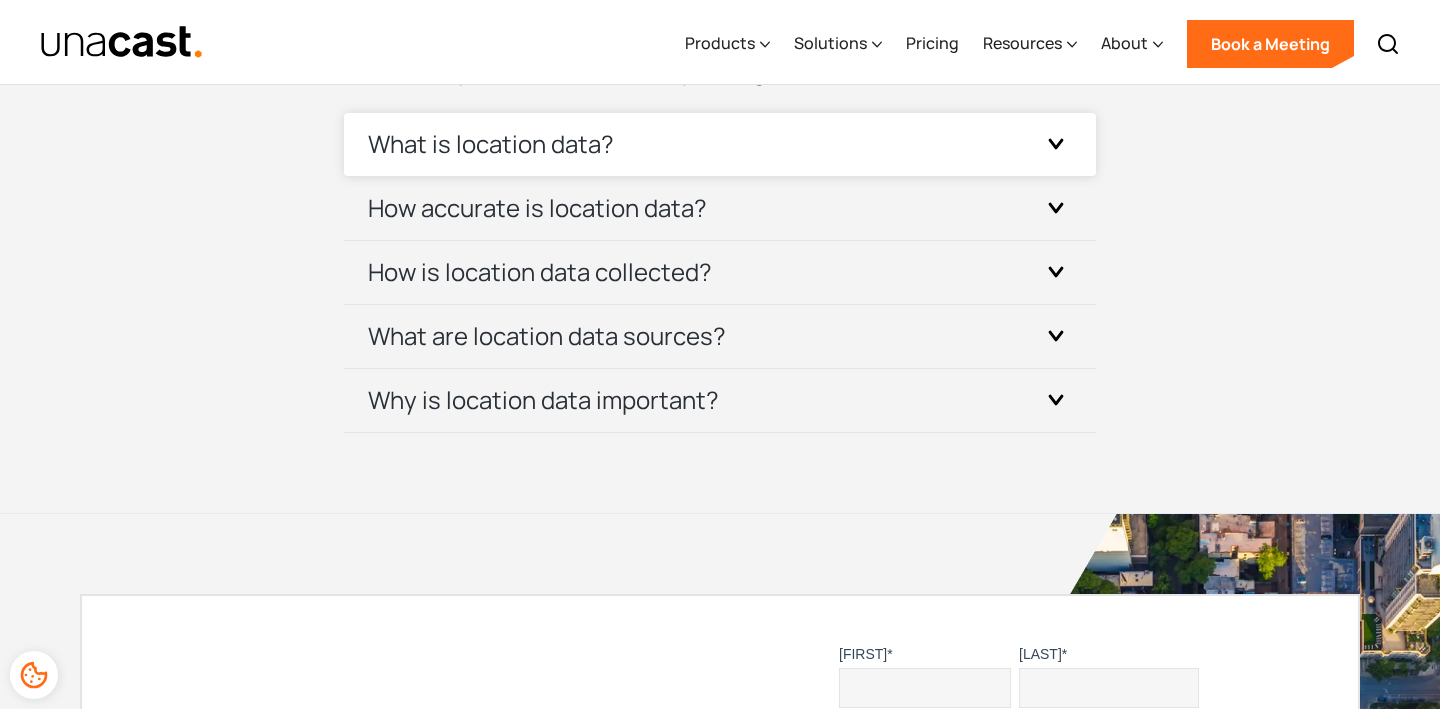 click on "What is location data?" at bounding box center [491, 144] 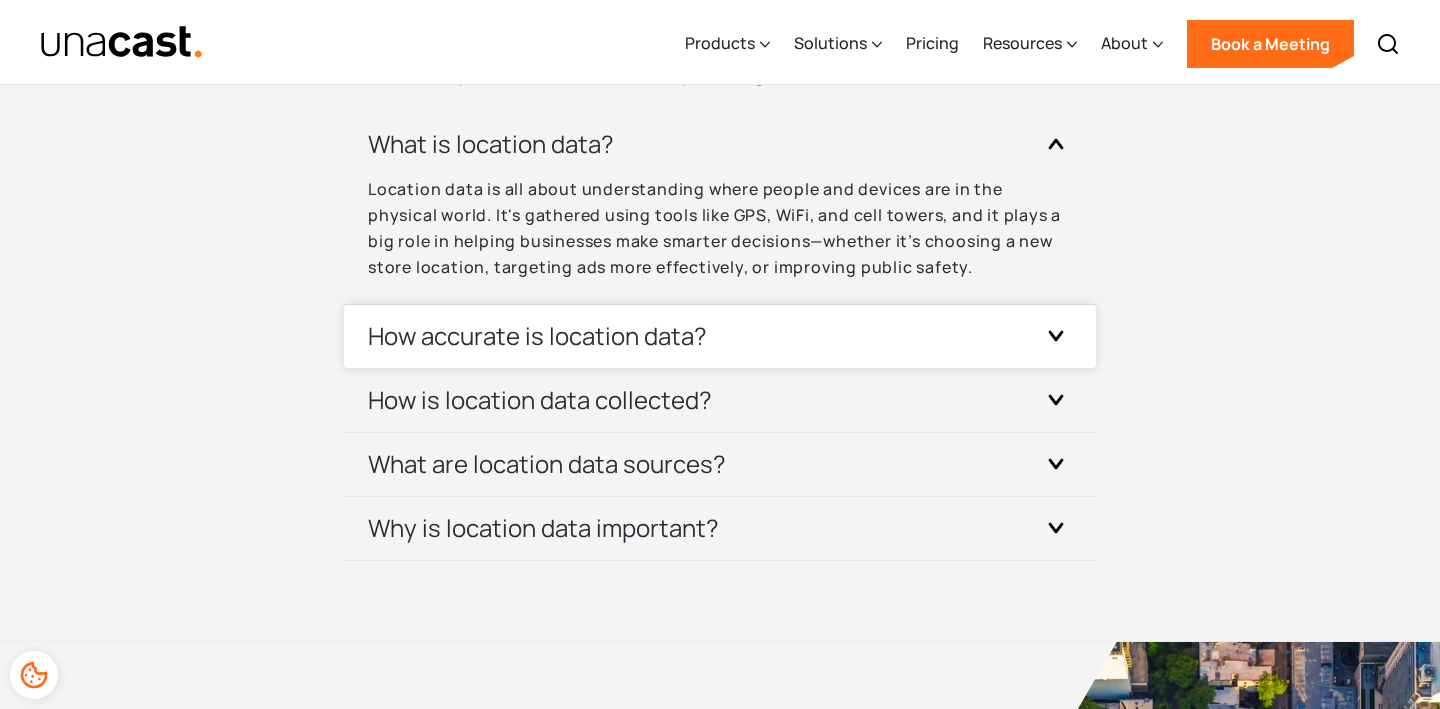 click on "How accurate is location data?" at bounding box center (537, 336) 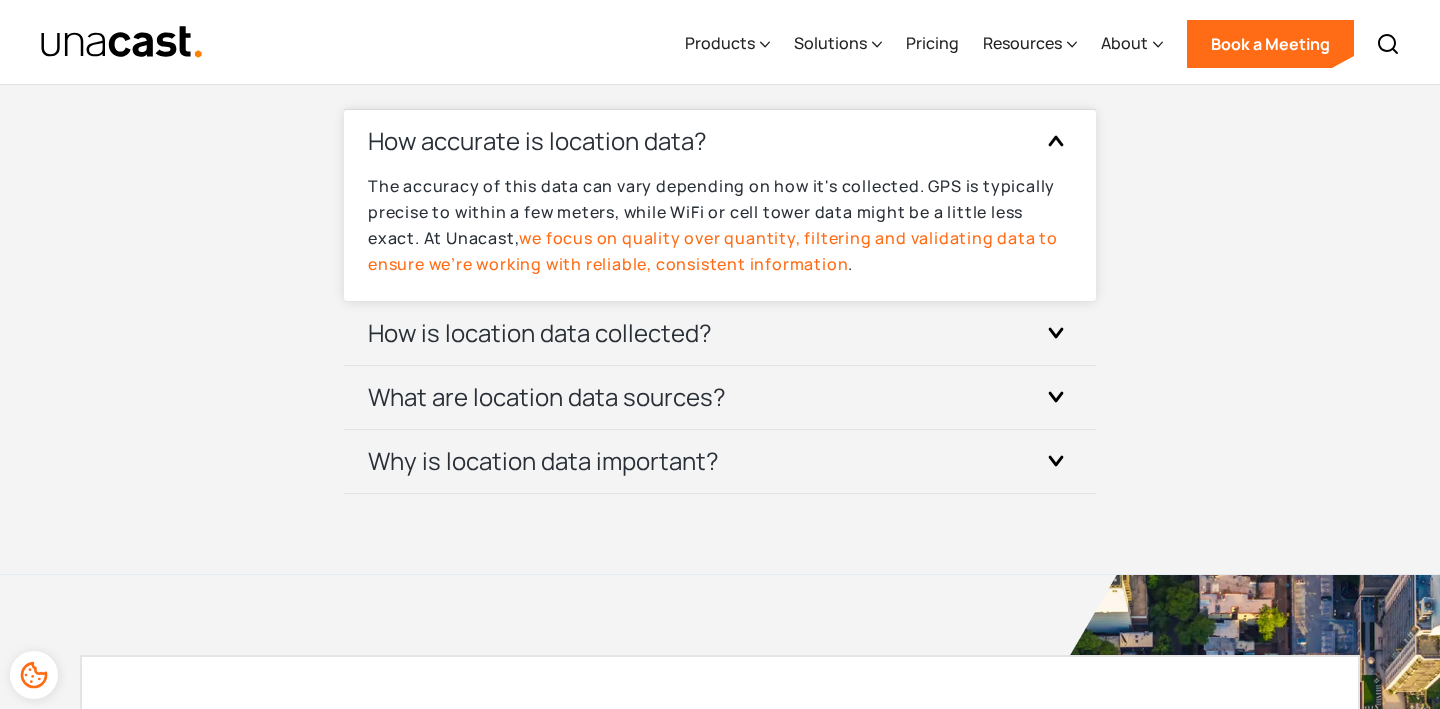 click on "How is location data collected?" at bounding box center [540, 333] 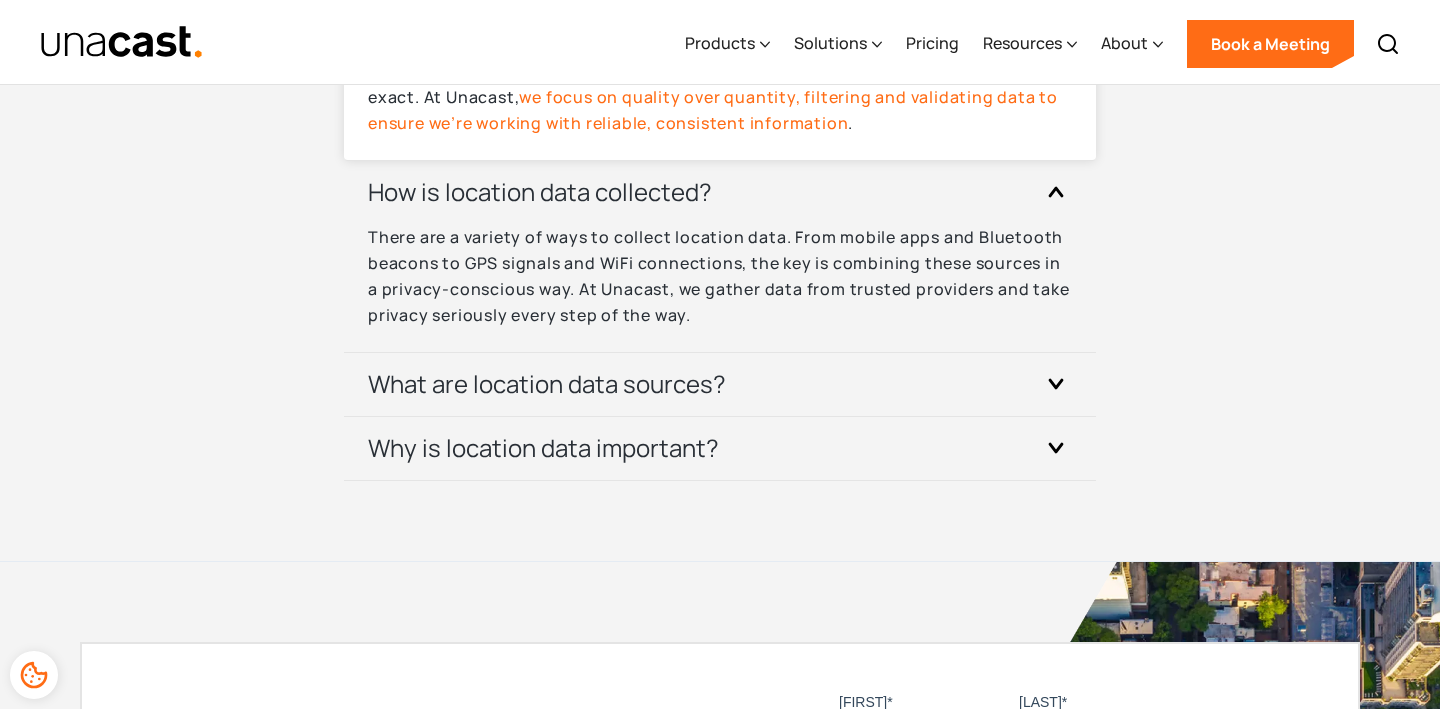 scroll, scrollTop: 6452, scrollLeft: 0, axis: vertical 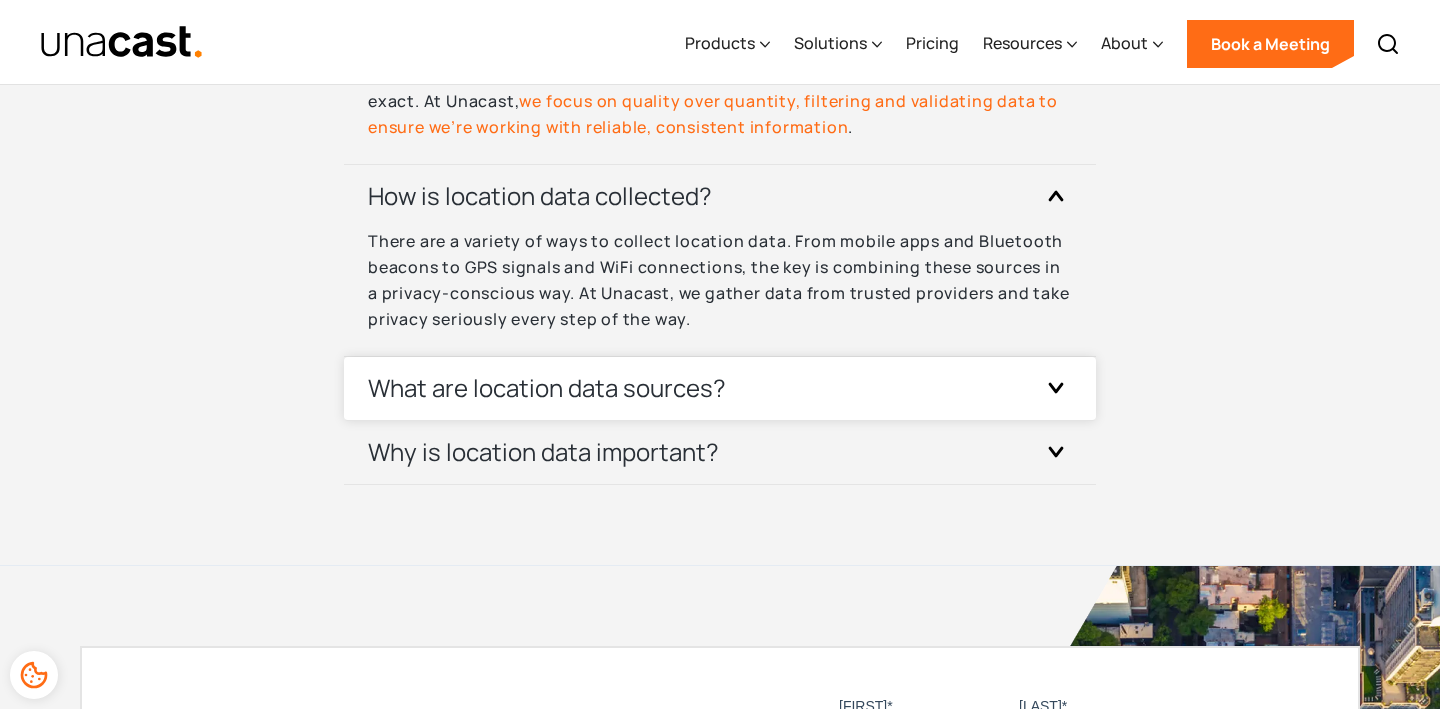 click on "What are location data sources?" at bounding box center [547, 388] 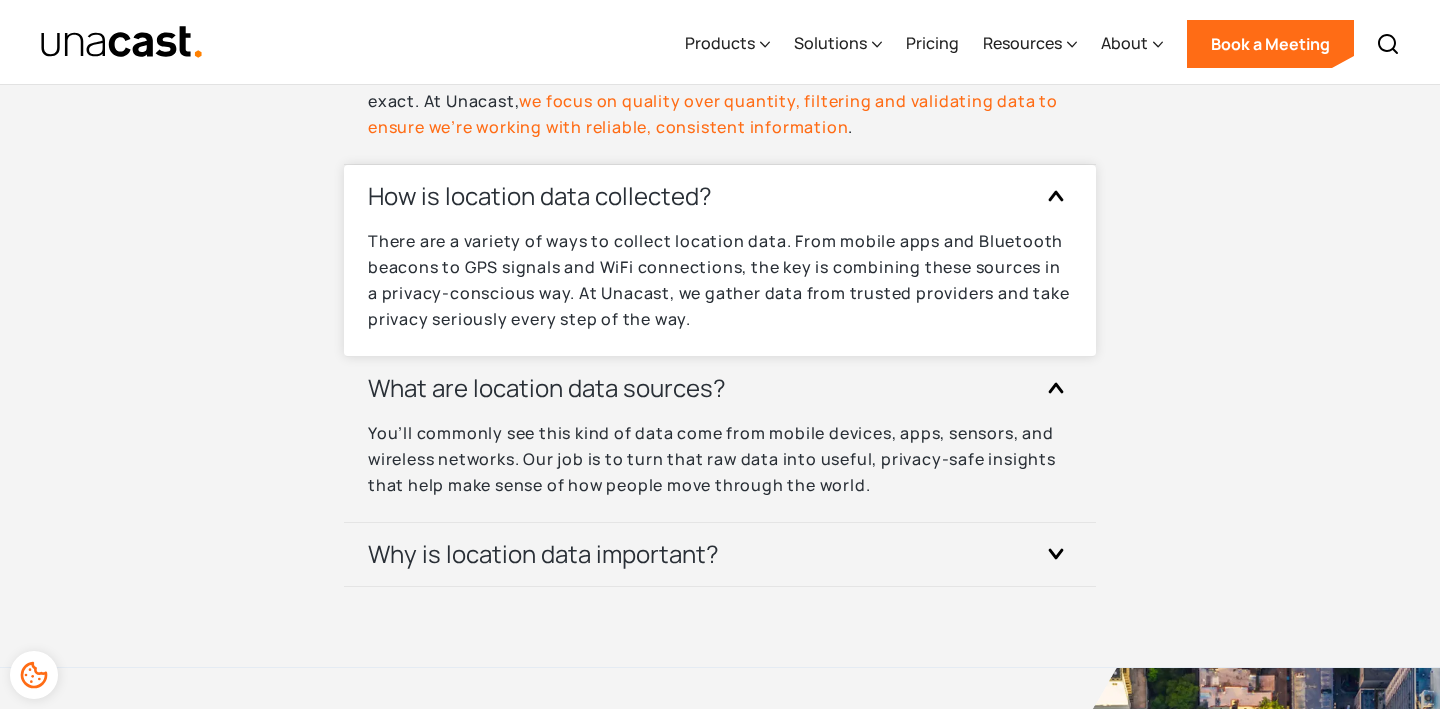 click on "There are a variety of ways to collect location data. From mobile apps and Bluetooth beacons to GPS signals and WiFi connections, the key is combining these sources in a privacy-conscious way. At Unacast, we gather data from trusted providers and take privacy seriously every step of the way." at bounding box center (720, 280) 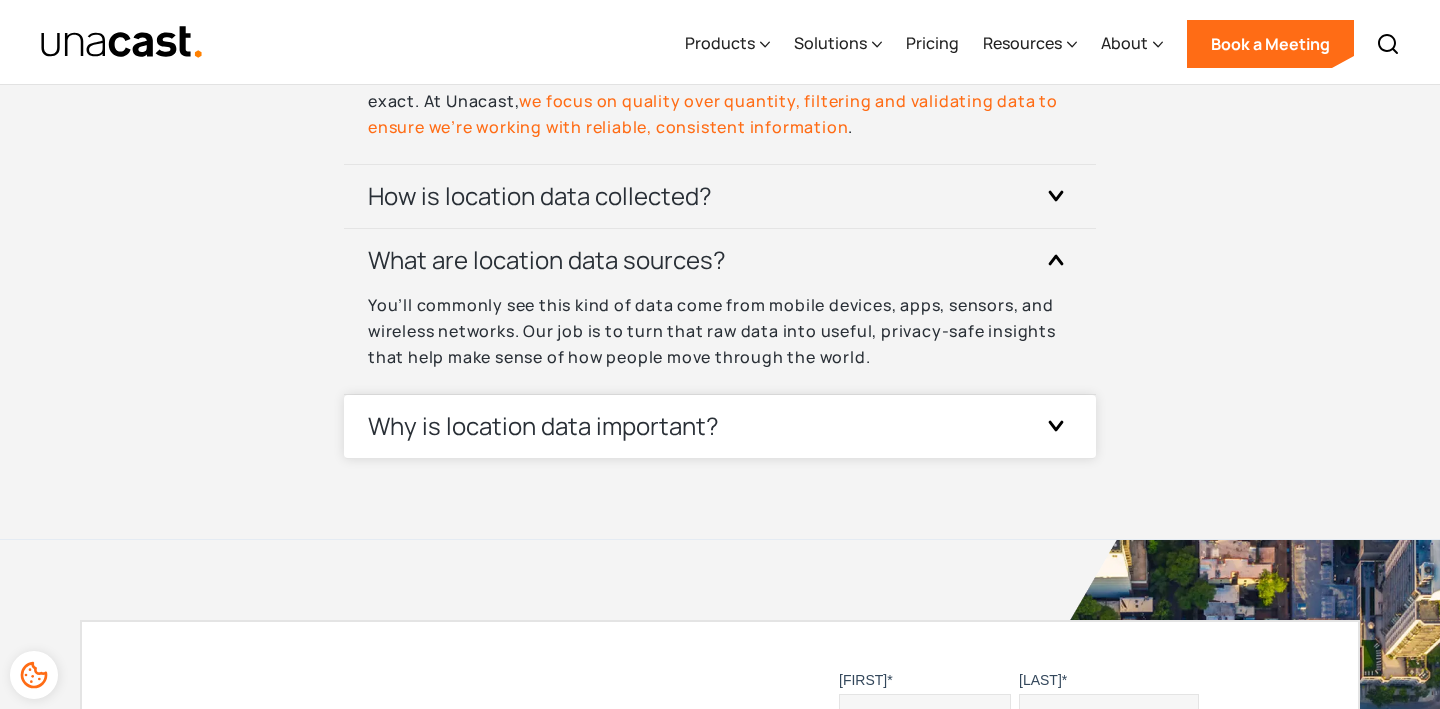 click on "Why is location data important?" at bounding box center (543, 426) 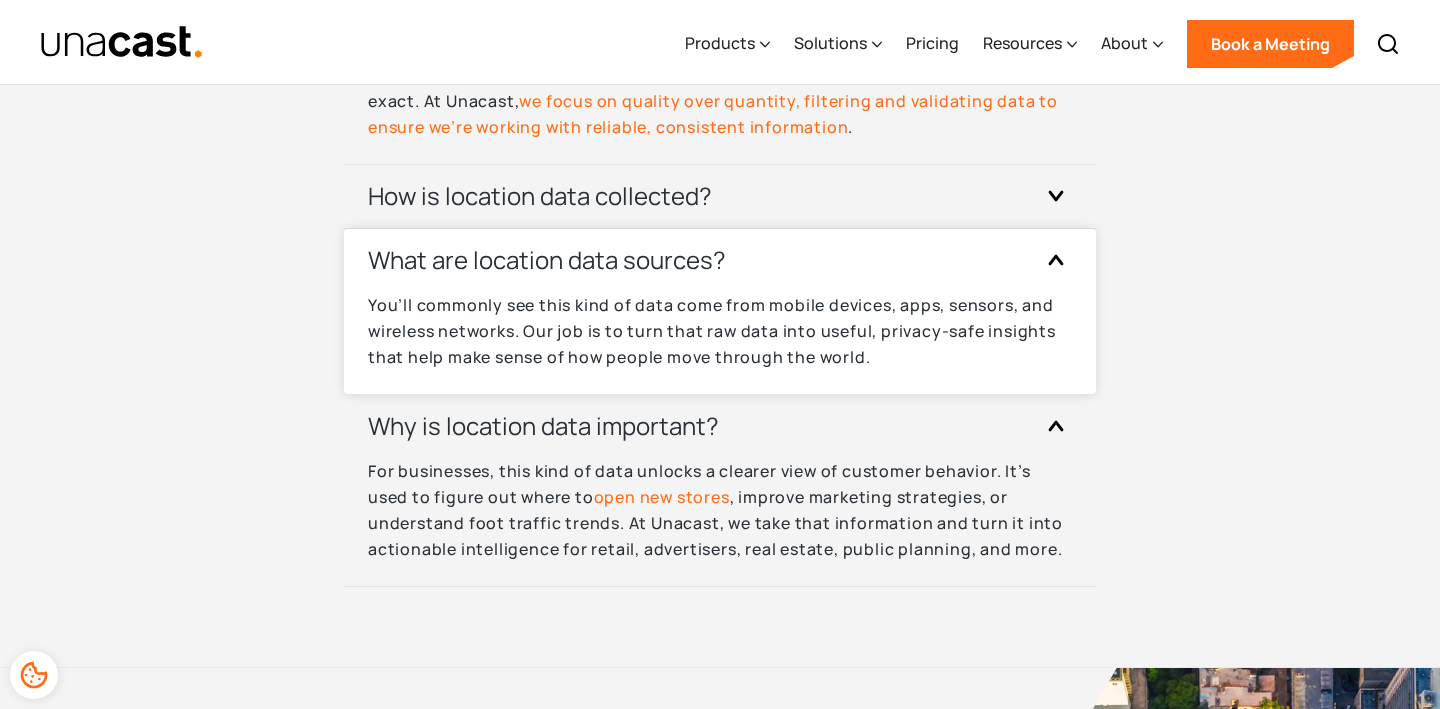 click on "What are location data sources?" at bounding box center [547, 260] 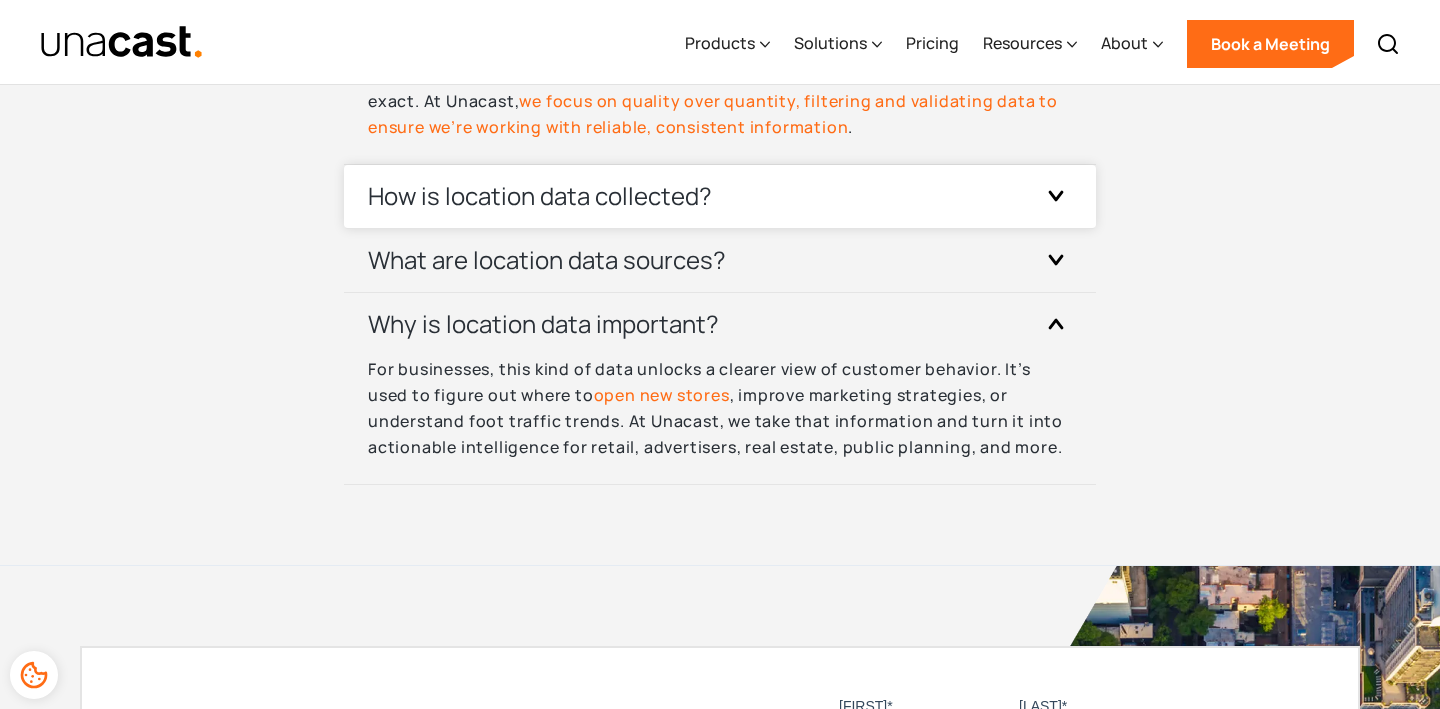 click on "How is location data collected?" at bounding box center [720, 196] 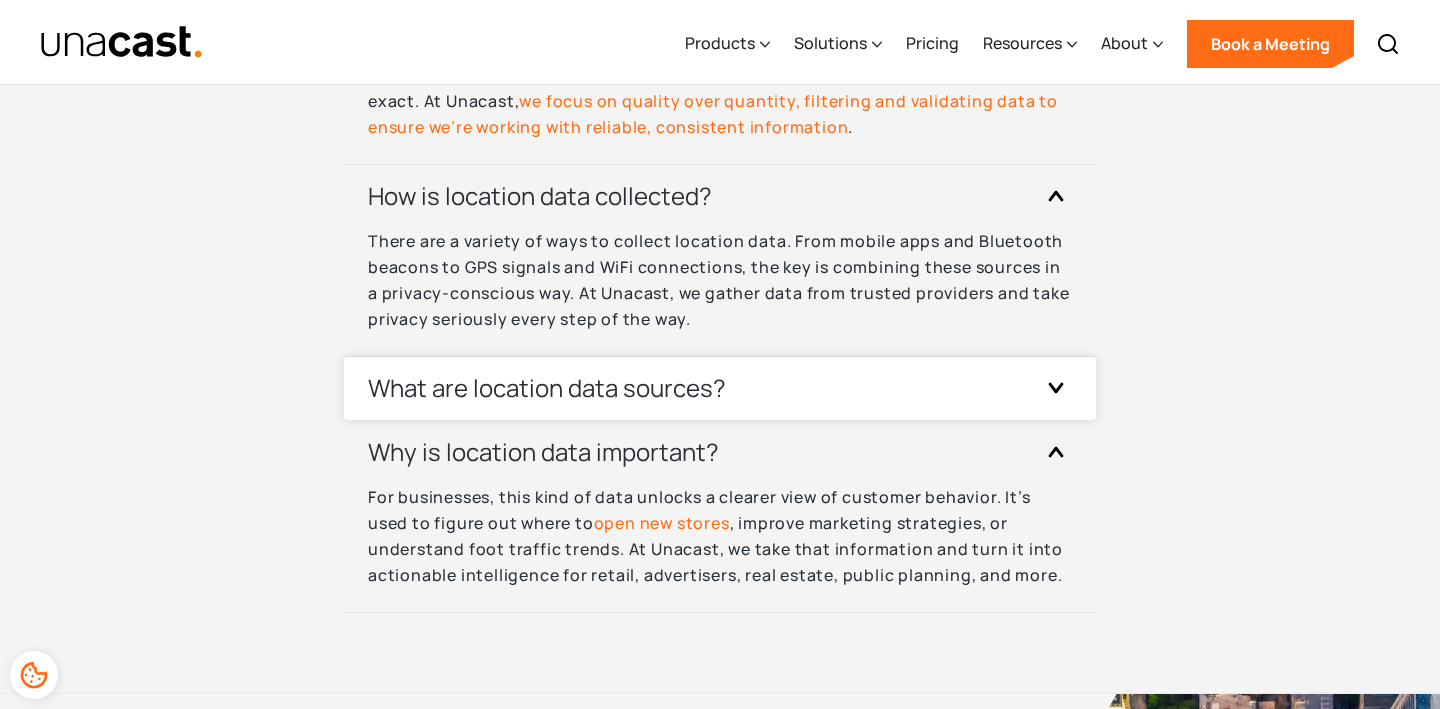 click on "What are location data sources?" at bounding box center [547, 388] 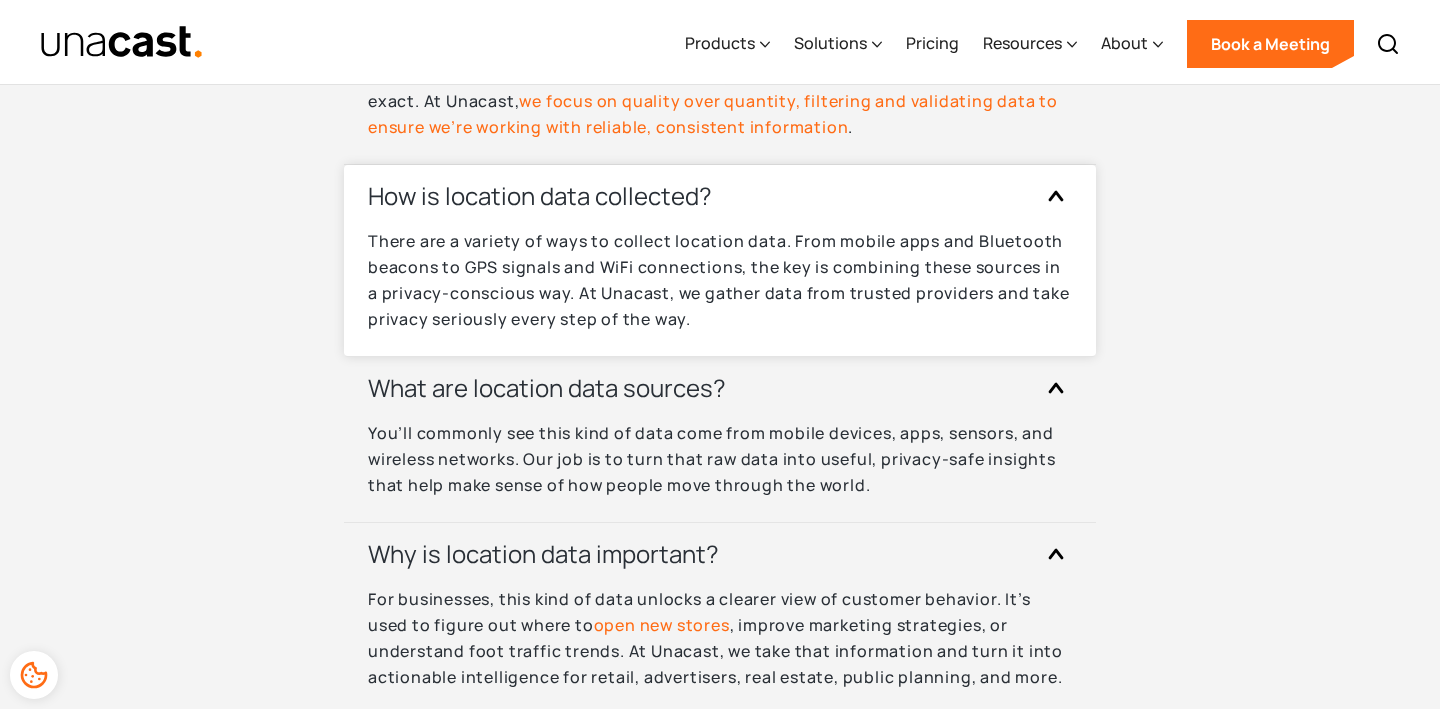 click on "There are a variety of ways to collect location data. From mobile apps and Bluetooth beacons to GPS signals and WiFi connections, the key is combining these sources in a privacy-conscious way. At Unacast, we gather data from trusted providers and take privacy seriously every step of the way." at bounding box center [720, 280] 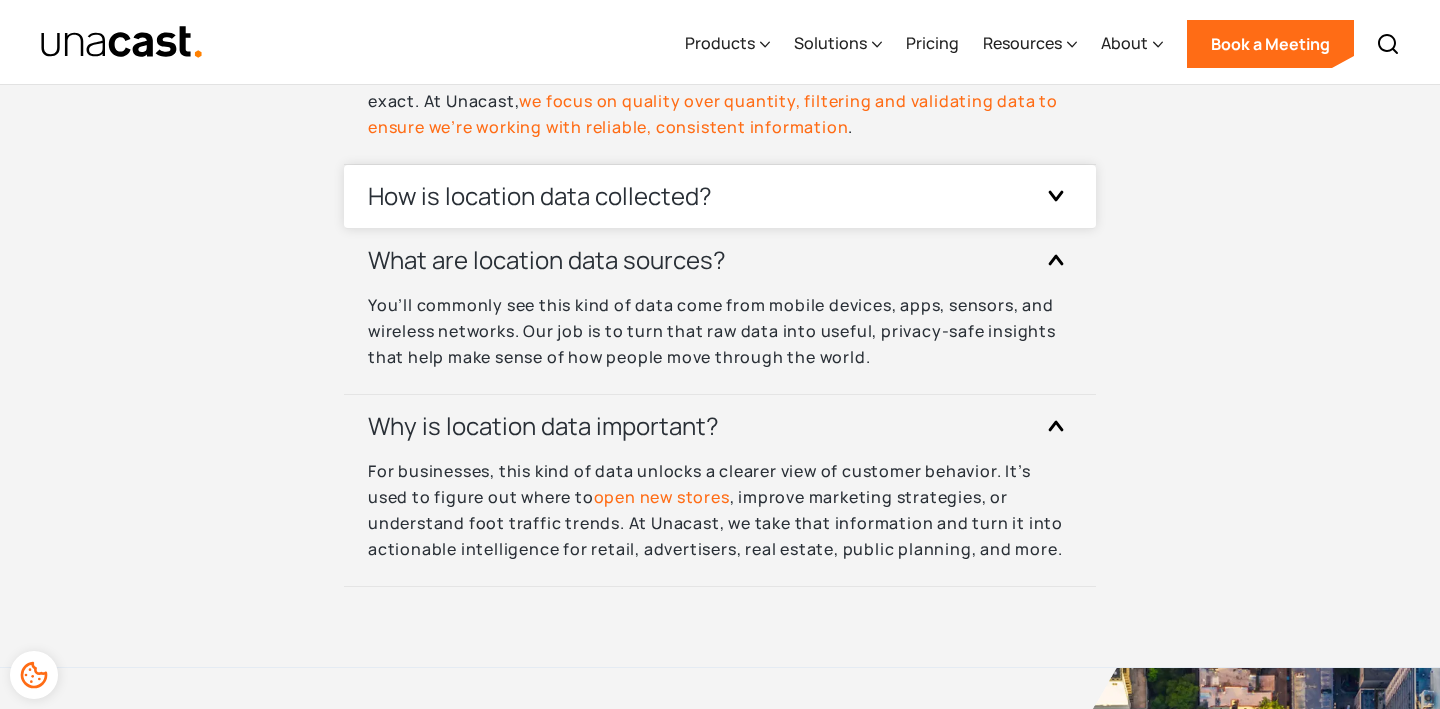 click on "How is location data collected?" at bounding box center [540, 196] 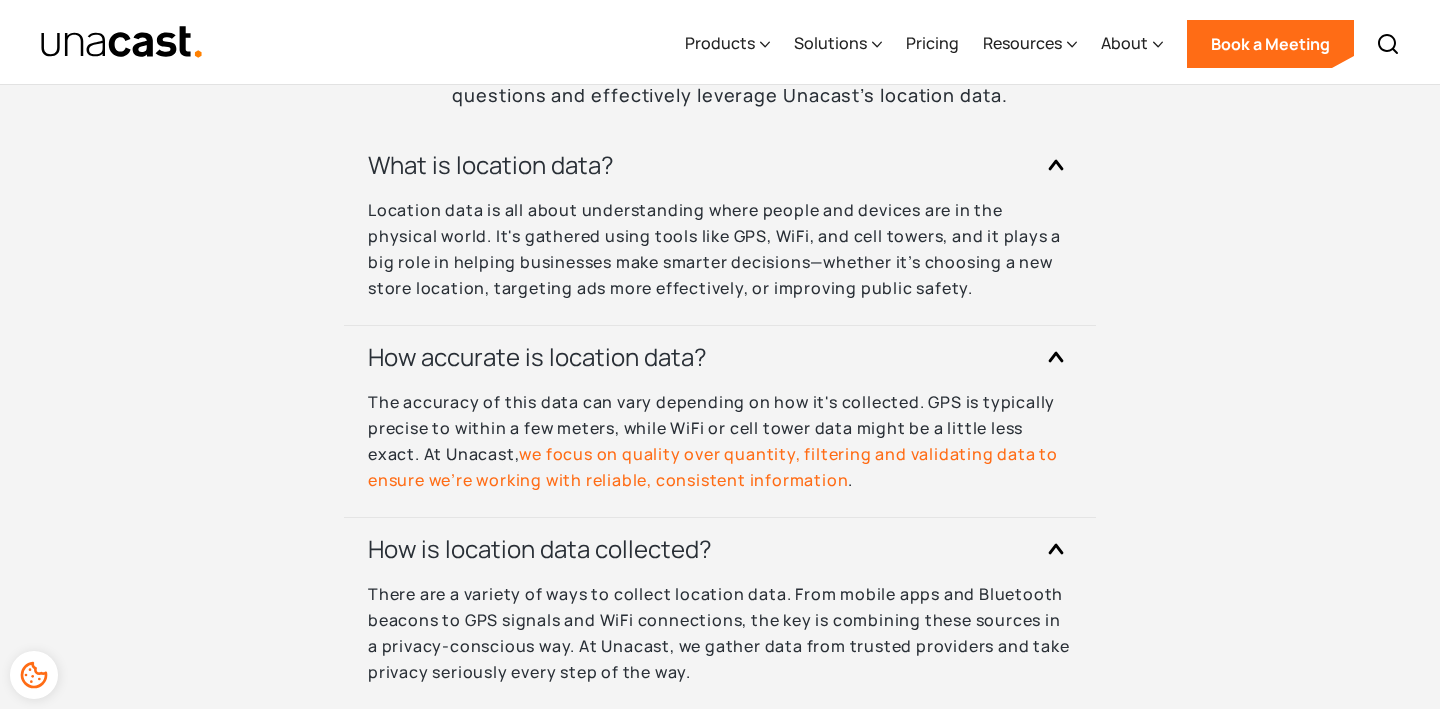 scroll, scrollTop: 6101, scrollLeft: 0, axis: vertical 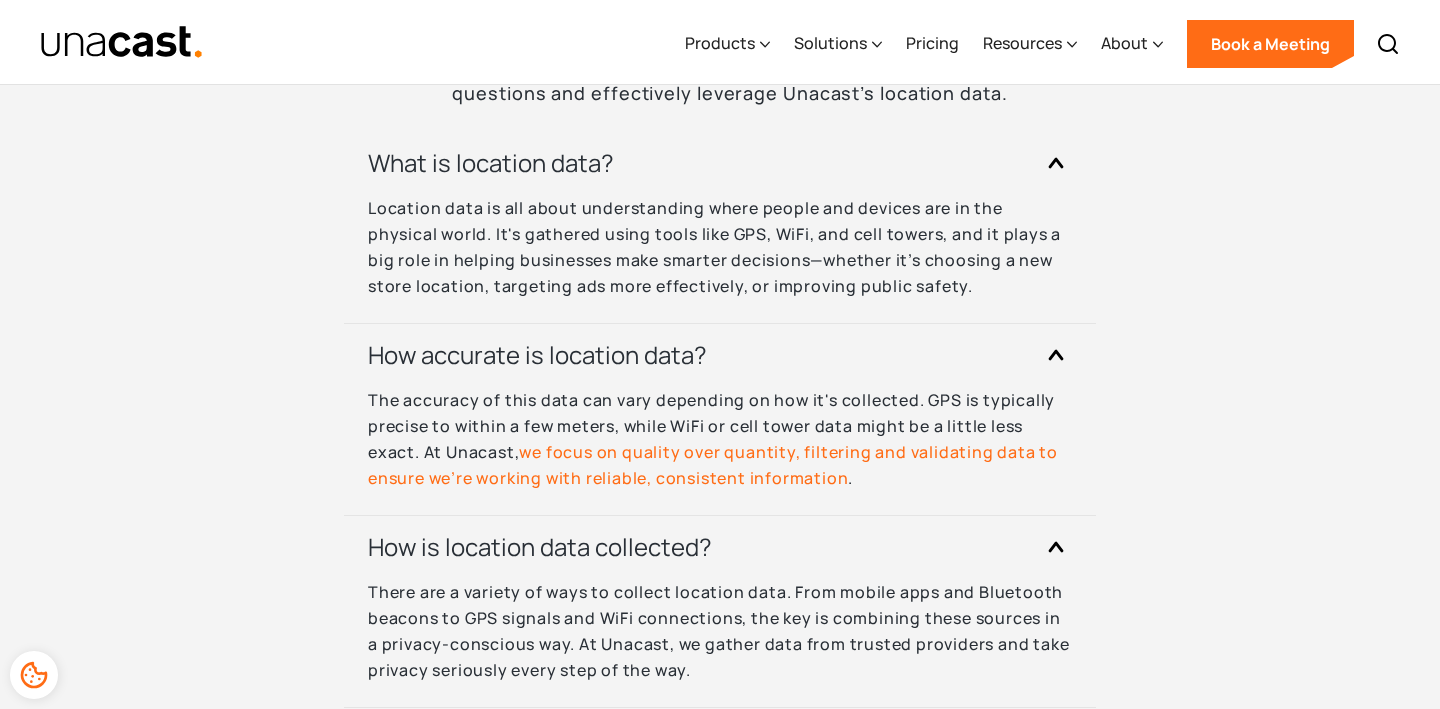 click on "Location data is all about understanding where people and devices are in the physical world. It's gathered using tools like GPS, WiFi, and cell towers, and it plays a big role in helping businesses make smarter decisions—whether it’s choosing a new store location, targeting ads more effectively, or improving public safety." at bounding box center [720, 247] 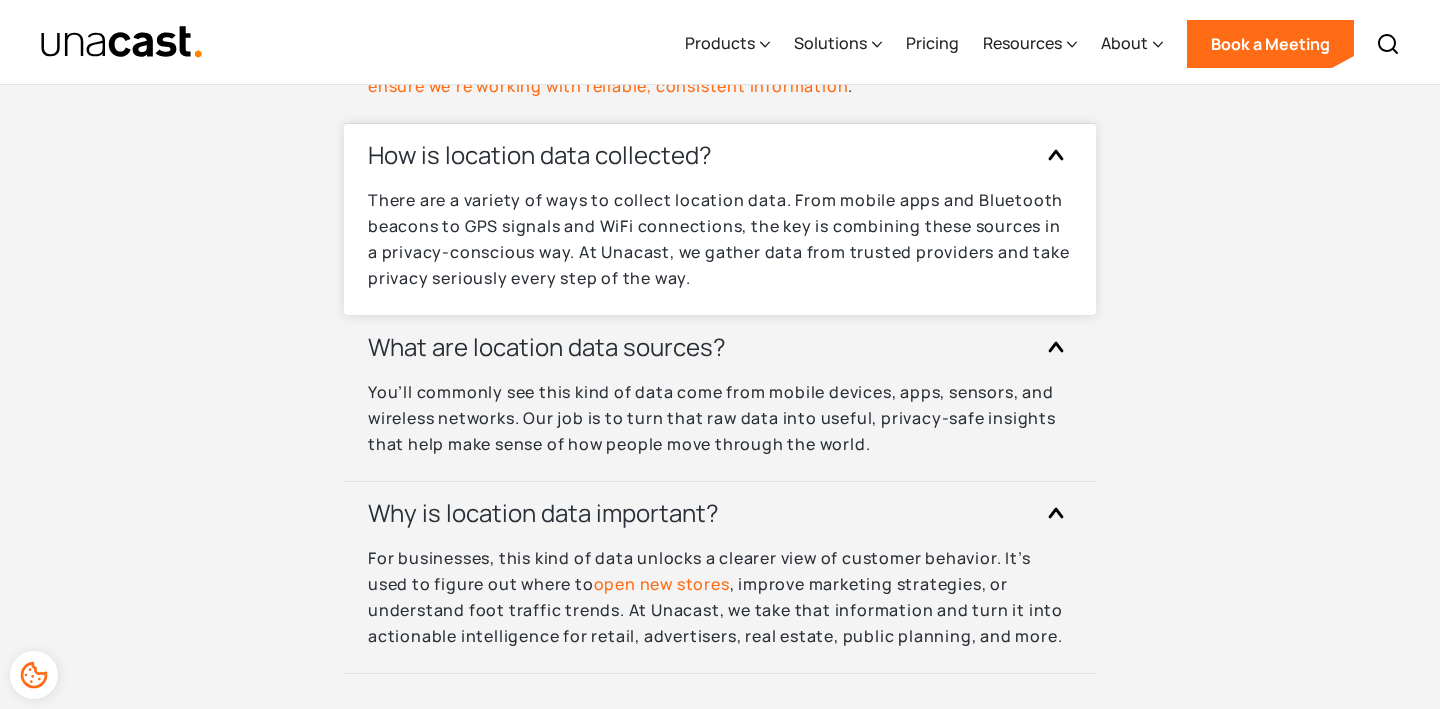 scroll, scrollTop: 6368, scrollLeft: 0, axis: vertical 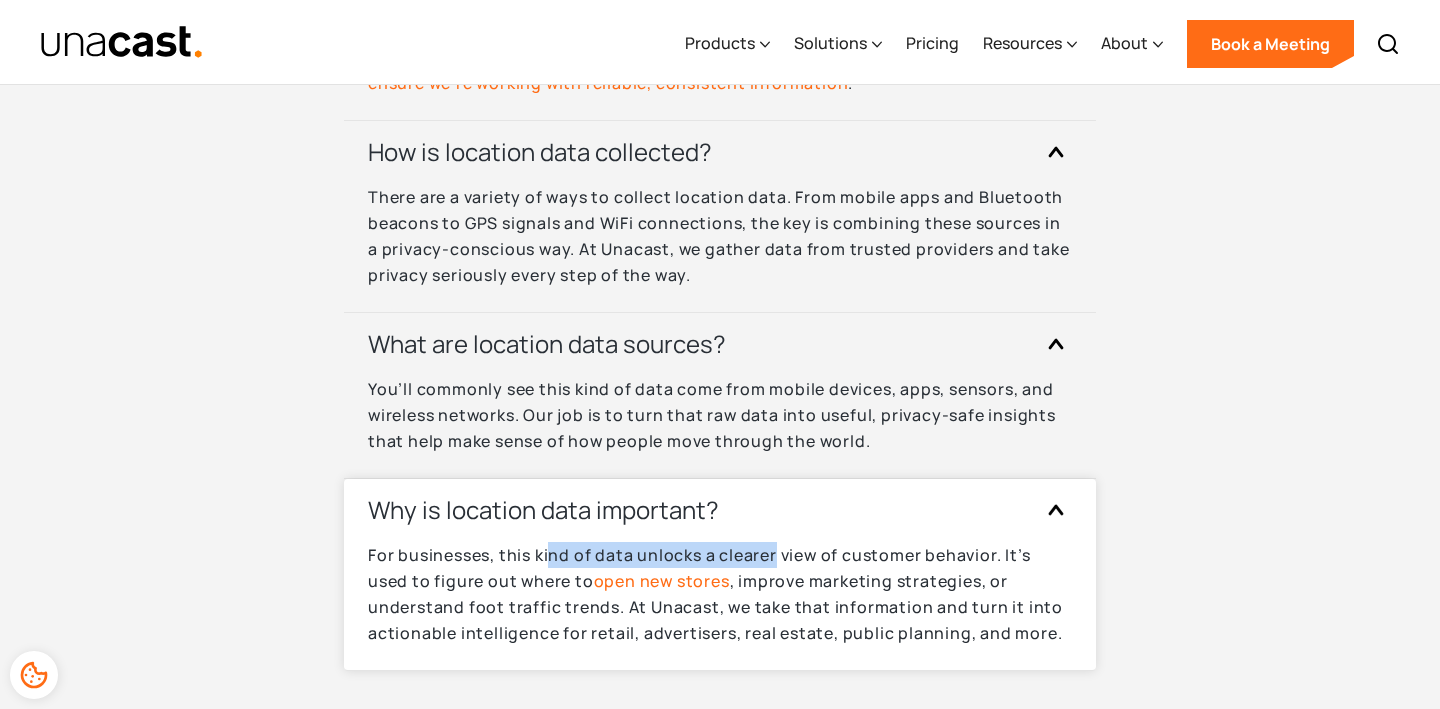 drag, startPoint x: 549, startPoint y: 550, endPoint x: 775, endPoint y: 563, distance: 226.37358 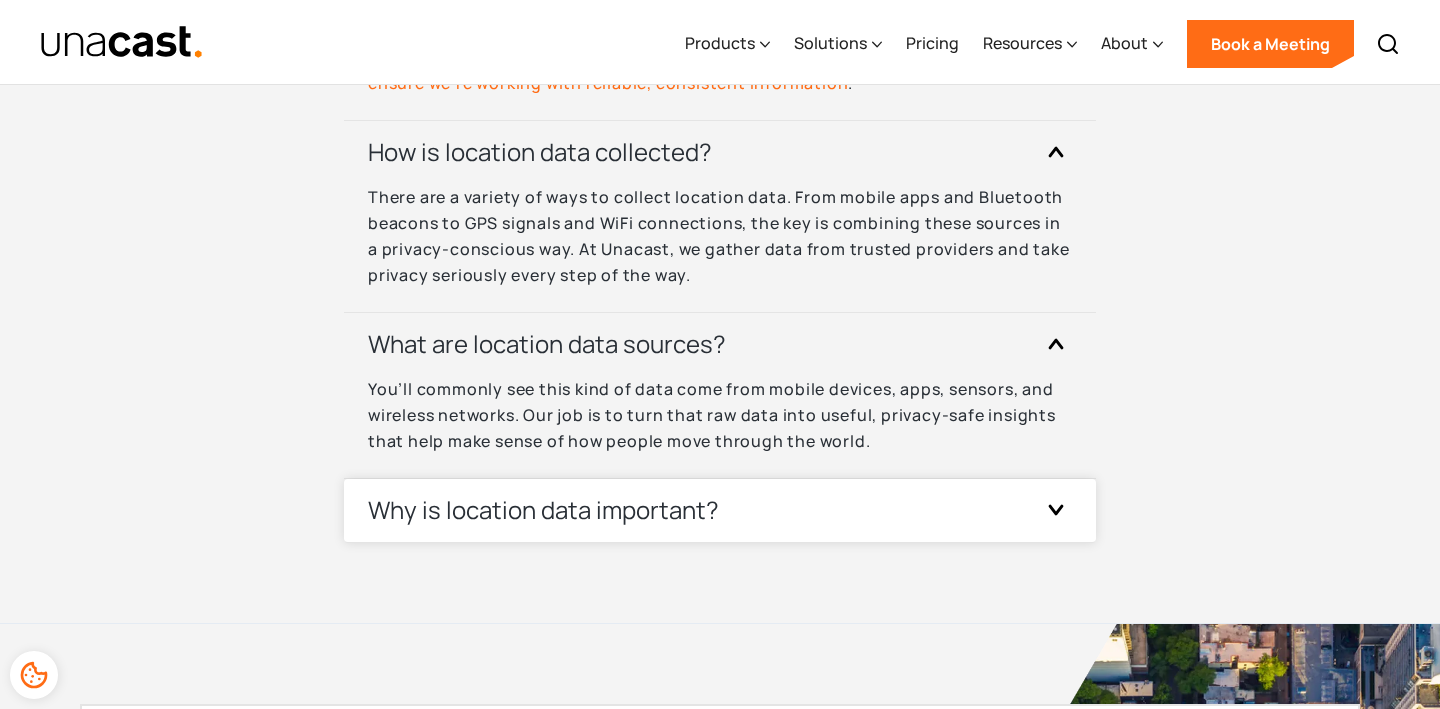 scroll, scrollTop: 6463, scrollLeft: 0, axis: vertical 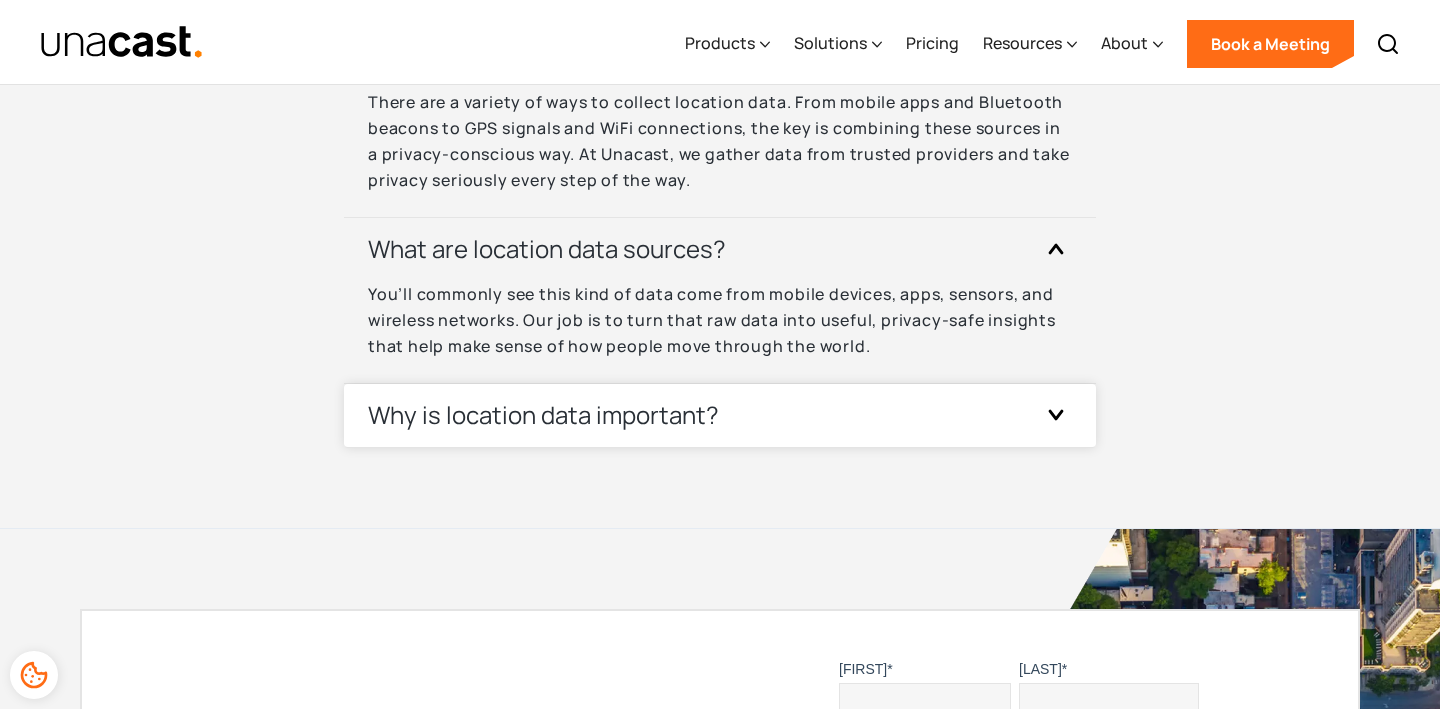 click on "Why is location data important?" at bounding box center [720, 415] 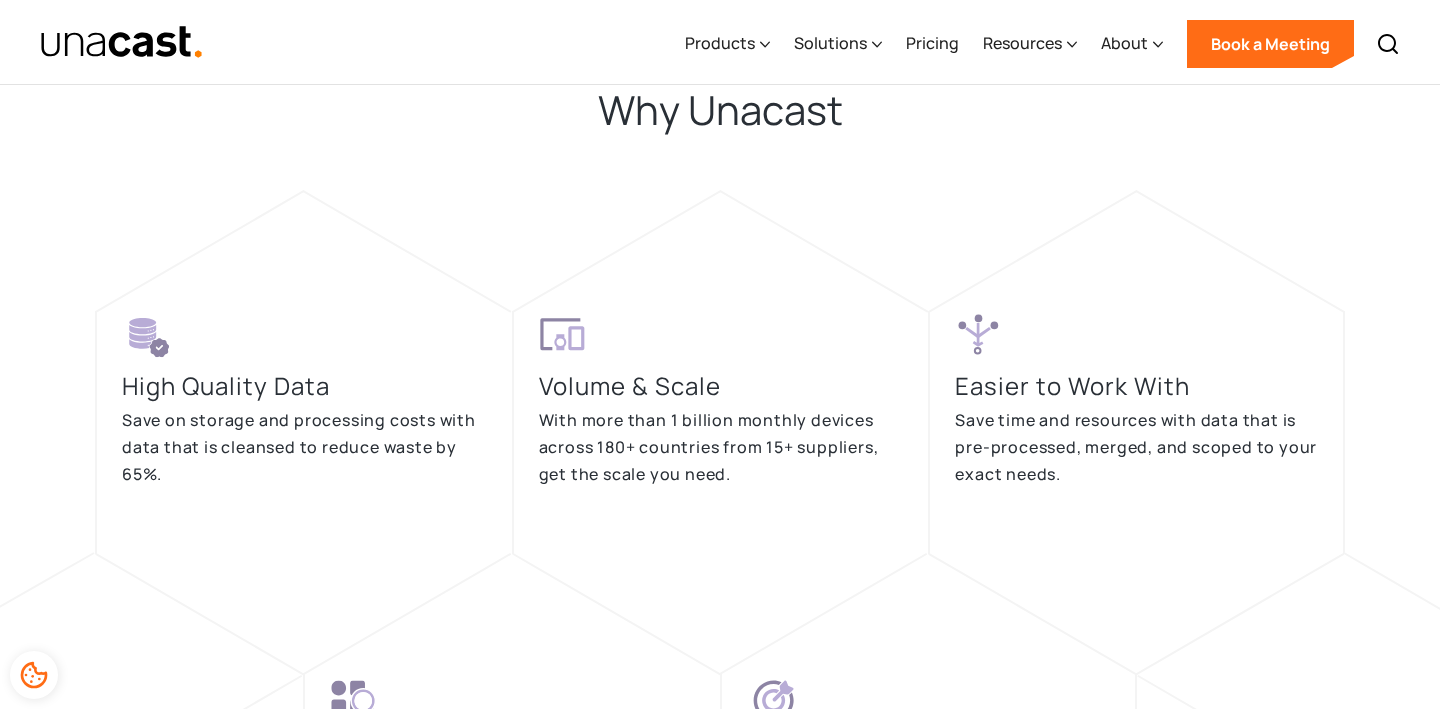 scroll, scrollTop: 3683, scrollLeft: 0, axis: vertical 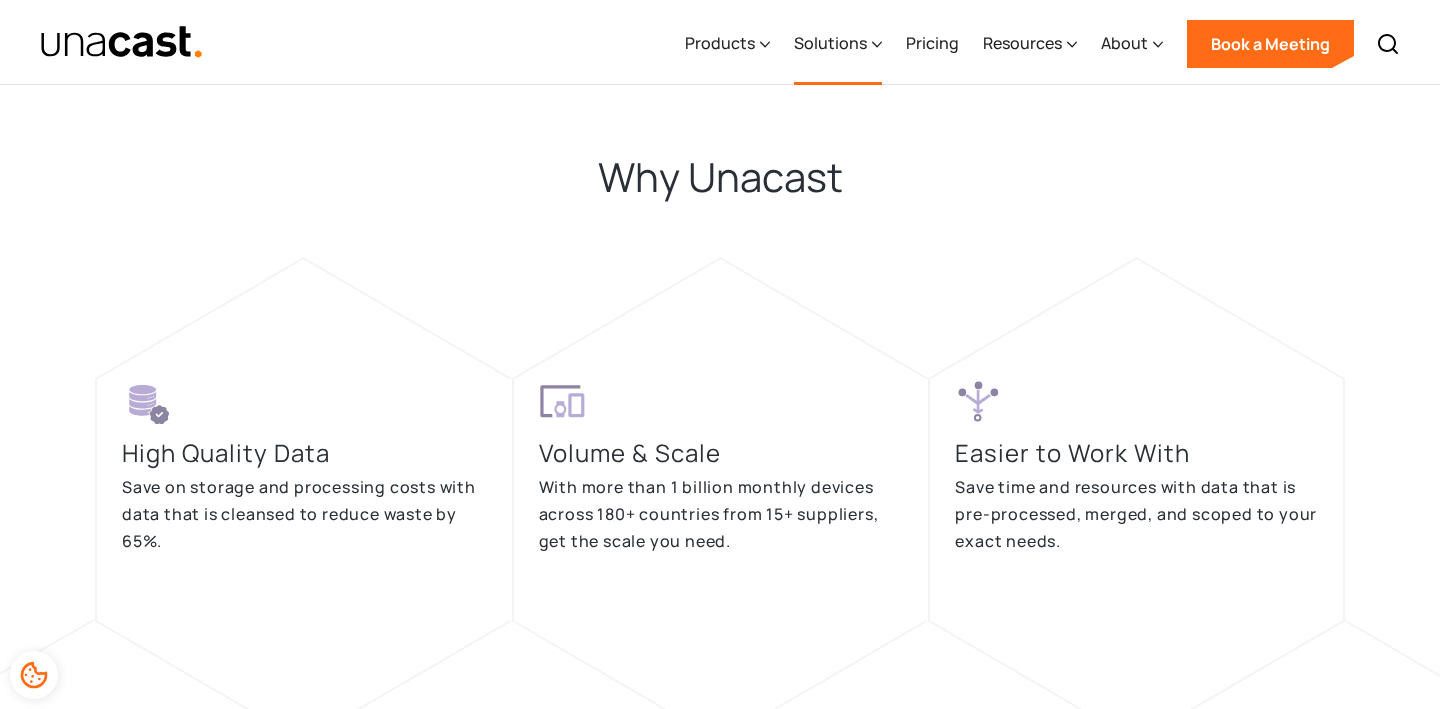 click on "Solutions" at bounding box center [830, 43] 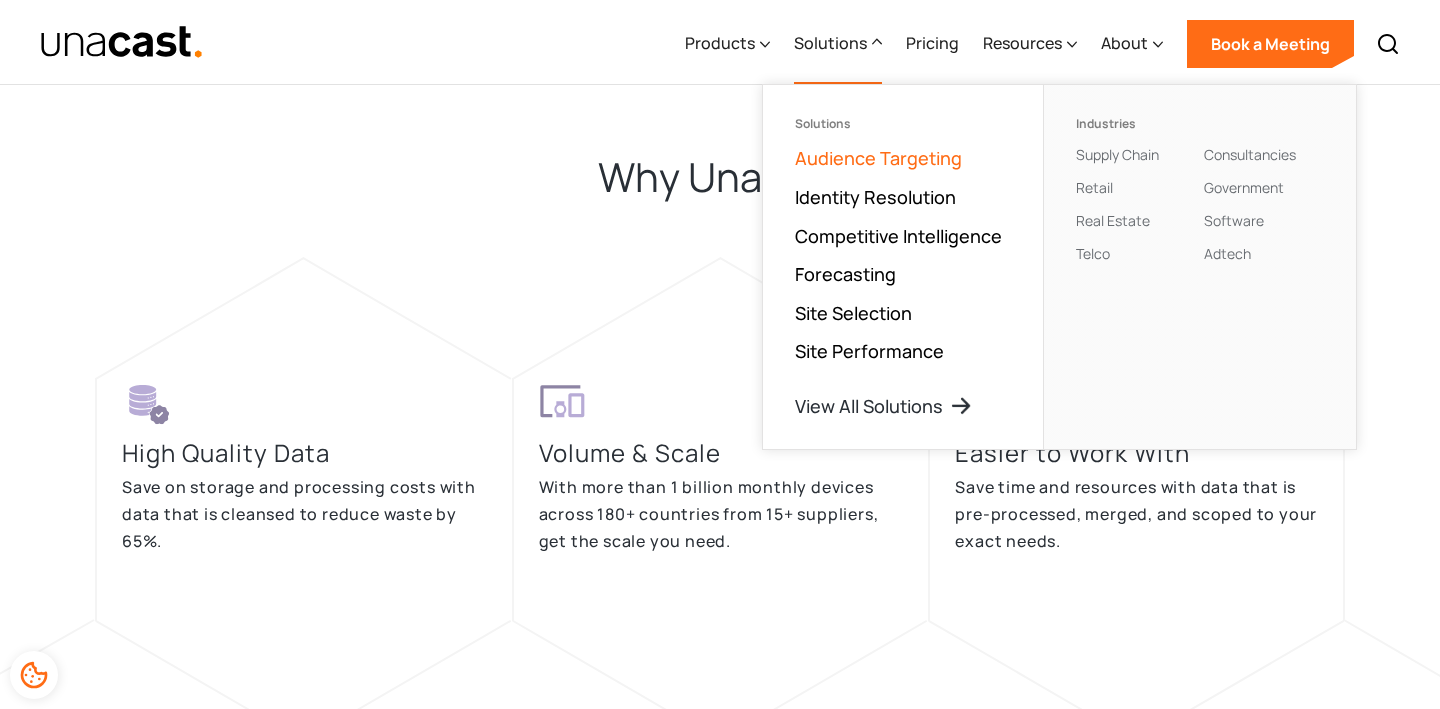 click on "Audience Targeting" at bounding box center [878, 158] 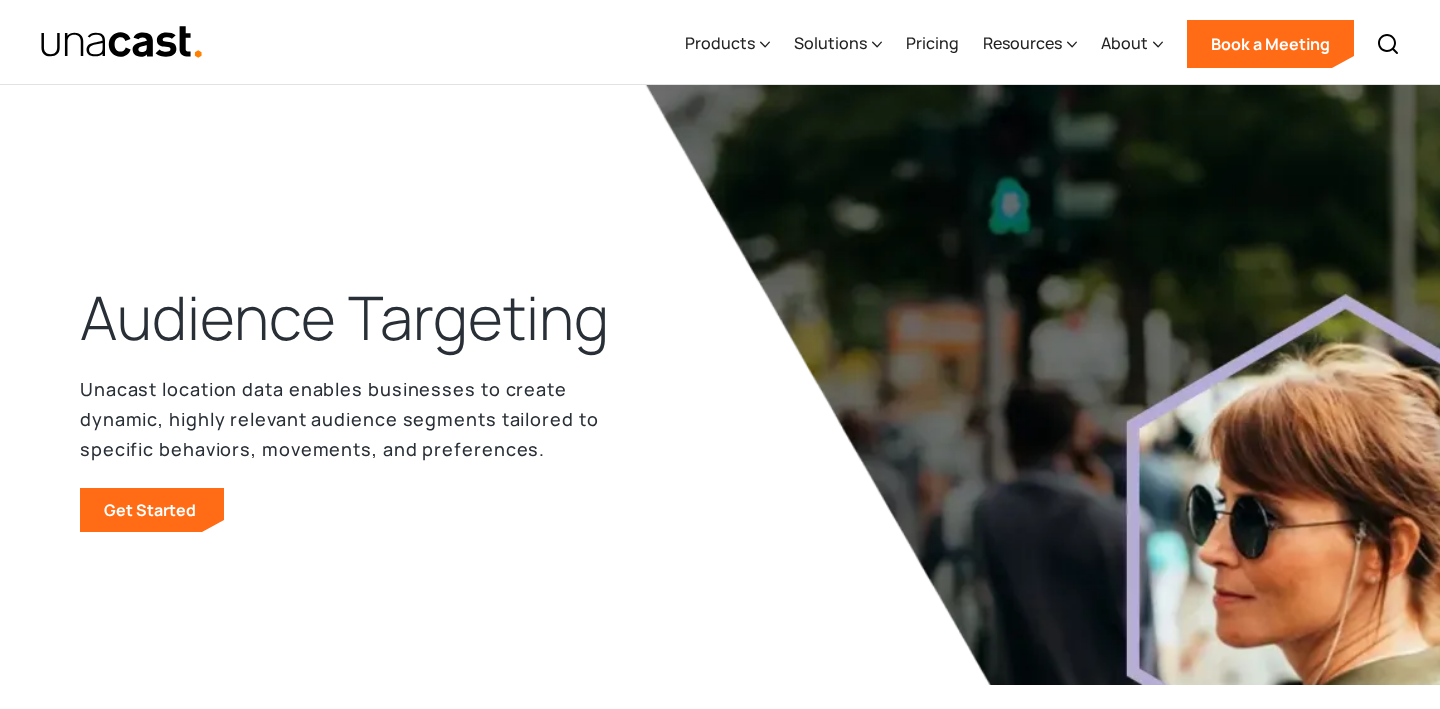 scroll, scrollTop: 0, scrollLeft: 0, axis: both 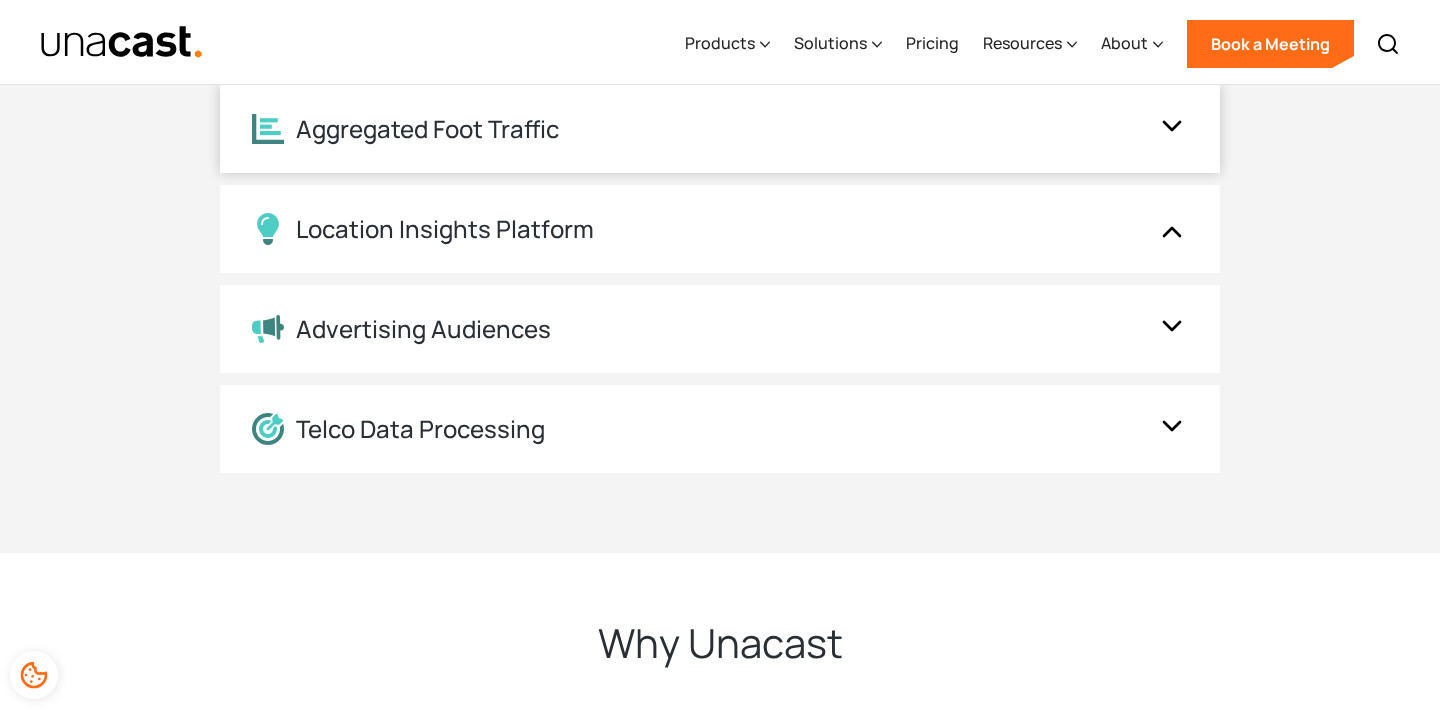 click on "Aggregated Foot Traffic" at bounding box center (720, 129) 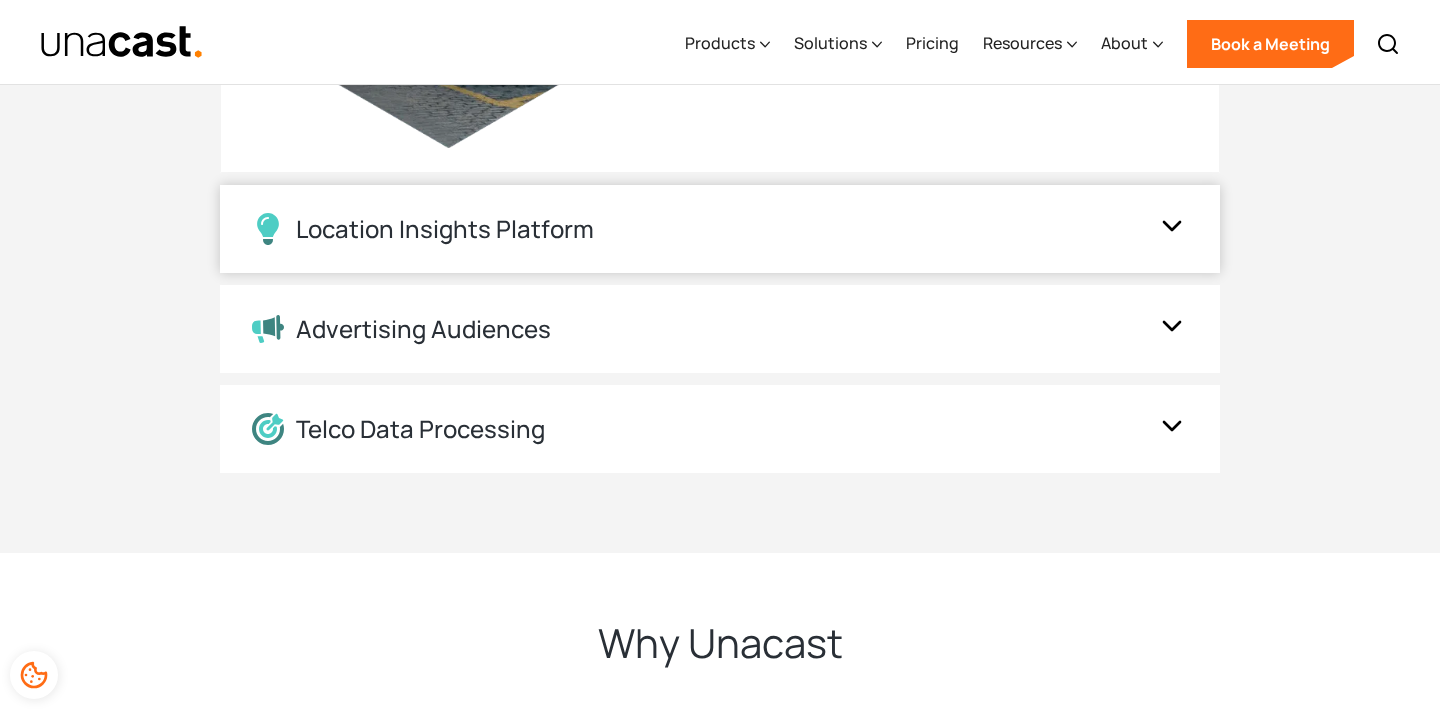 click on "Location Insights Platform" at bounding box center [700, 229] 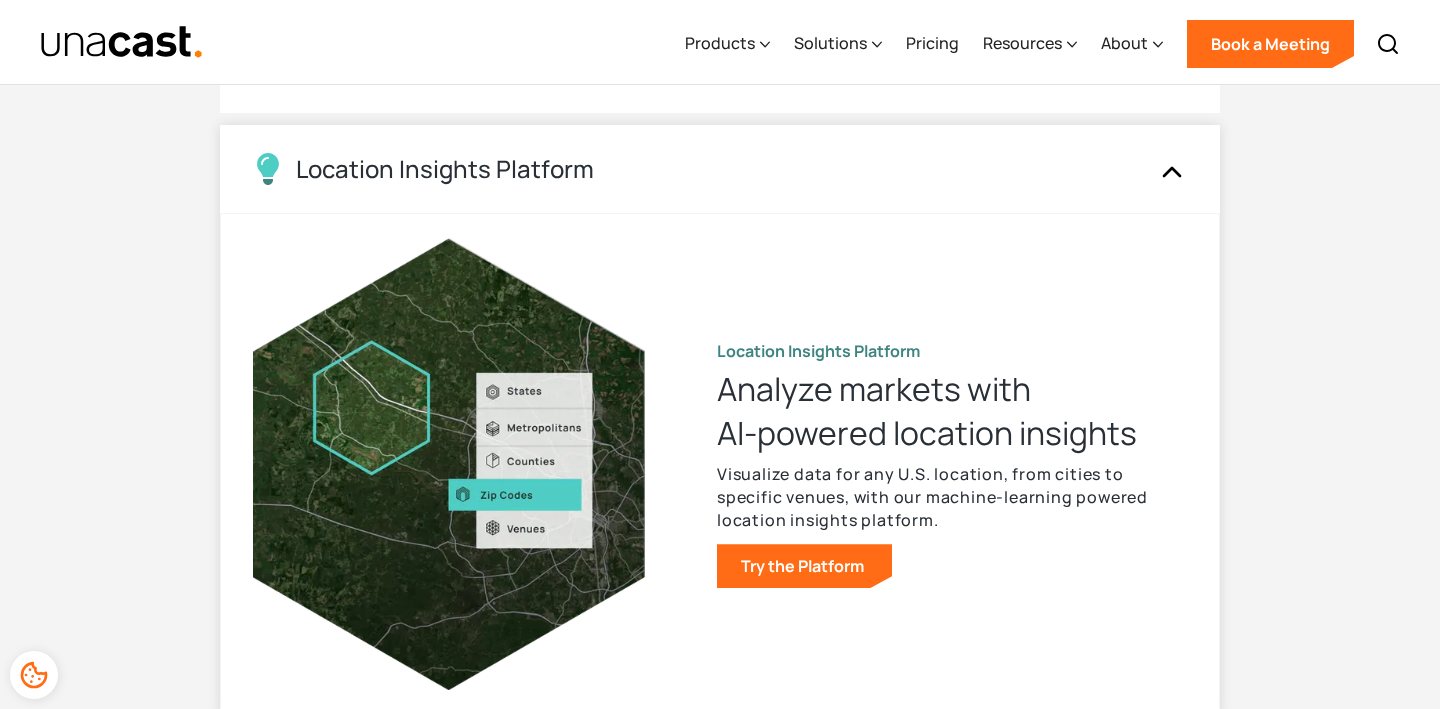 scroll, scrollTop: 3472, scrollLeft: 0, axis: vertical 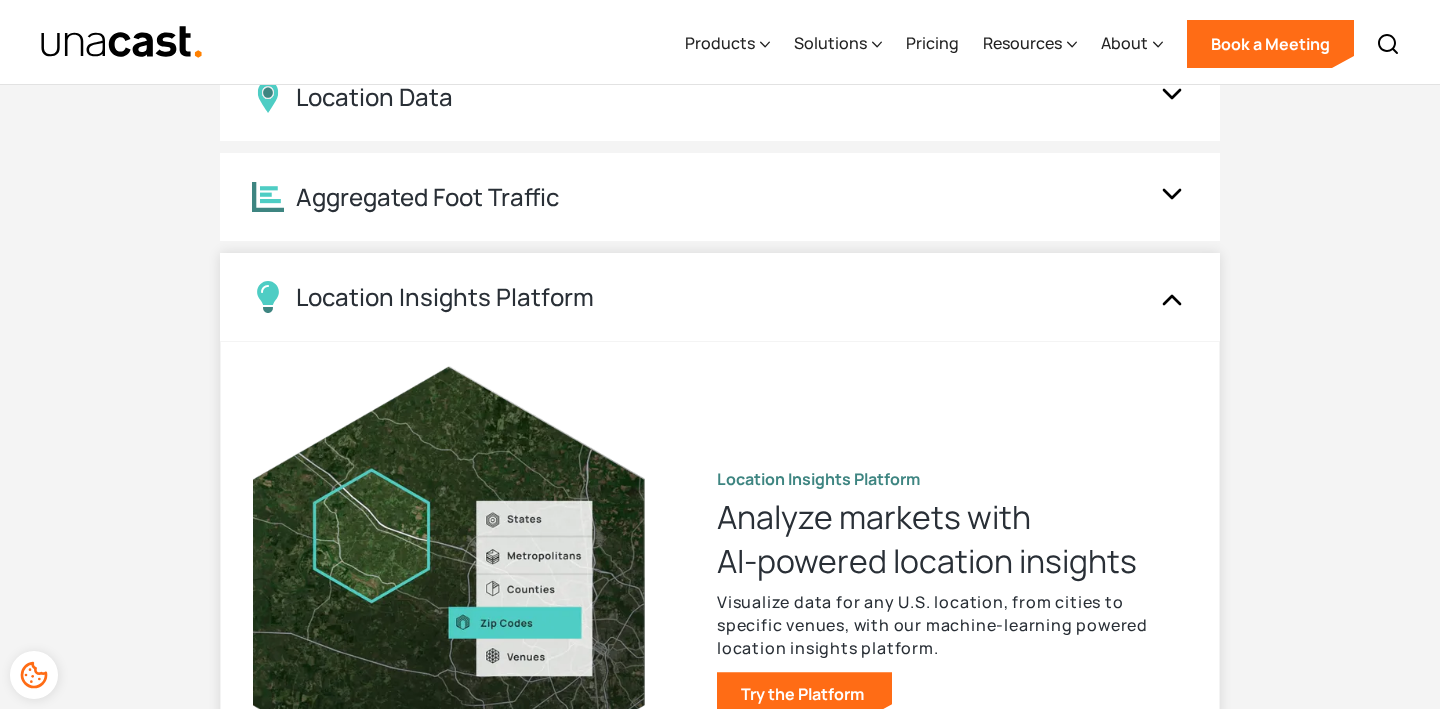 click on "Location Insights Platform" at bounding box center (720, 297) 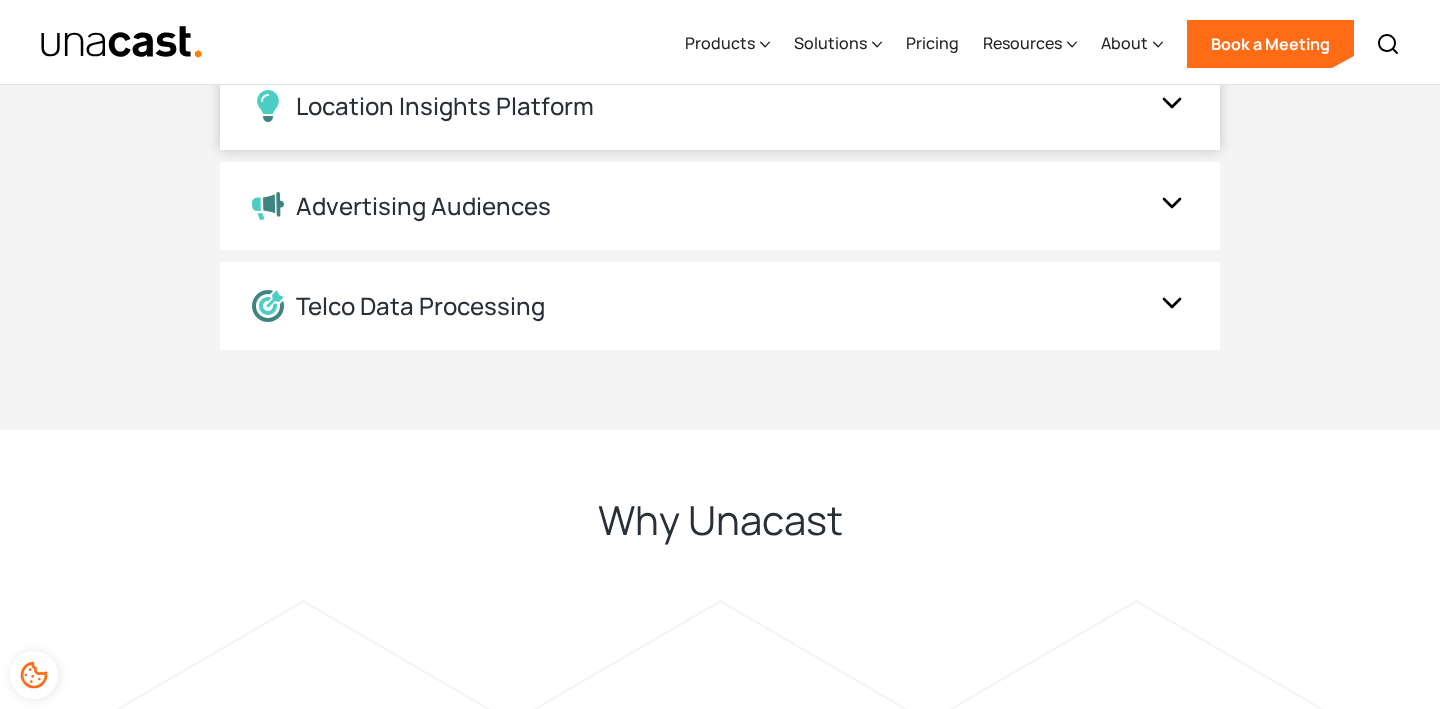 scroll, scrollTop: 3665, scrollLeft: 0, axis: vertical 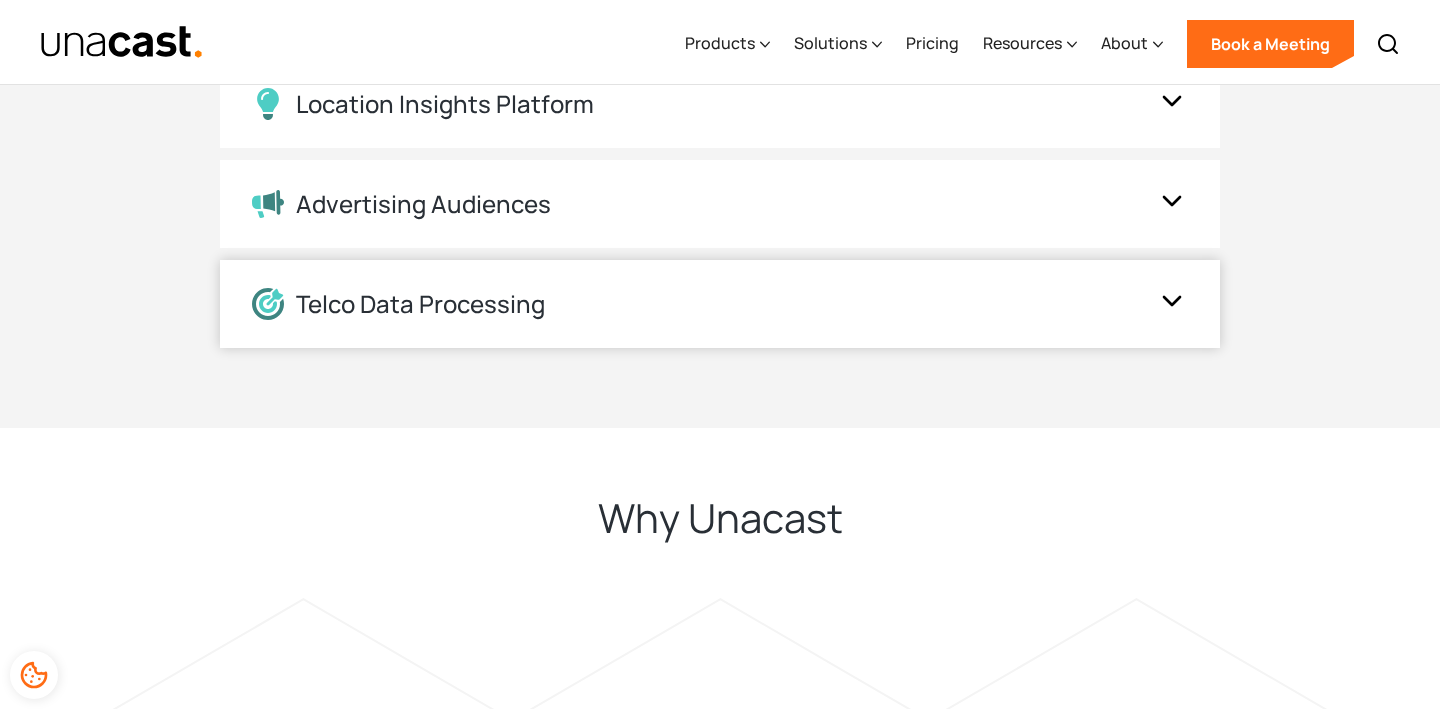 click on "Telco Data Processing" at bounding box center [720, 304] 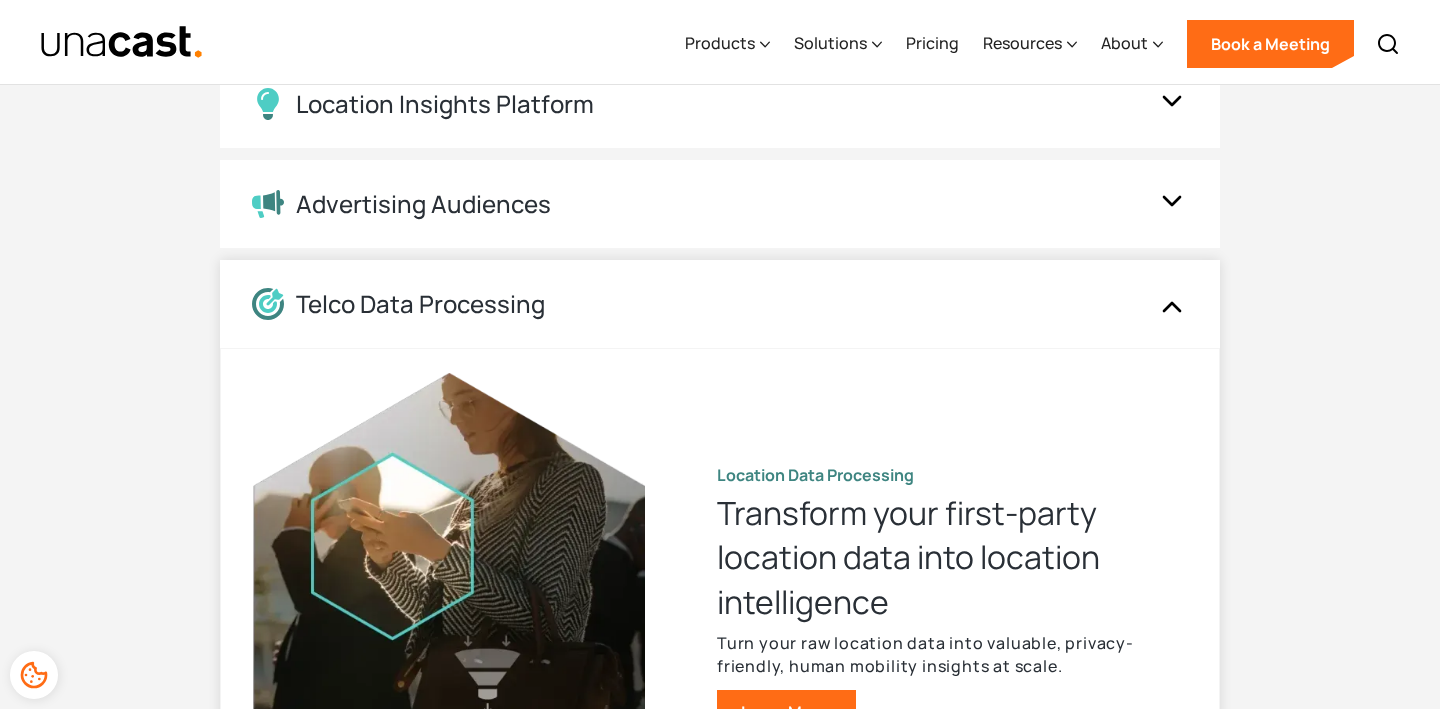 click on "Telco Data Processing" at bounding box center [720, 304] 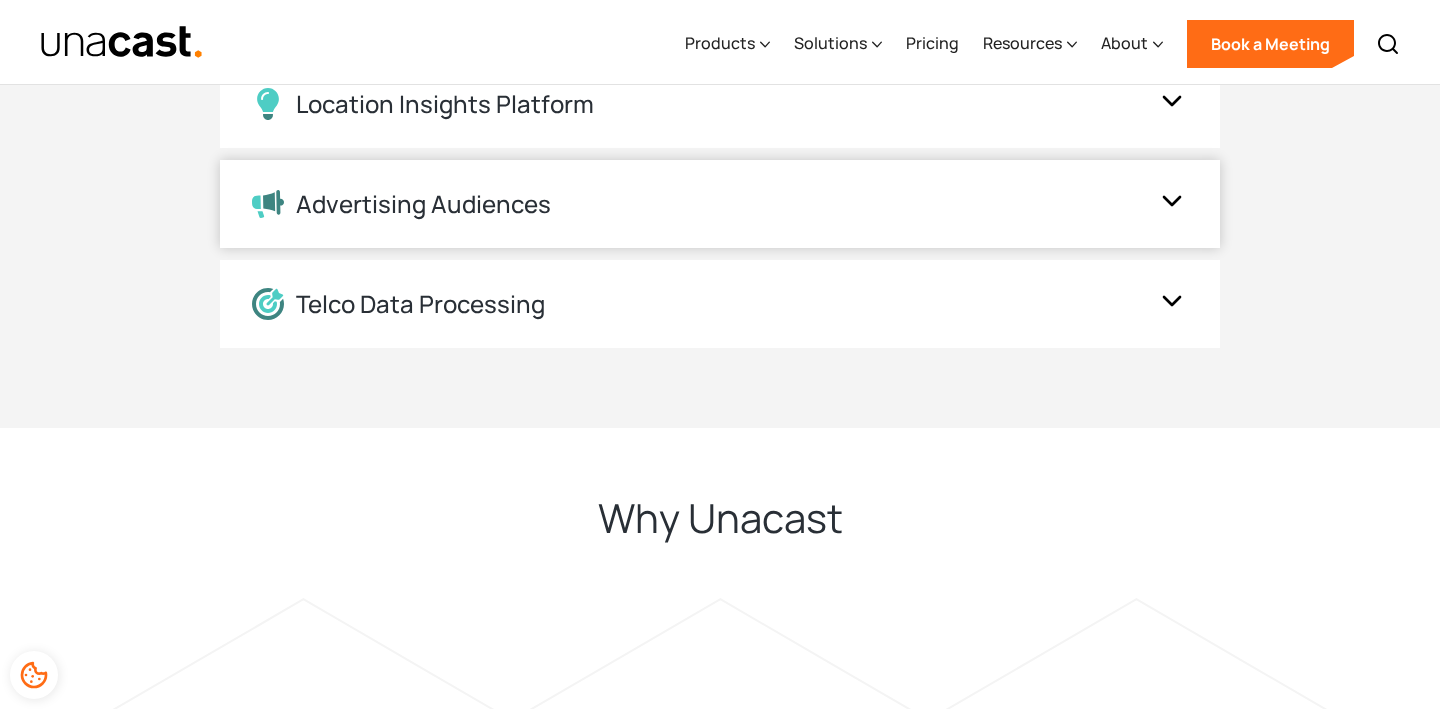 click on "Advertising Audiences" at bounding box center [700, 204] 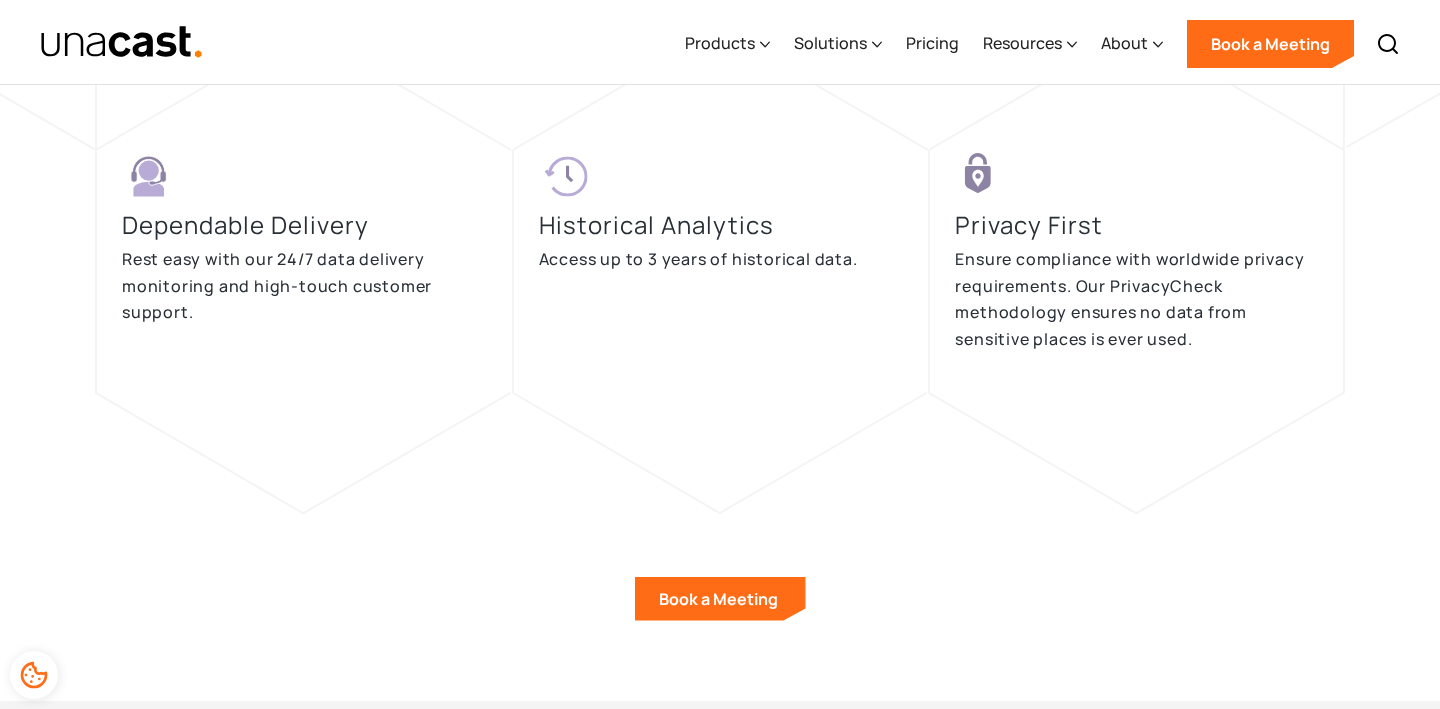 scroll, scrollTop: 5464, scrollLeft: 0, axis: vertical 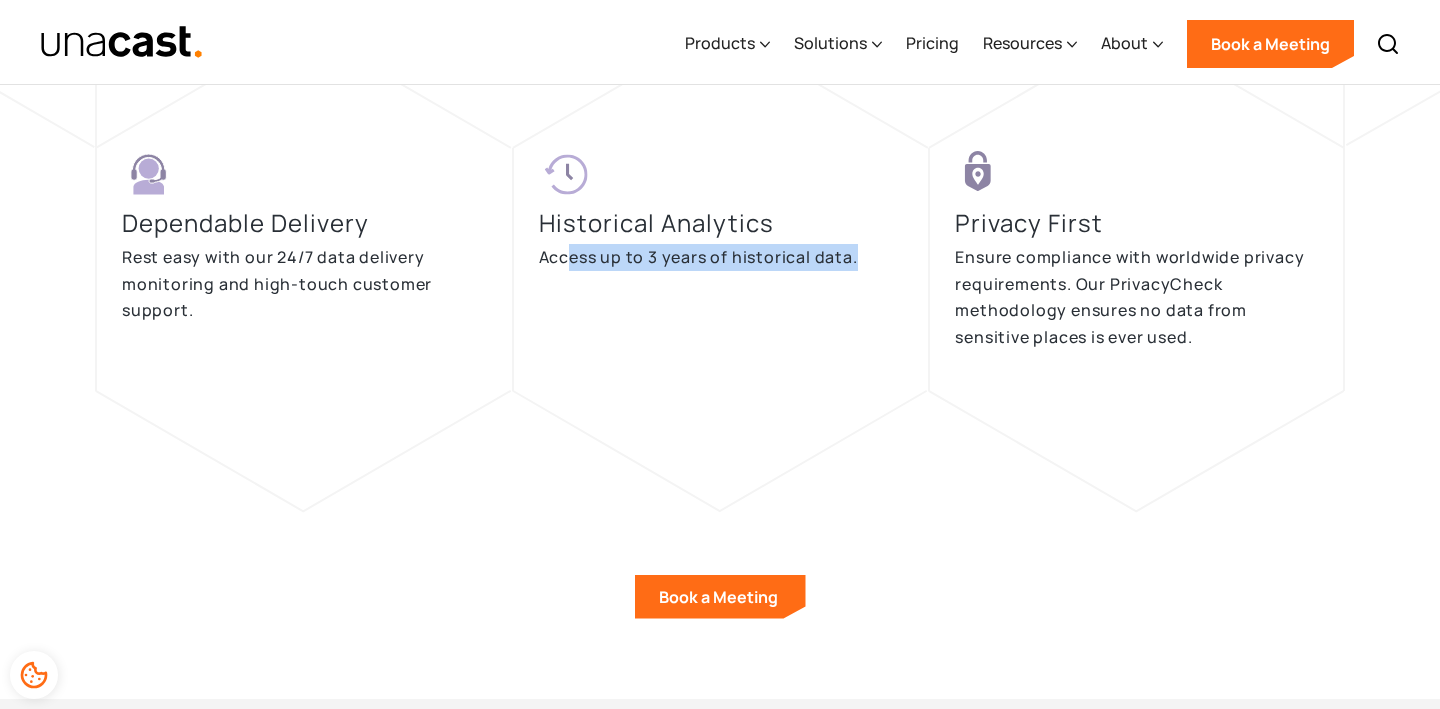 drag, startPoint x: 565, startPoint y: 269, endPoint x: 816, endPoint y: 274, distance: 251.04979 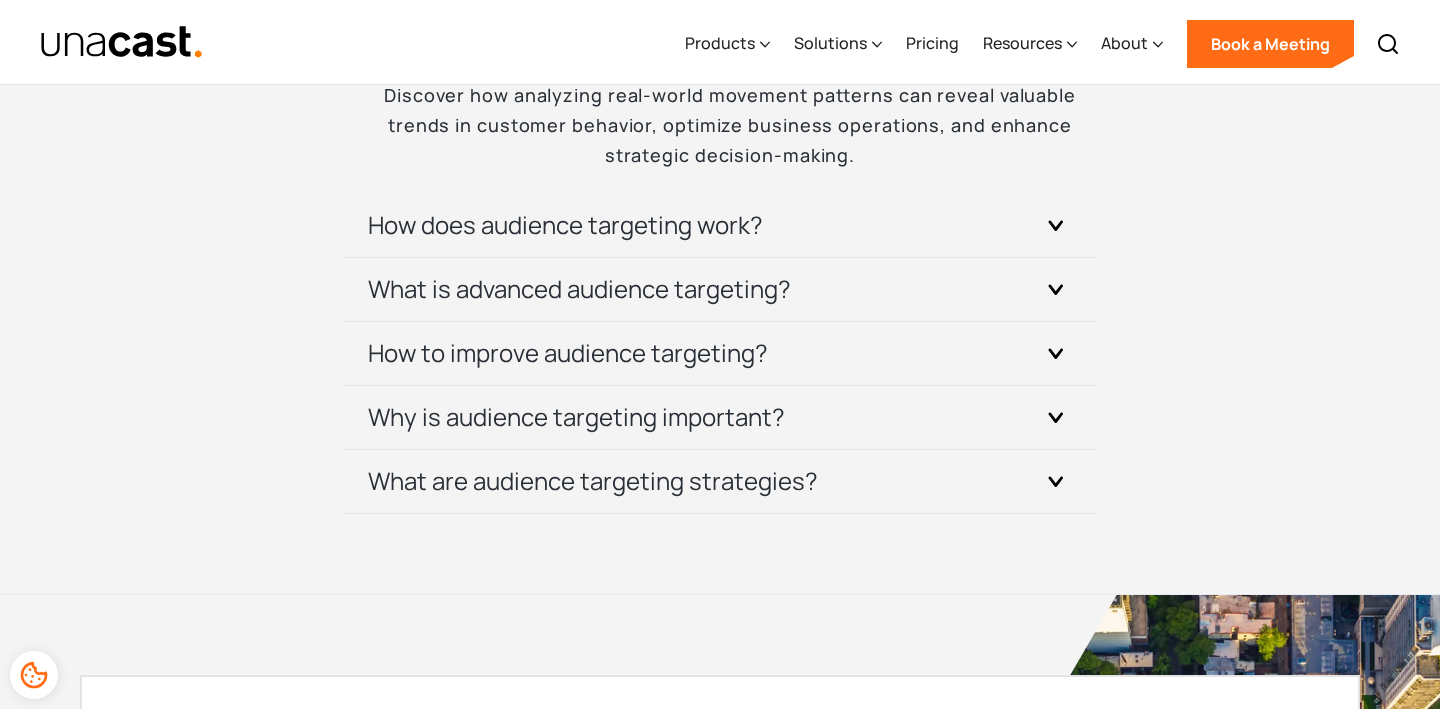 scroll, scrollTop: 6253, scrollLeft: 0, axis: vertical 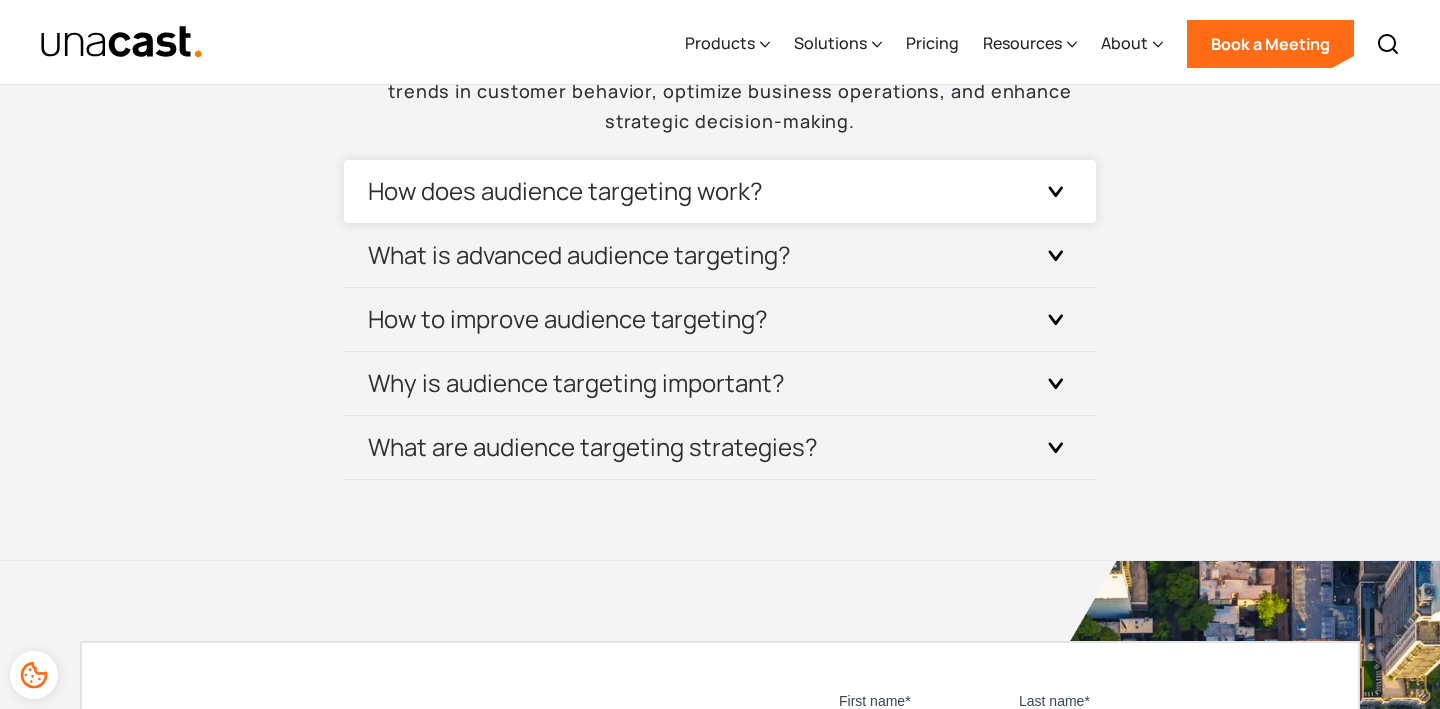 click on "How does audience targeting work?" at bounding box center [720, 191] 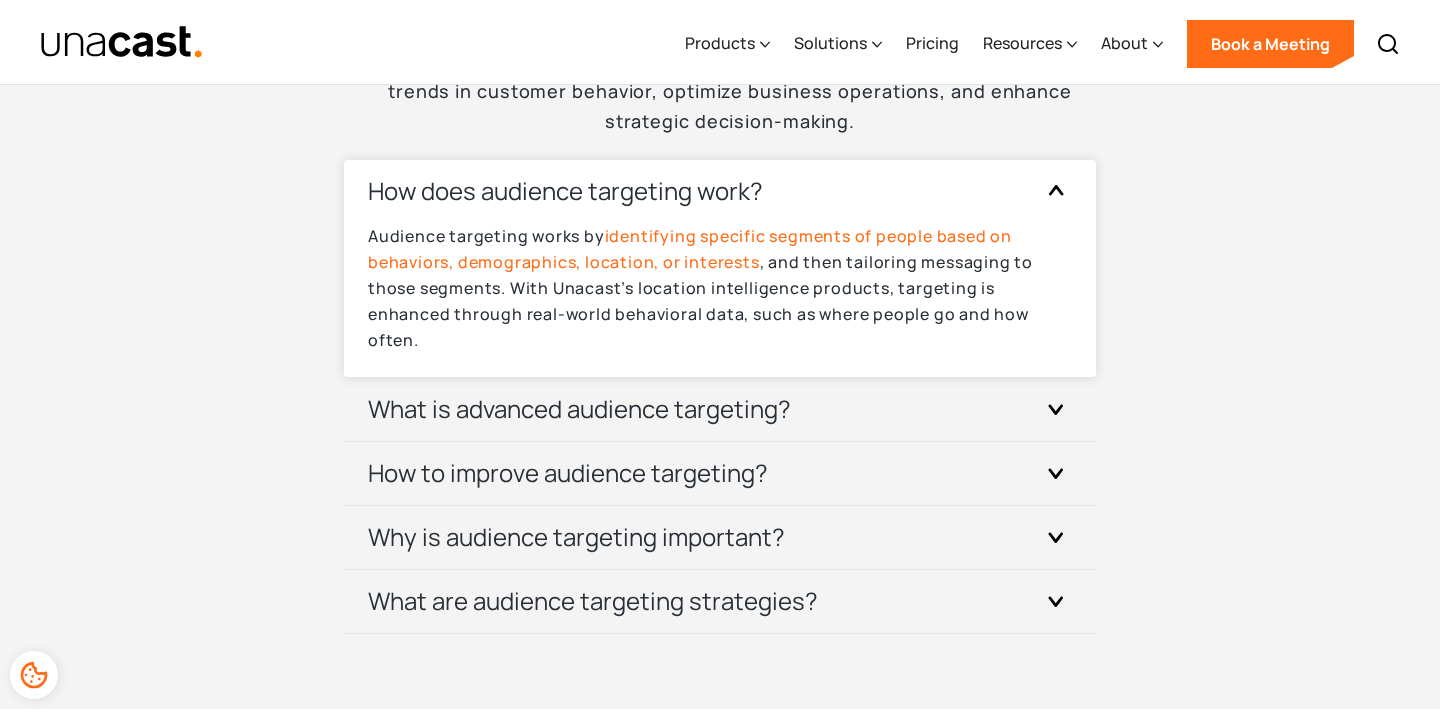 click on "How does audience targeting work?" at bounding box center [720, 191] 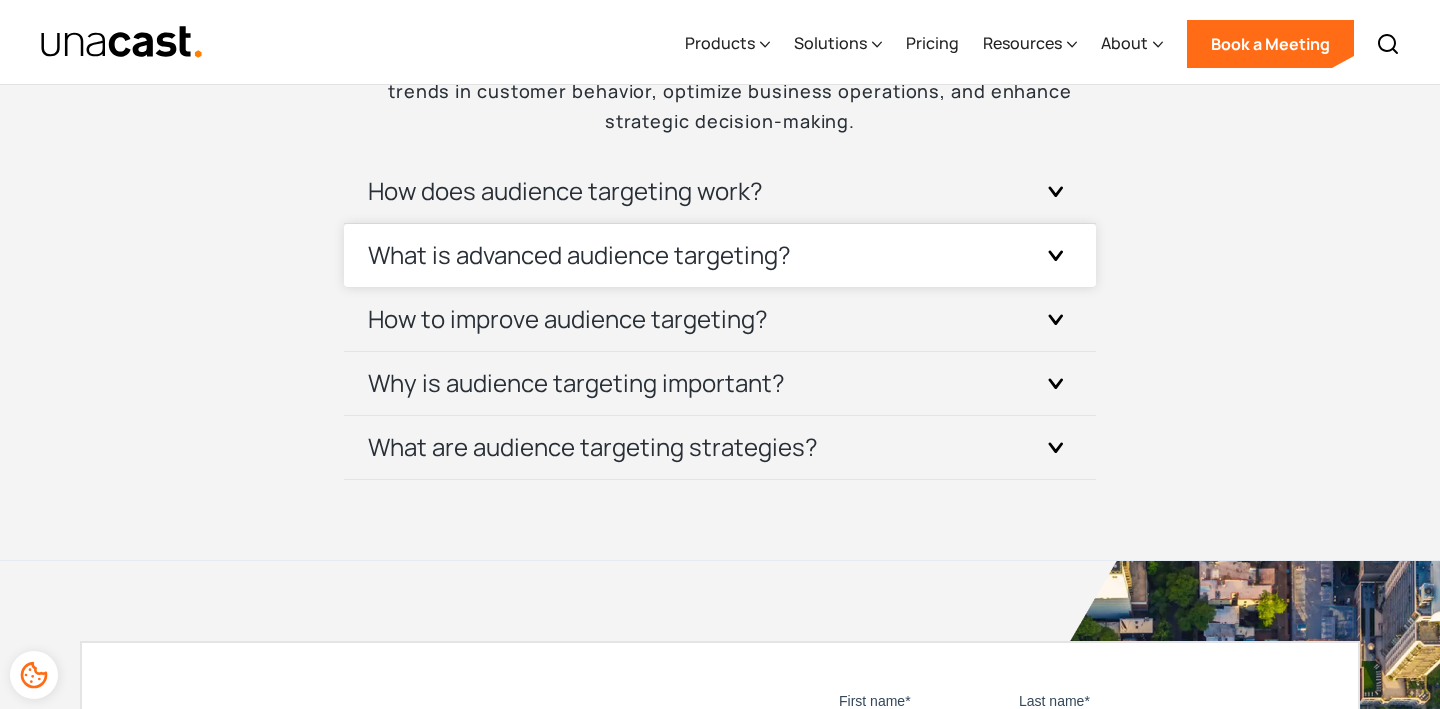 click on "What is advanced audience targeting?" at bounding box center (579, 255) 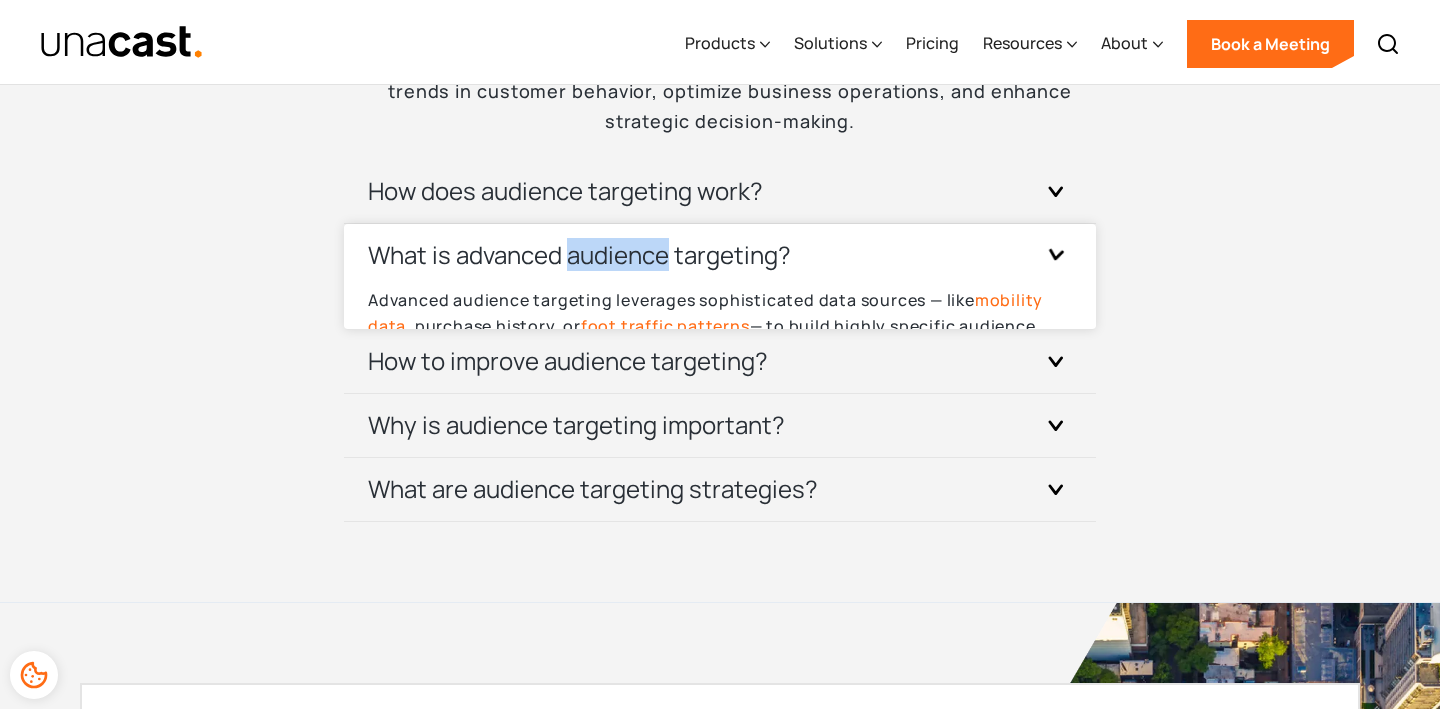 click on "What is advanced audience targeting?" at bounding box center (579, 255) 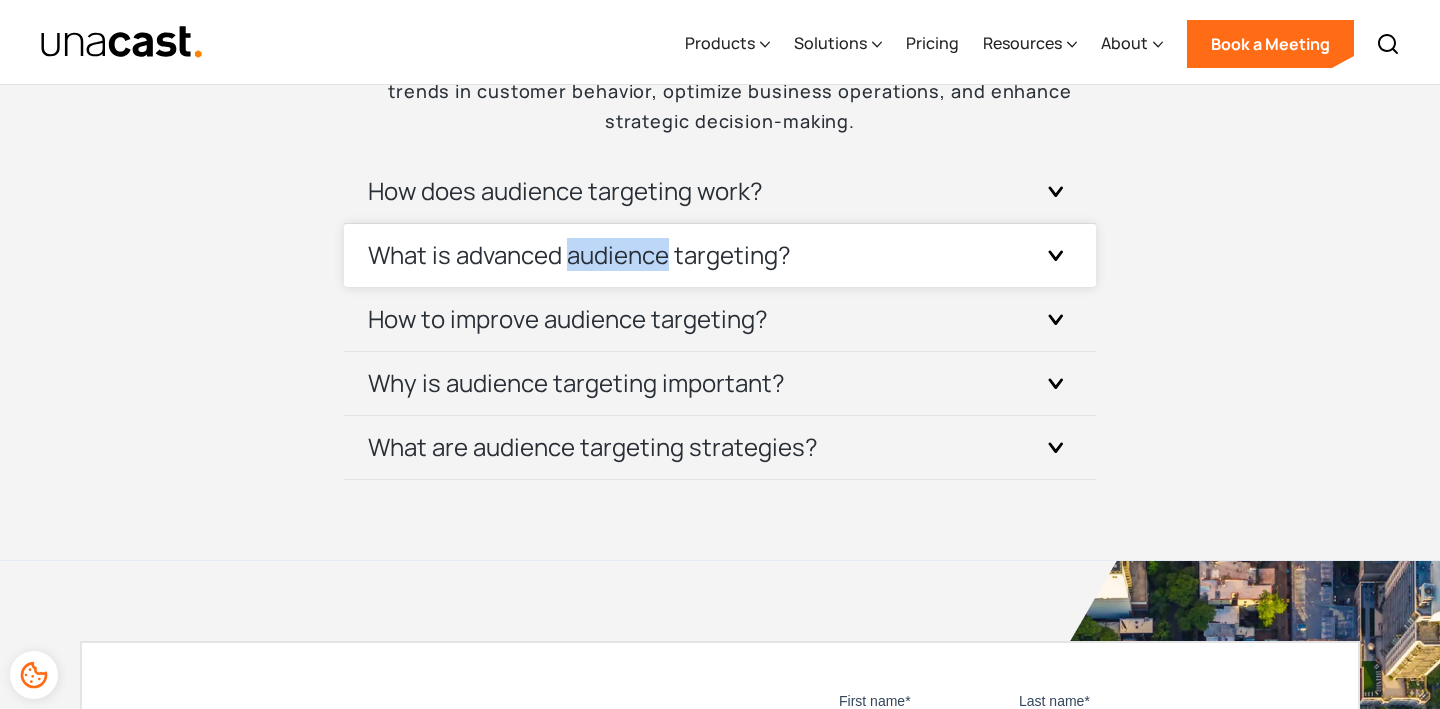 click on "What is advanced audience targeting?" at bounding box center [579, 255] 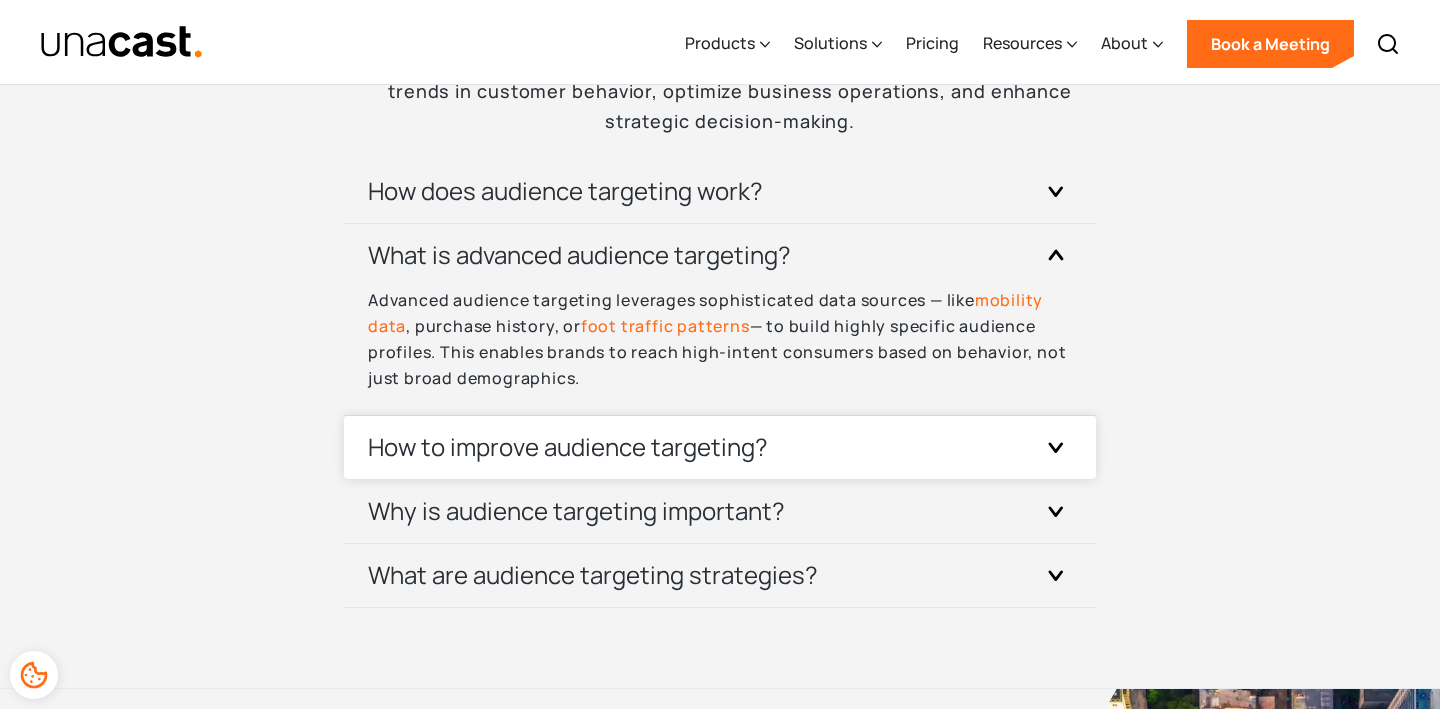 click on "How to improve audience targeting?" at bounding box center (720, 447) 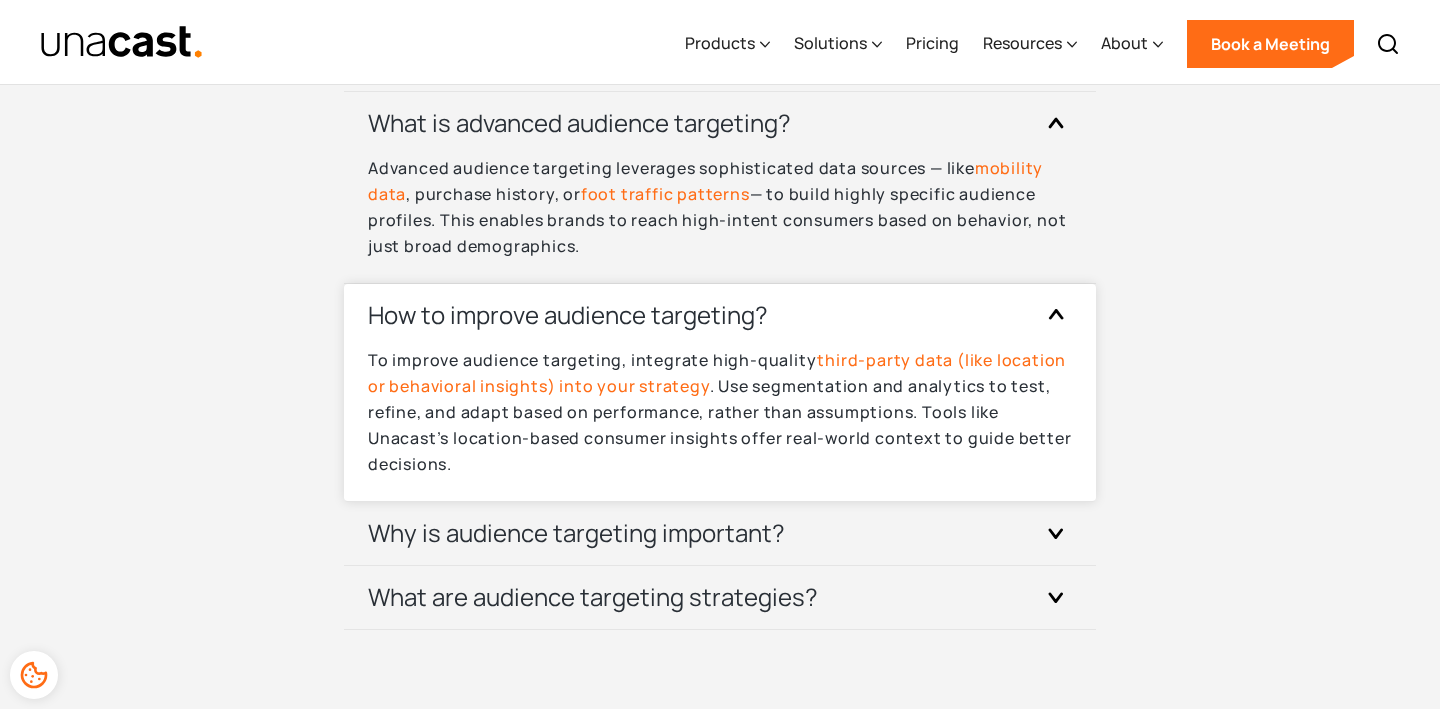 scroll, scrollTop: 6397, scrollLeft: 0, axis: vertical 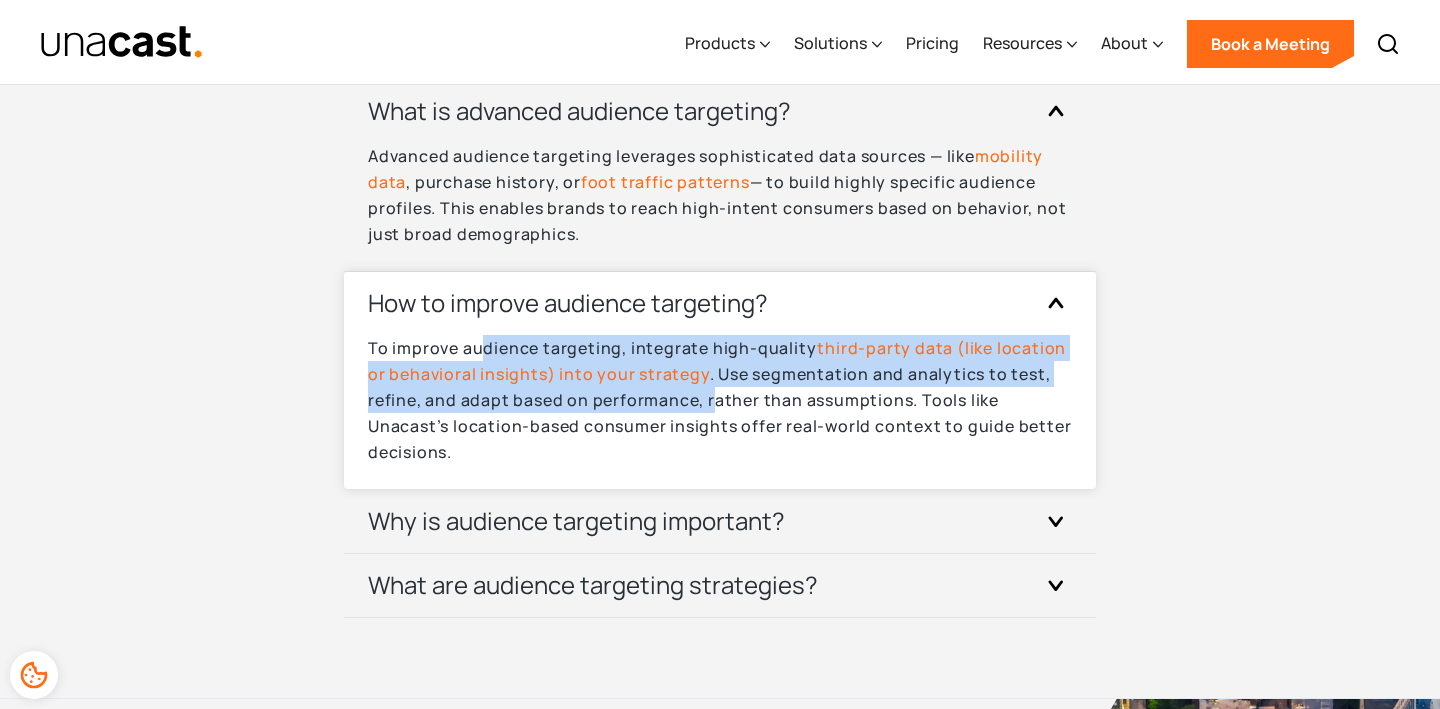 drag, startPoint x: 481, startPoint y: 355, endPoint x: 713, endPoint y: 392, distance: 234.9319 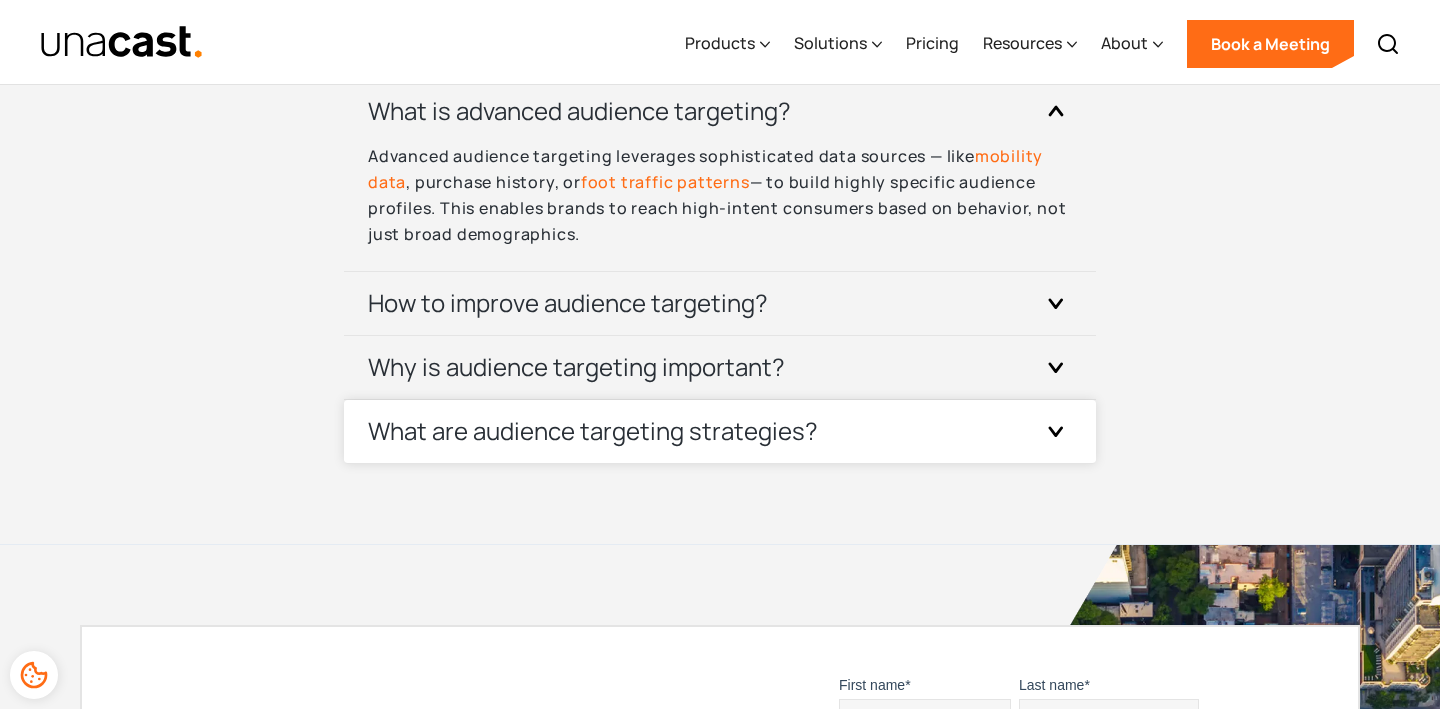 click on "What are audience targeting strategies?" at bounding box center (593, 431) 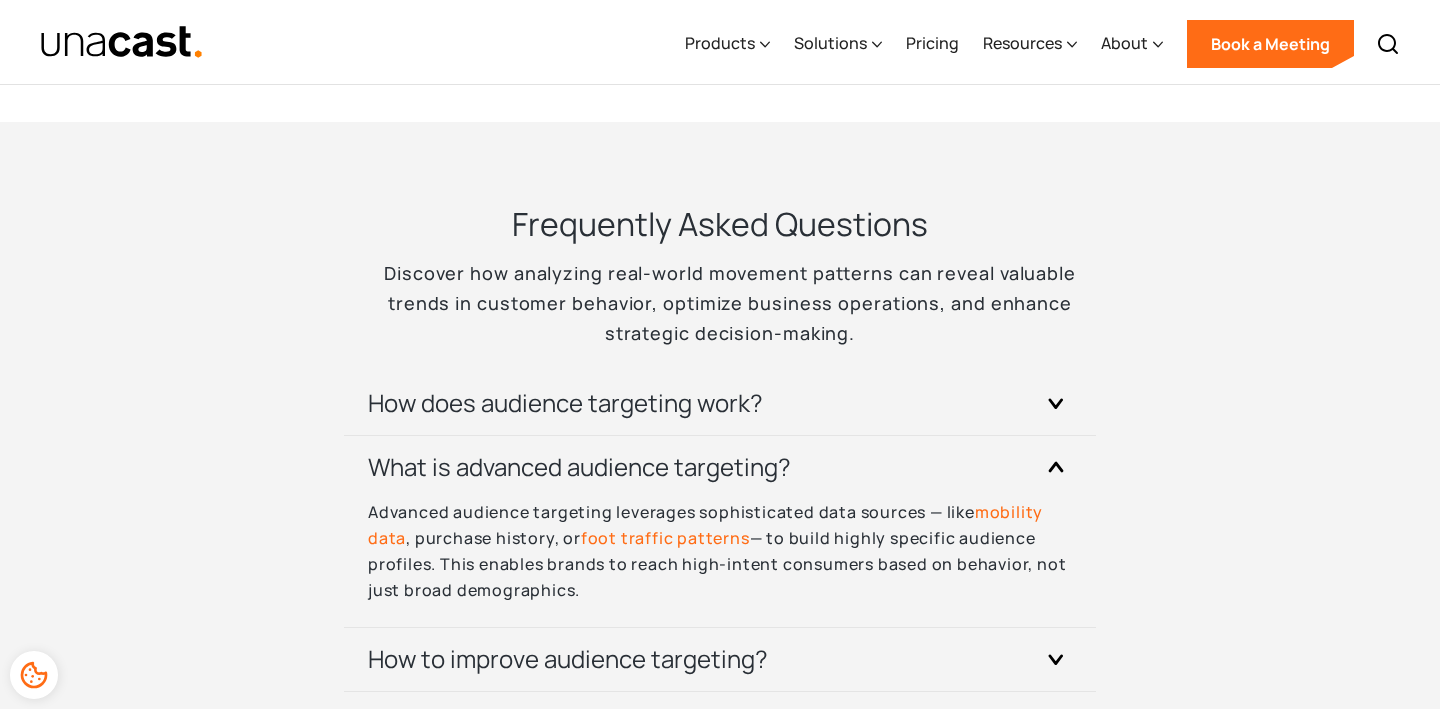 scroll, scrollTop: 6051, scrollLeft: 0, axis: vertical 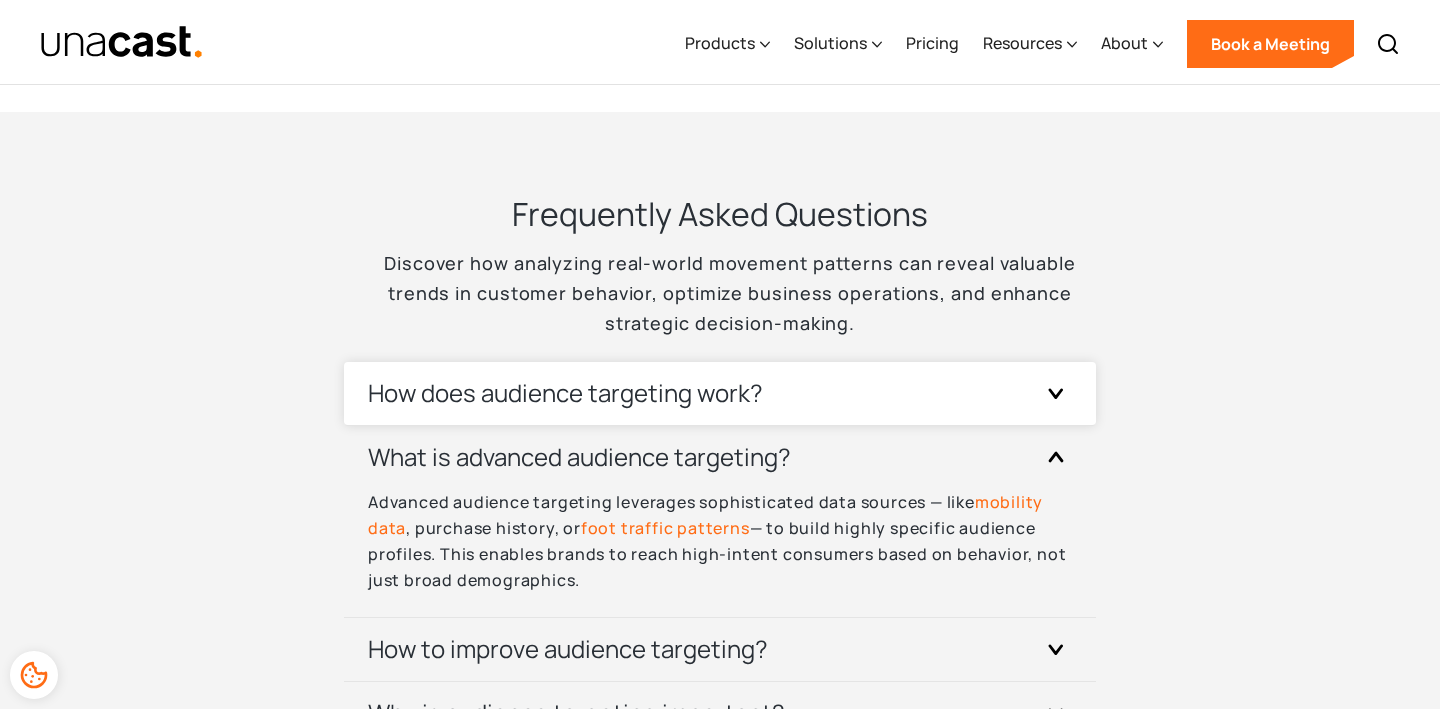 click on "How does audience targeting work?" at bounding box center (565, 393) 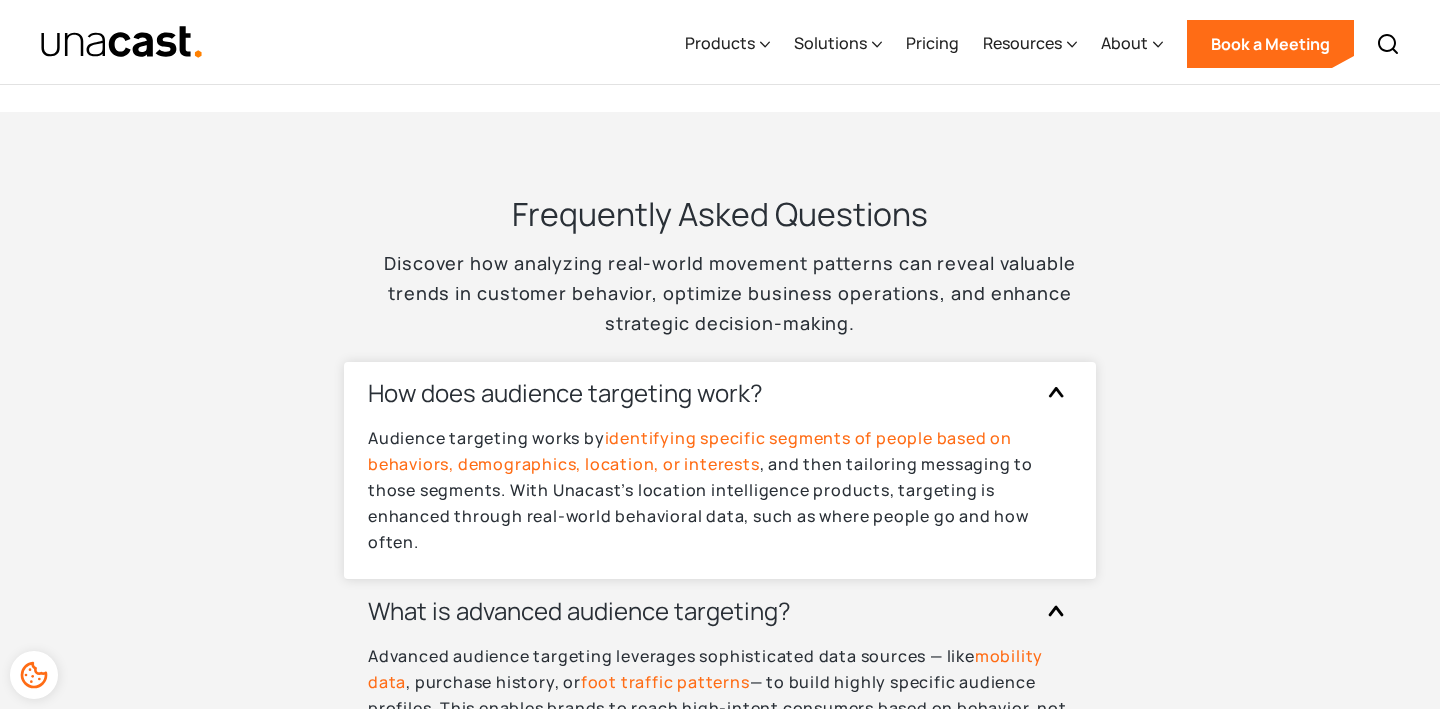 click on "How does audience targeting work?" at bounding box center [565, 393] 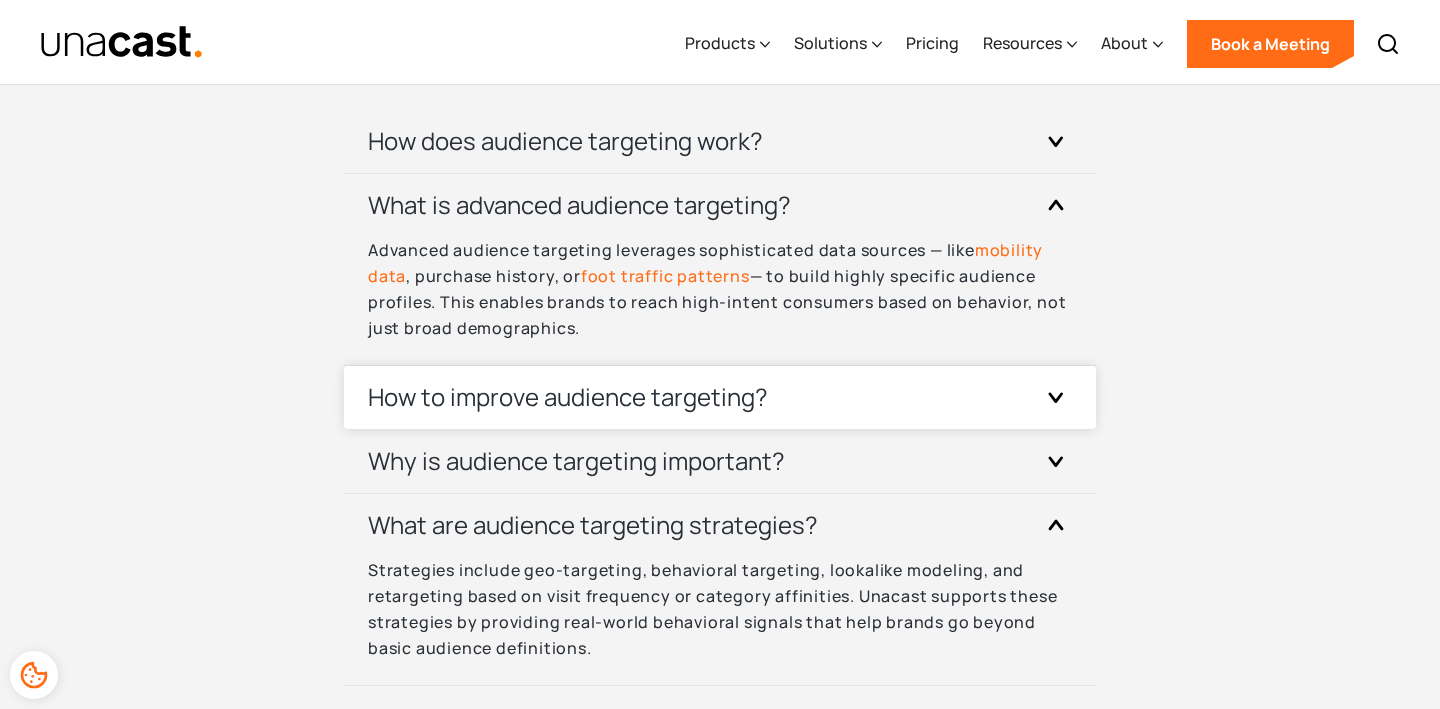 scroll, scrollTop: 6304, scrollLeft: 0, axis: vertical 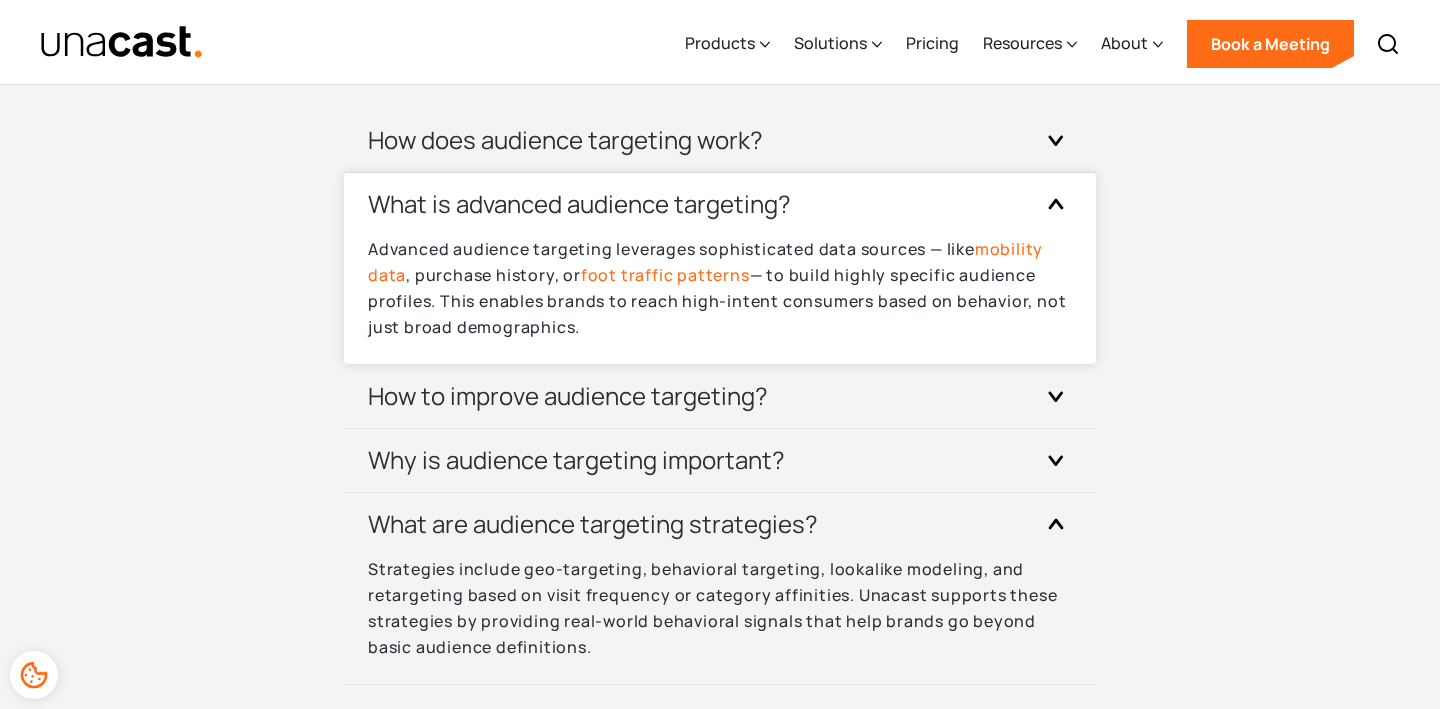 click on "What is advanced audience targeting?" at bounding box center (720, 204) 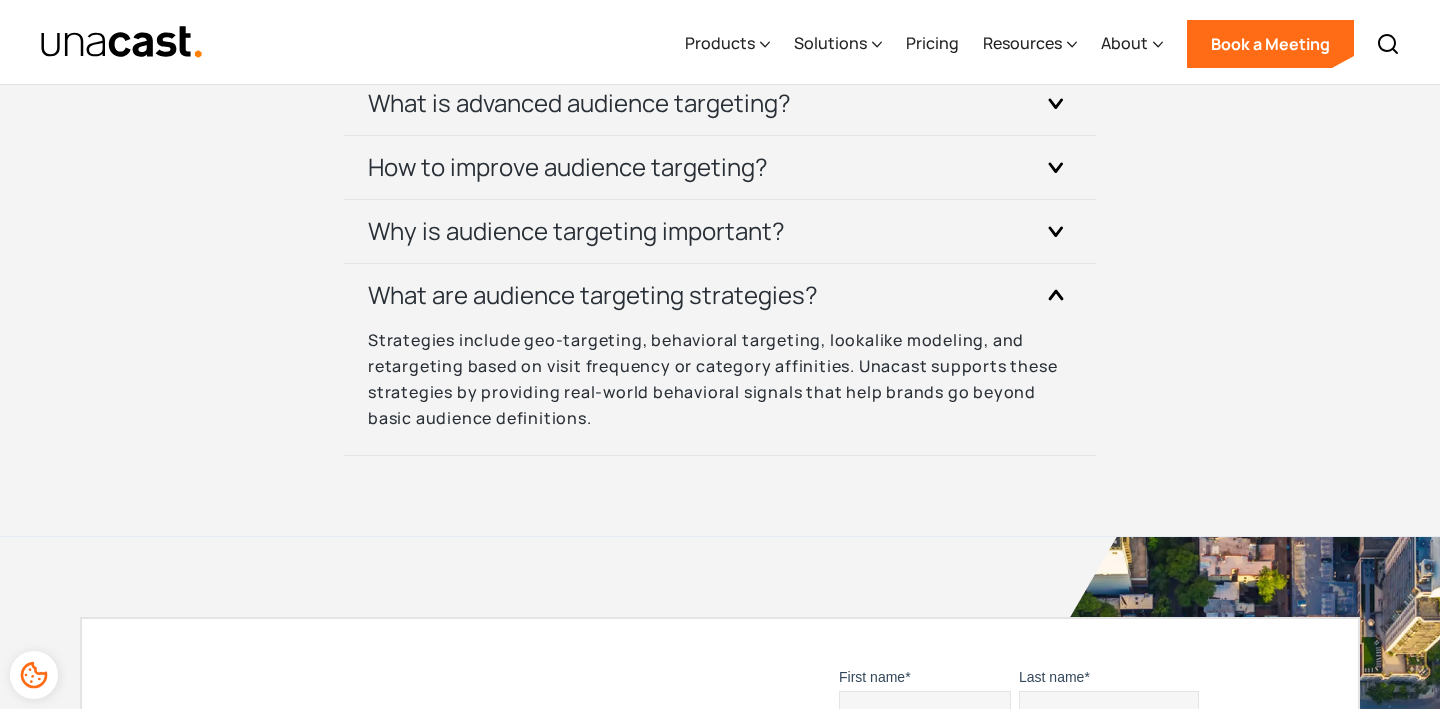 scroll, scrollTop: 6402, scrollLeft: 0, axis: vertical 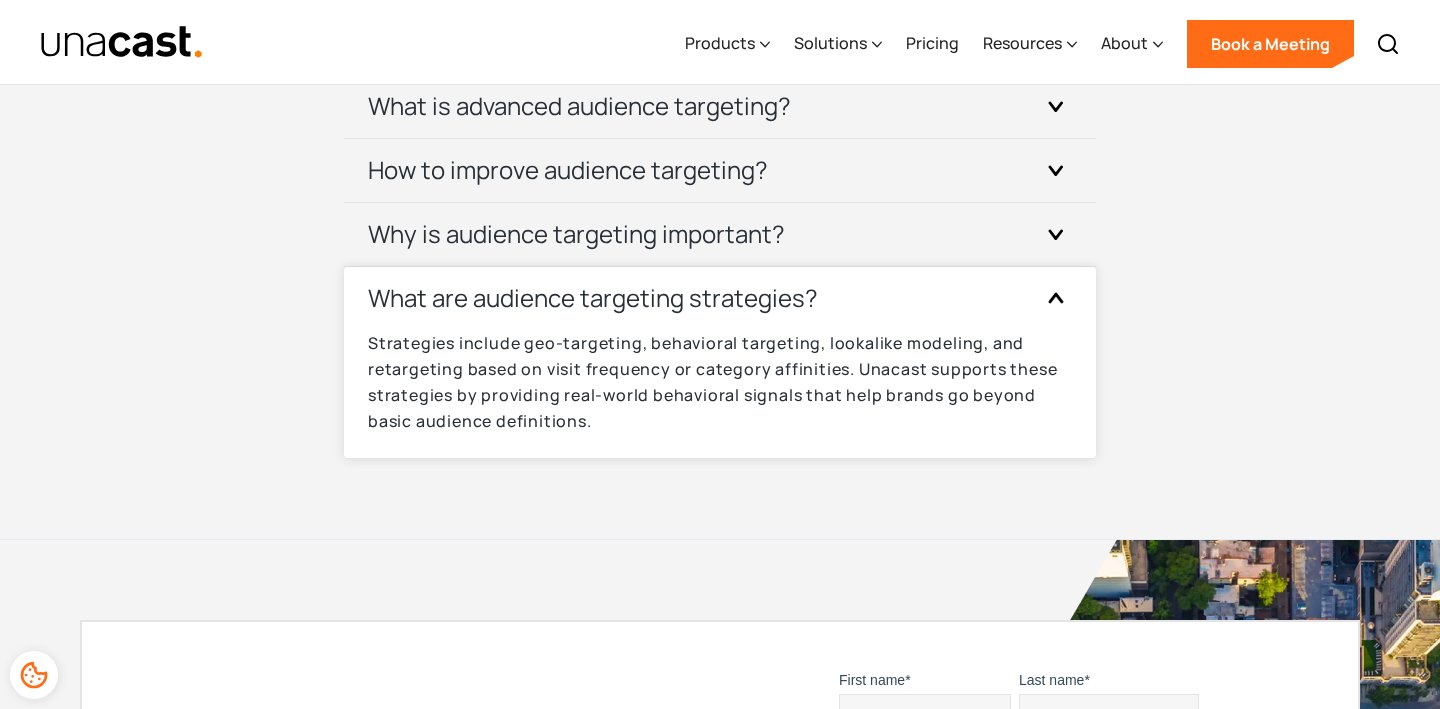 click on "What are audience targeting strategies?" at bounding box center (593, 298) 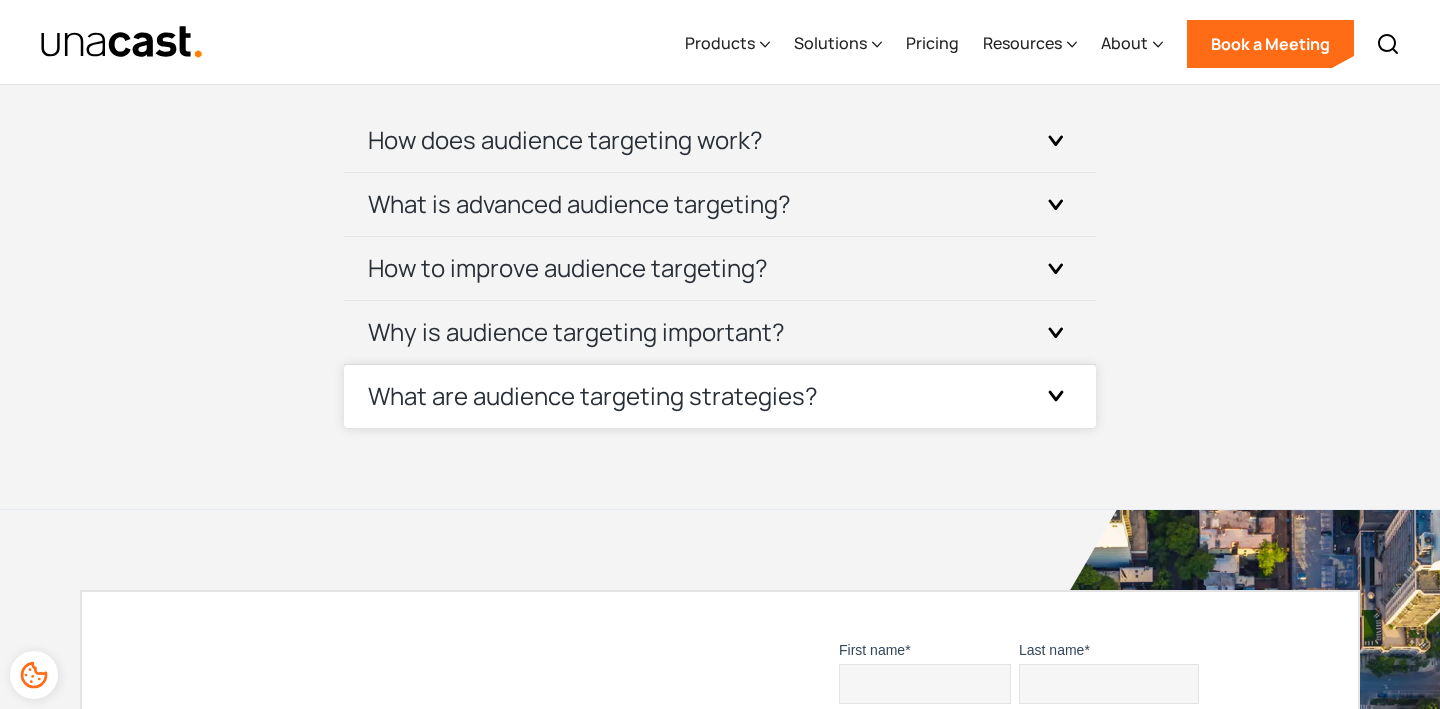 scroll, scrollTop: 6282, scrollLeft: 0, axis: vertical 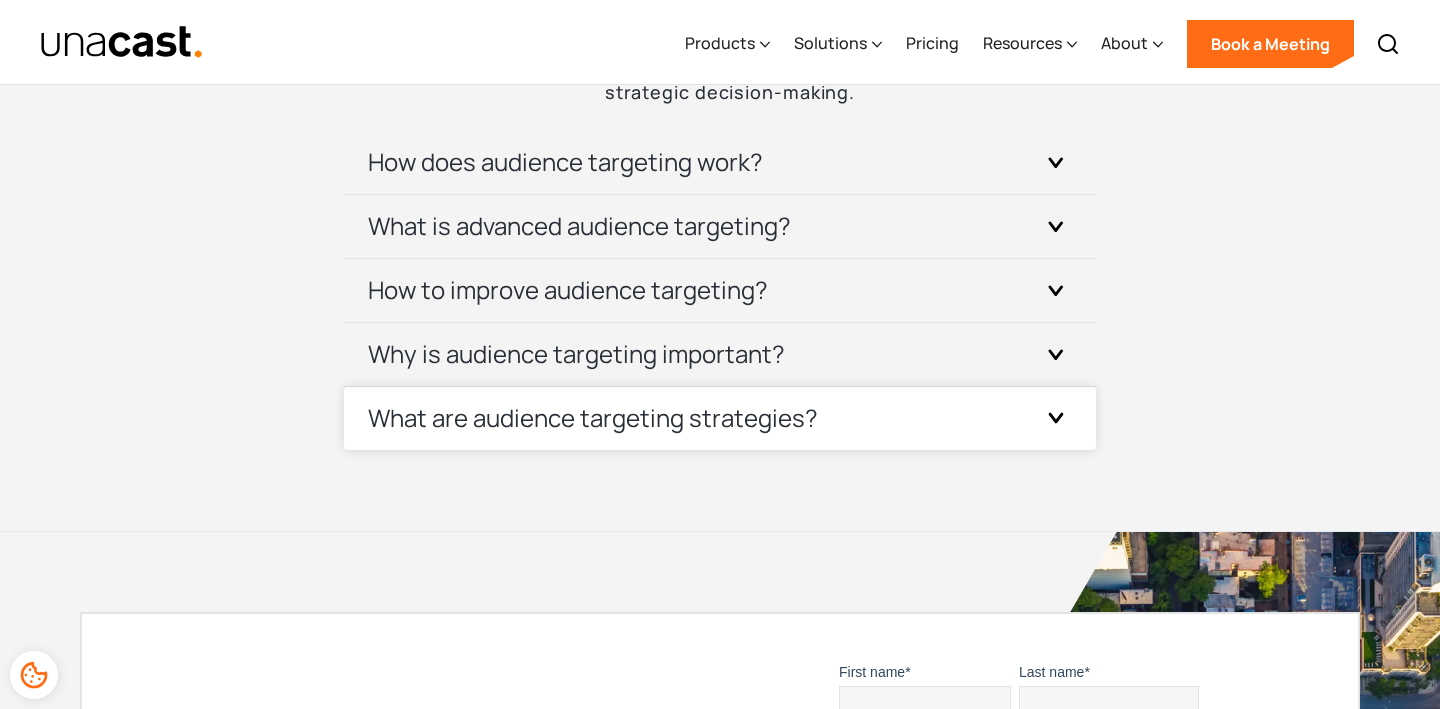 click on "How to improve audience targeting?" at bounding box center [568, 290] 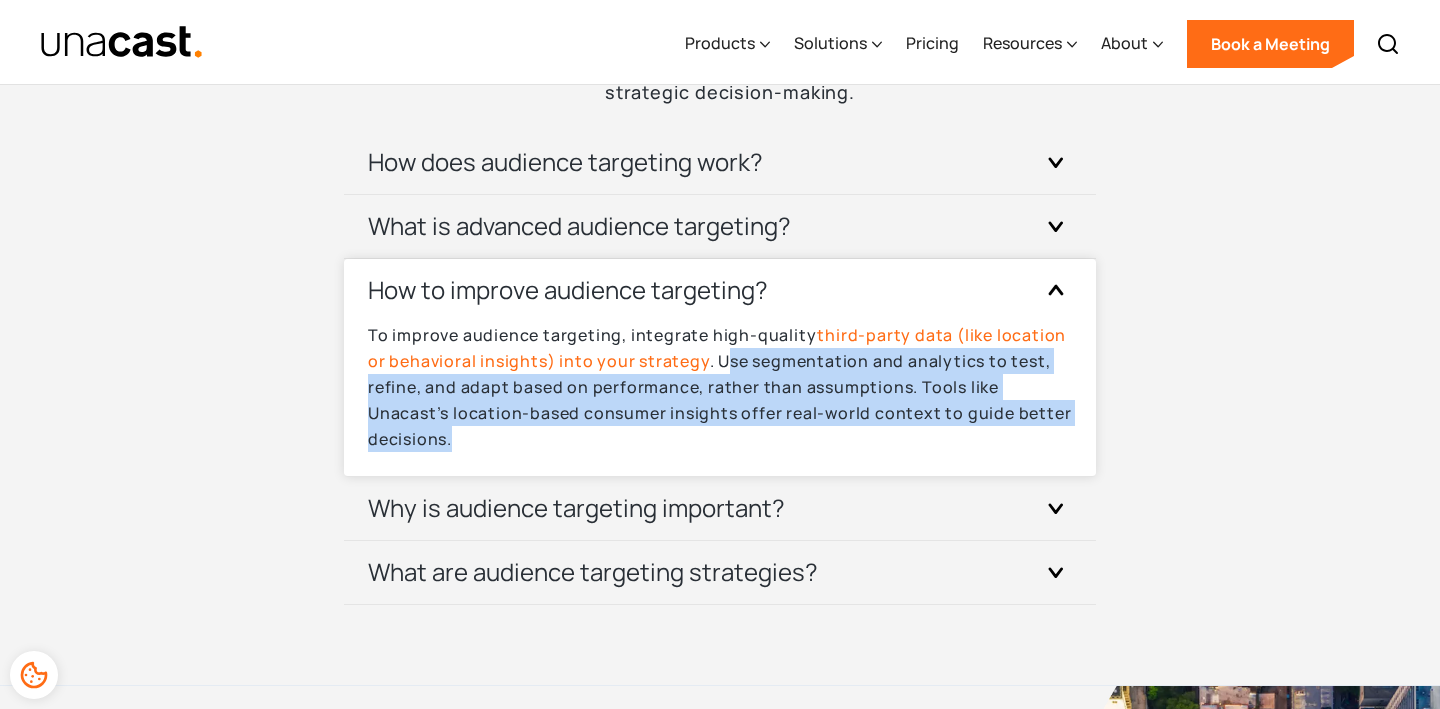 drag, startPoint x: 720, startPoint y: 363, endPoint x: 820, endPoint y: 443, distance: 128.06248 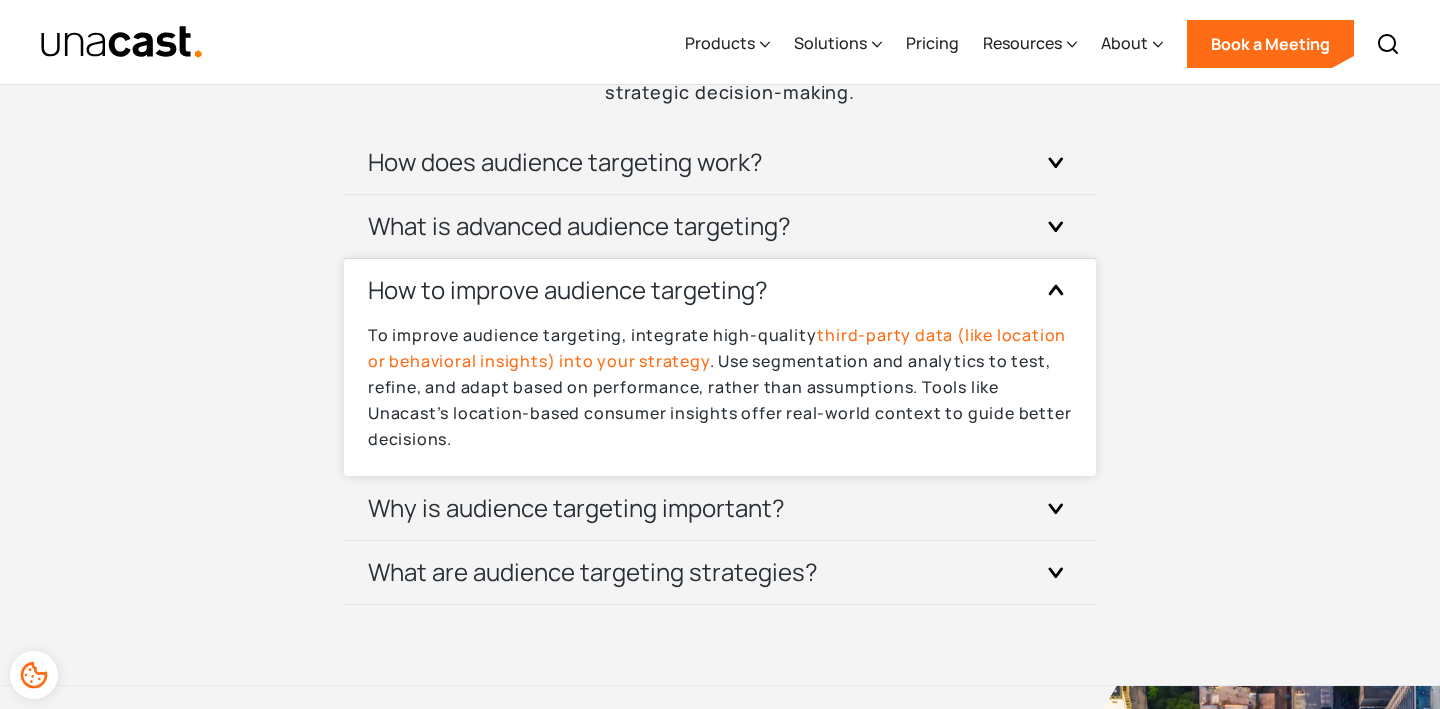 click on "How does audience targeting work?
Audience targeting works by  identifying specific segments of people based on behaviors, demographics, location, or interests , and then tailoring messaging to those segments. With Unacast’s location intelligence products, targeting is enhanced through real-world behavioral data, such as where people go and how often. What is advanced audience targeting?
Advanced audience targeting leverages sophisticated data sources — like  mobility data , purchase history, or  foot traffic patterns  — to build highly specific audience profiles. This enables brands to reach high-intent consumers based on behavior, not just broad demographics. How to improve audience targeting?
To improve audience targeting, integrate high-quality  third-party data (like location or behavioral insights) into your strategy Why is audience targeting important?
What are audience targeting strategies?" at bounding box center (720, 368) 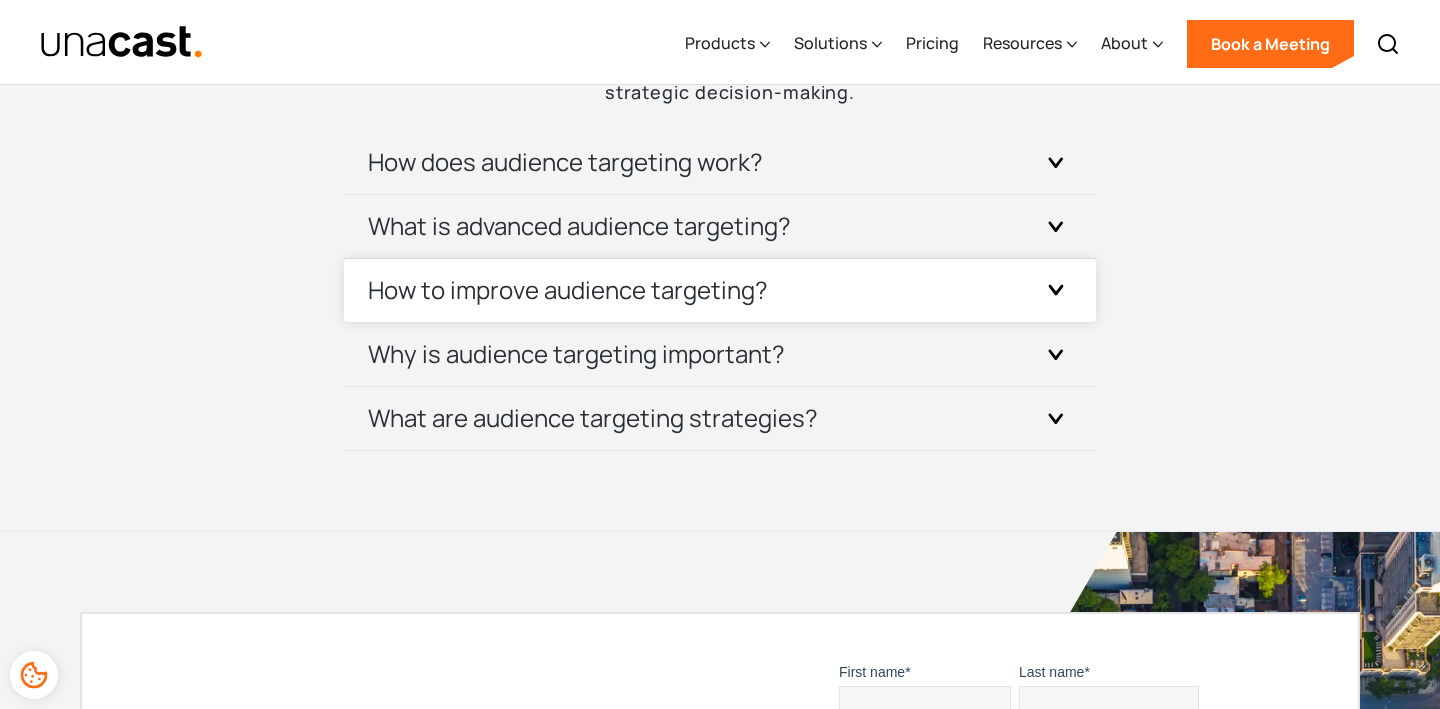 click on "What are audience targeting strategies?" at bounding box center (720, 418) 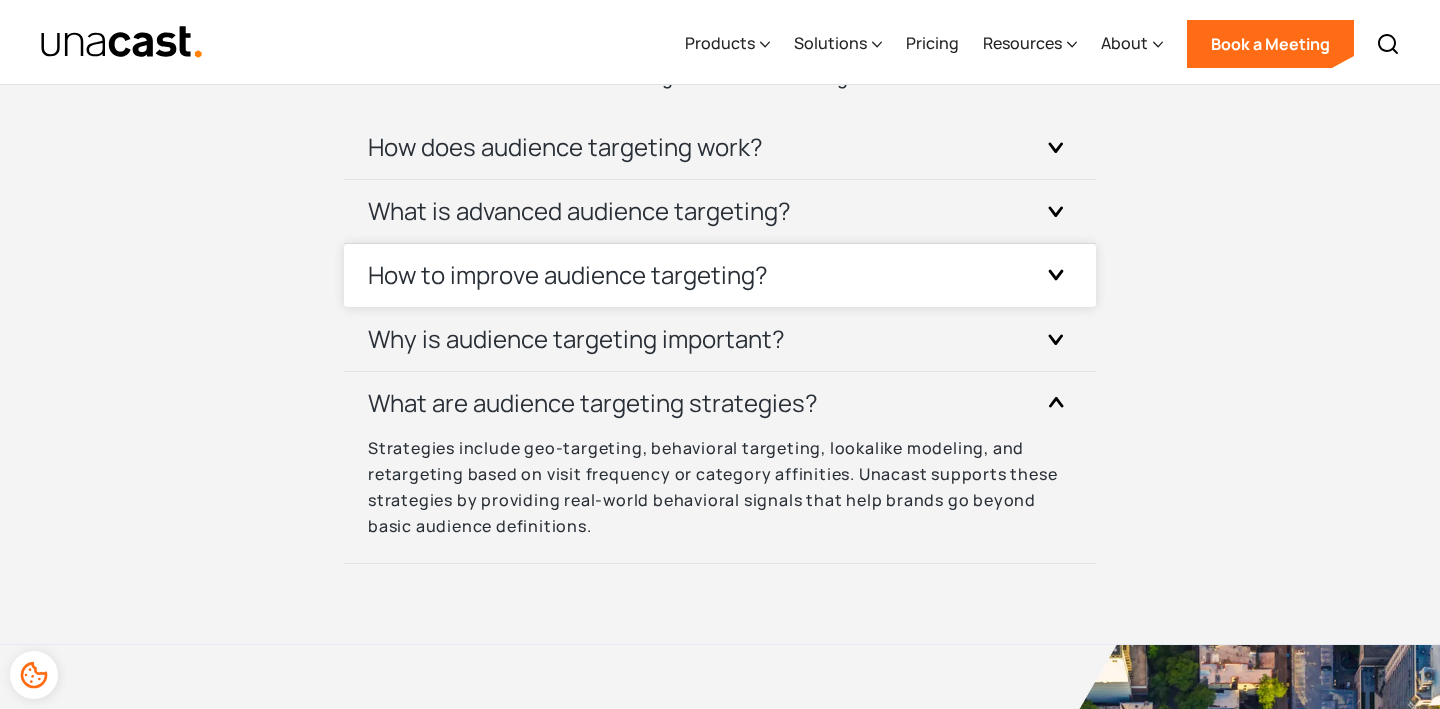 scroll, scrollTop: 6299, scrollLeft: 0, axis: vertical 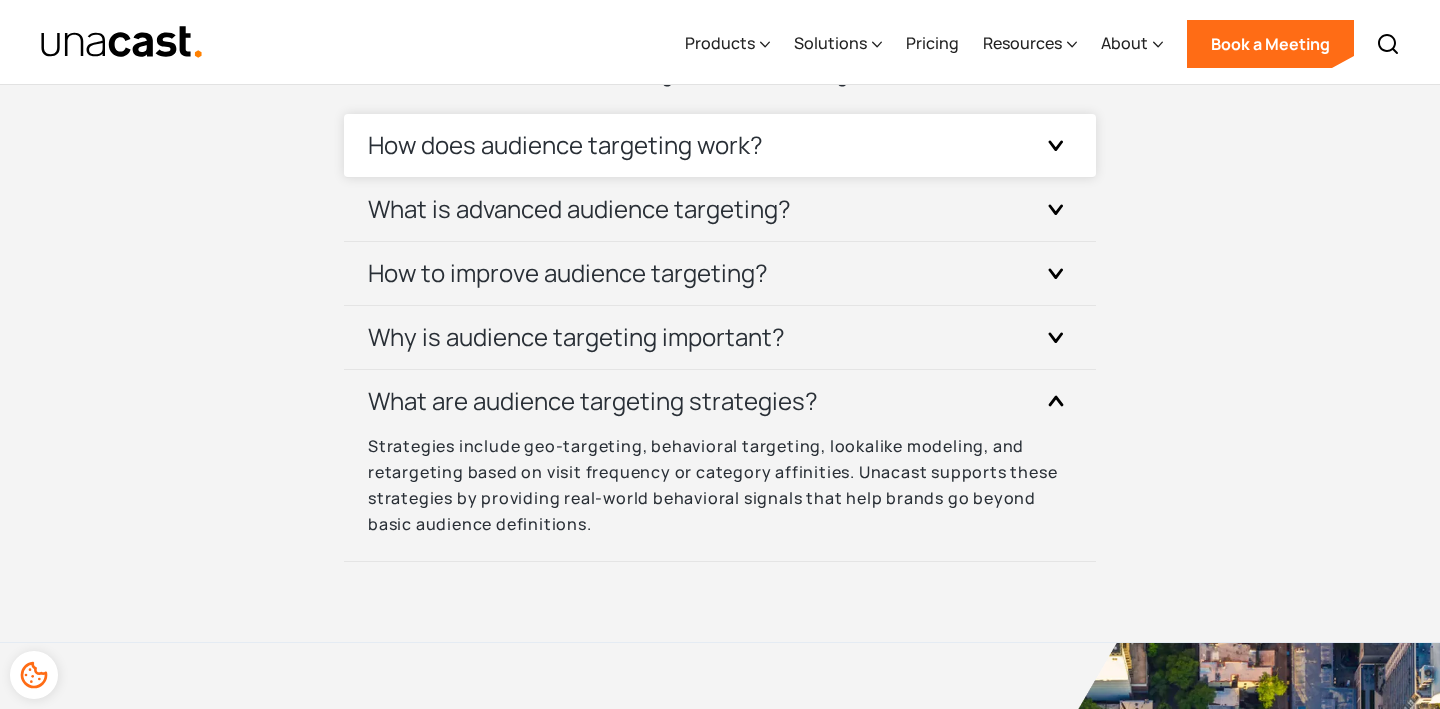 click on "How does audience targeting work?" at bounding box center [565, 145] 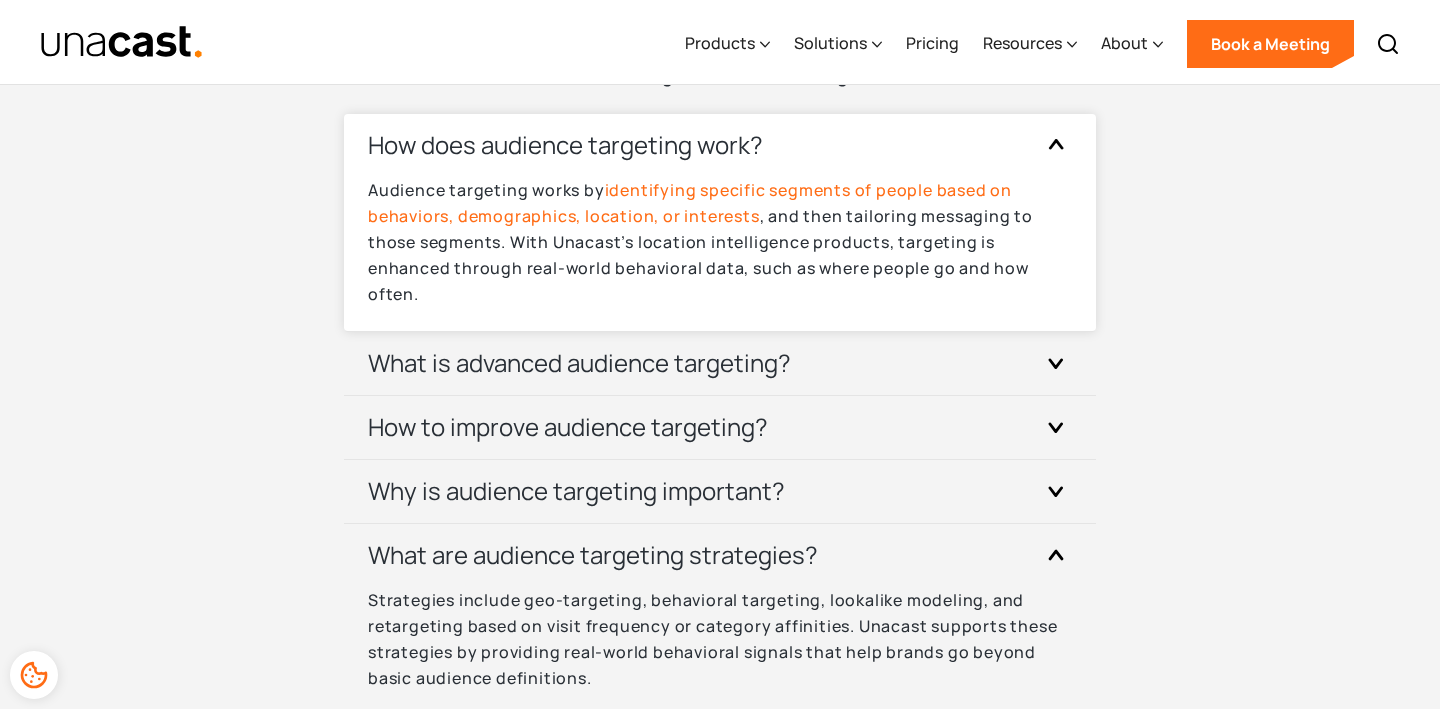 click on "How does audience targeting work?" at bounding box center (565, 145) 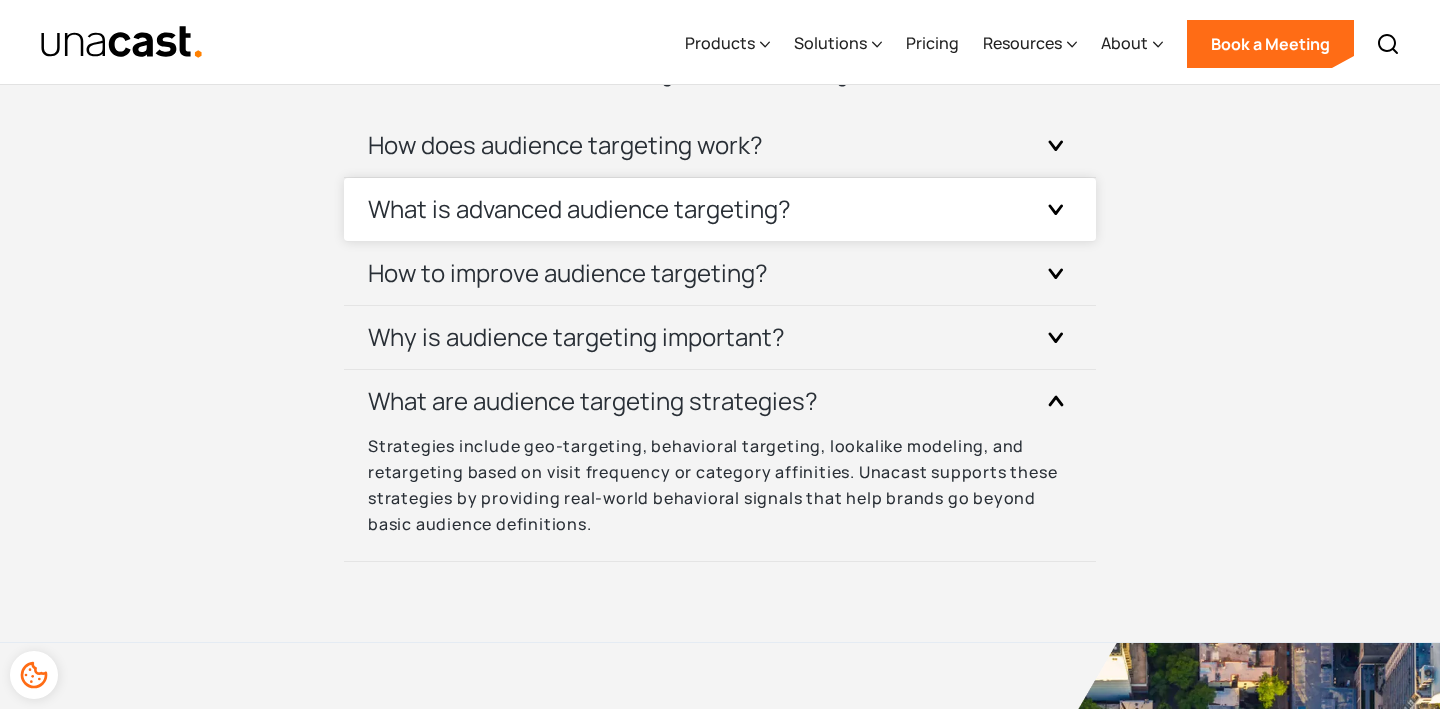 click on "What is advanced audience targeting?" at bounding box center [720, 209] 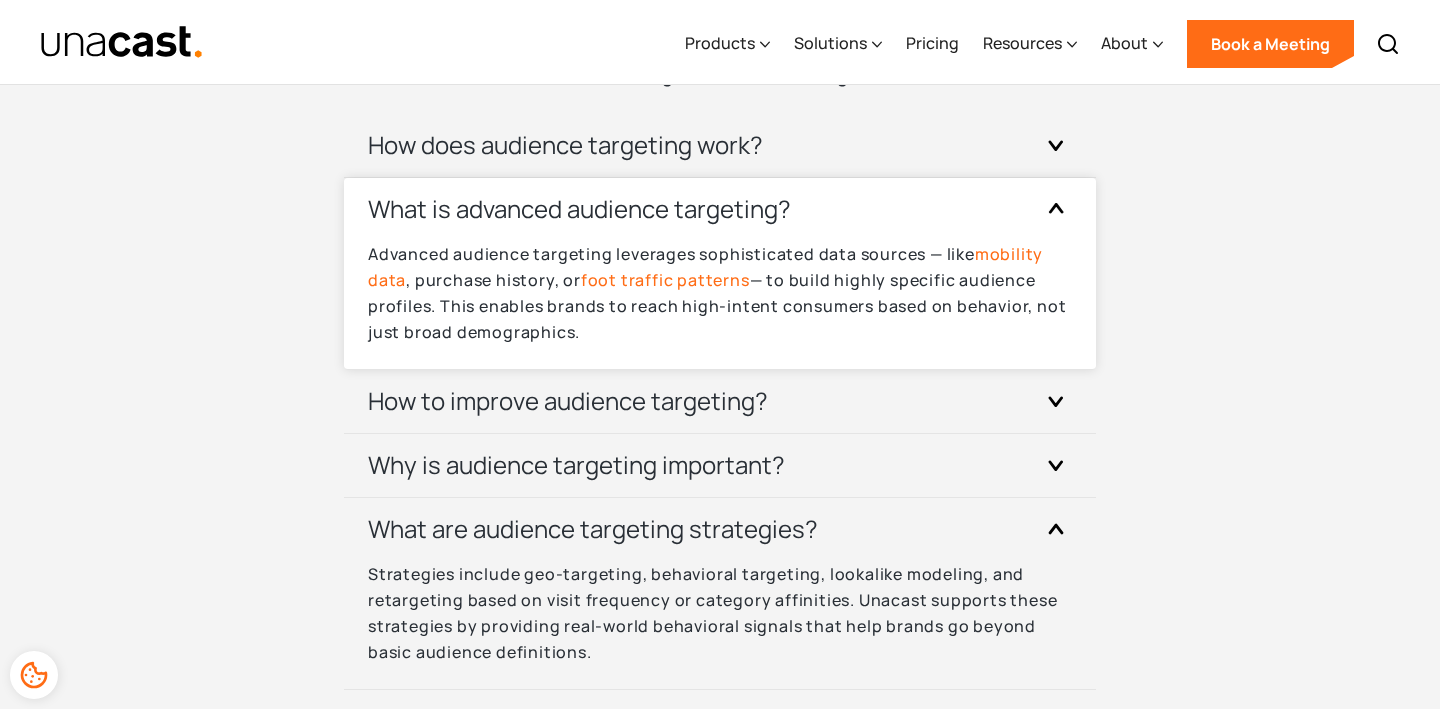 click on "What is advanced audience targeting?" at bounding box center [720, 209] 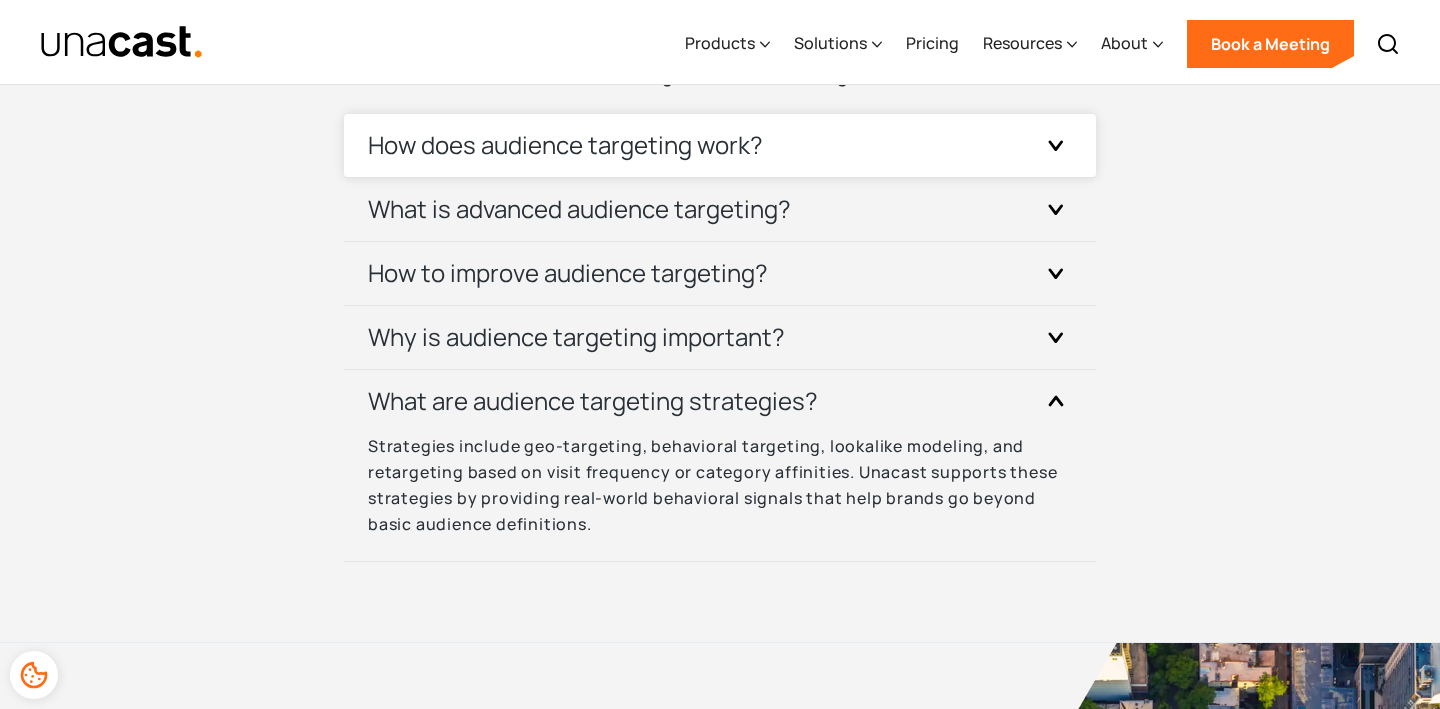 click on "How does audience targeting work?" at bounding box center [565, 145] 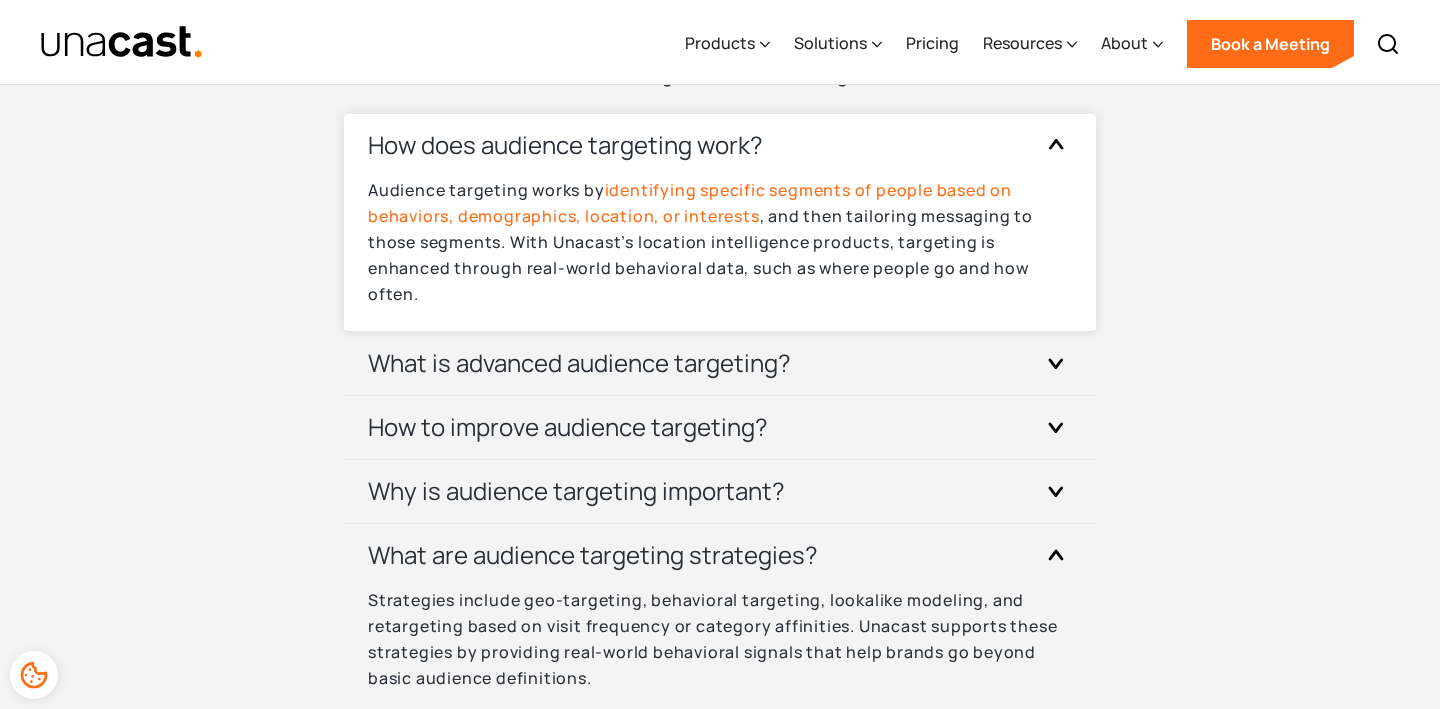 click on "Audience targeting works by  identifying specific segments of people based on behaviors, demographics, location, or interests , and then tailoring messaging to those segments. With Unacast’s location intelligence products, targeting is enhanced through real-world behavioral data, such as where people go and how often." at bounding box center (720, 242) 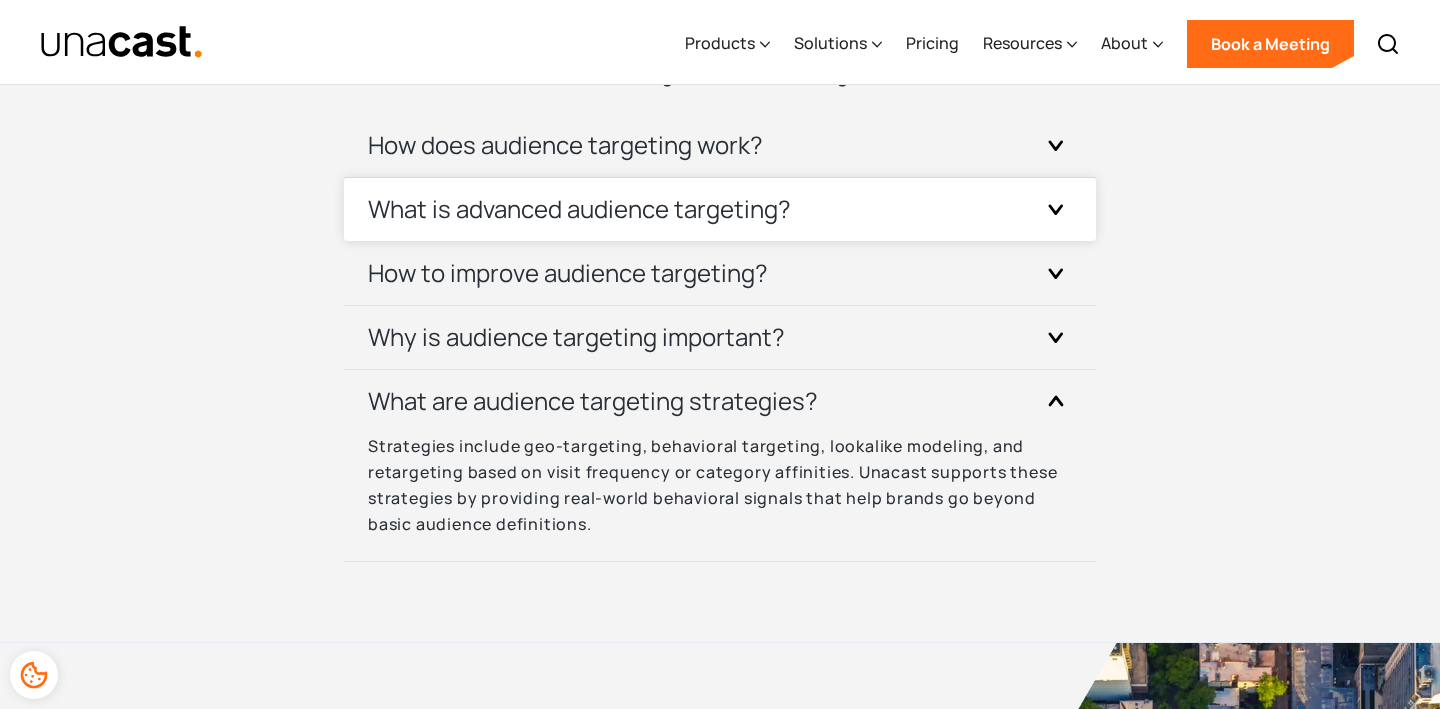 click on "What is advanced audience targeting?" at bounding box center [720, 209] 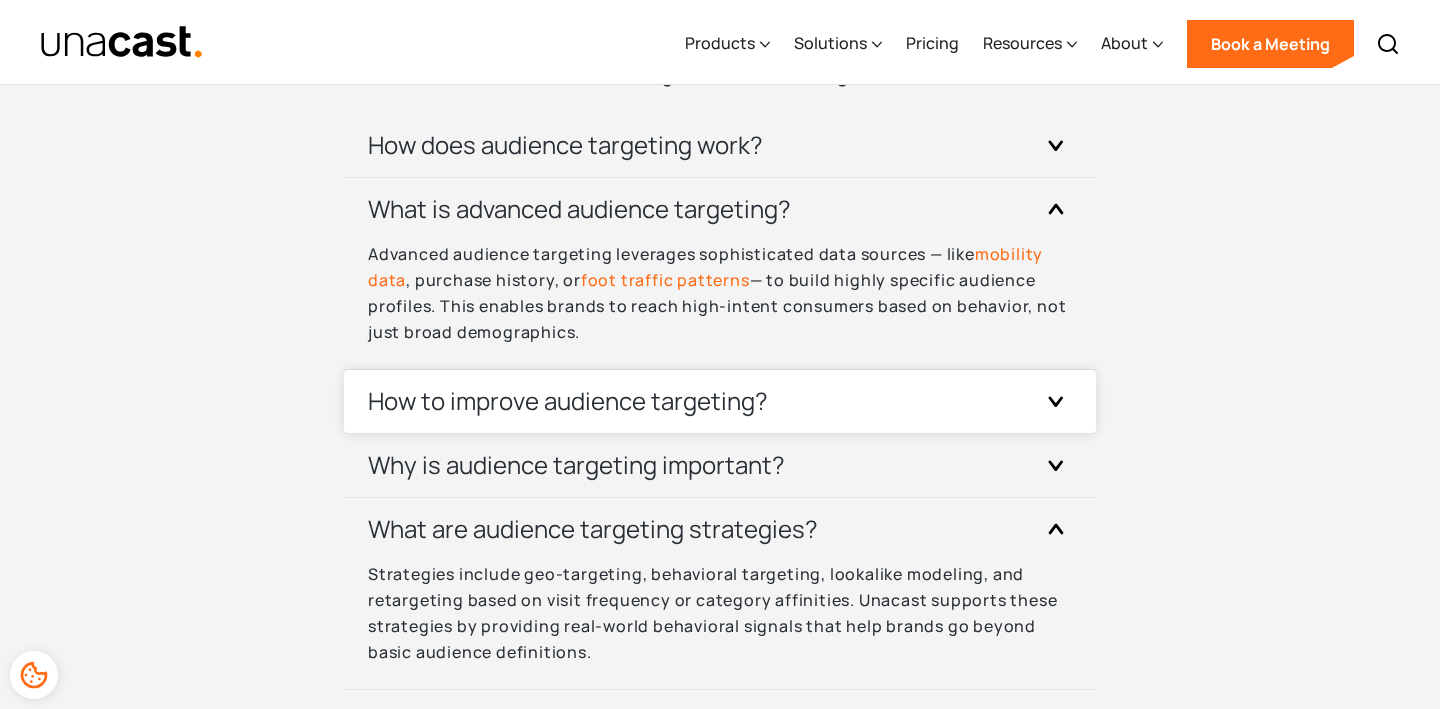 click on "How to improve audience targeting?" at bounding box center [568, 401] 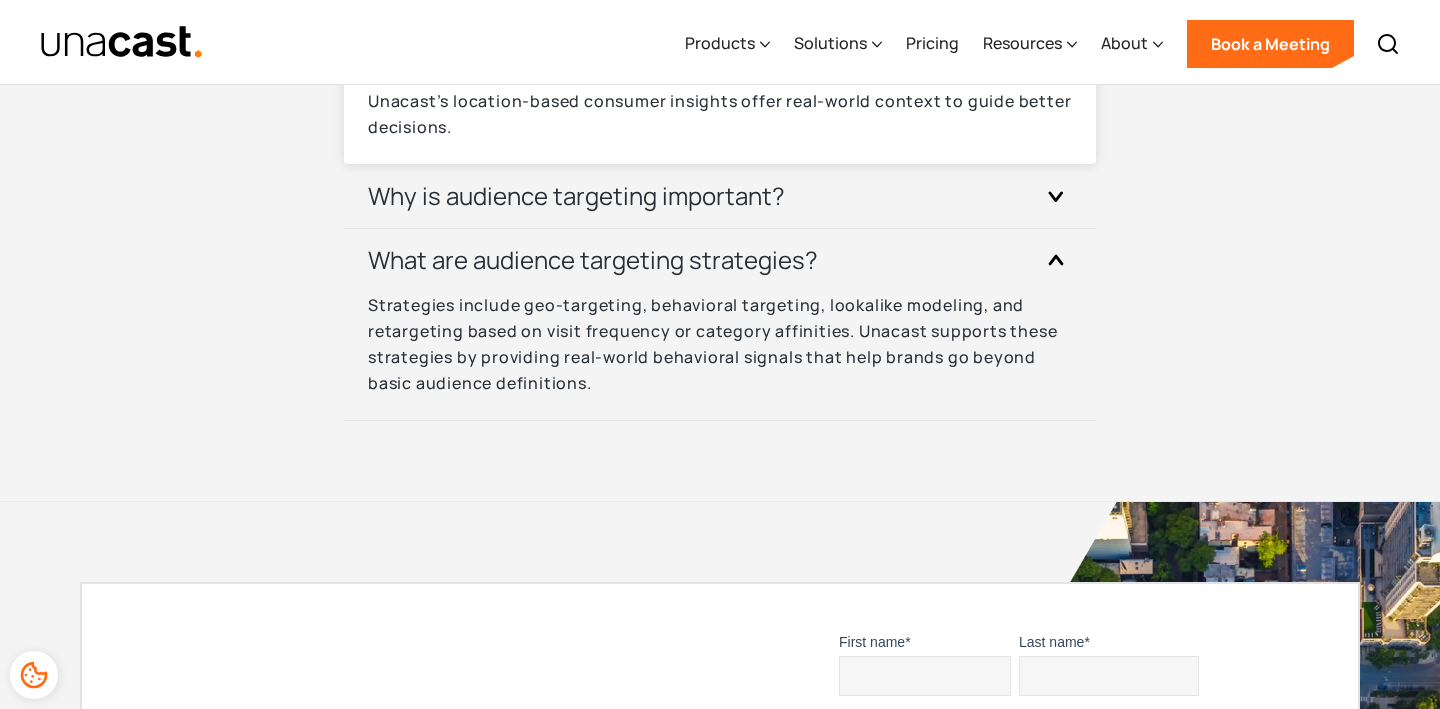 scroll, scrollTop: 6727, scrollLeft: 0, axis: vertical 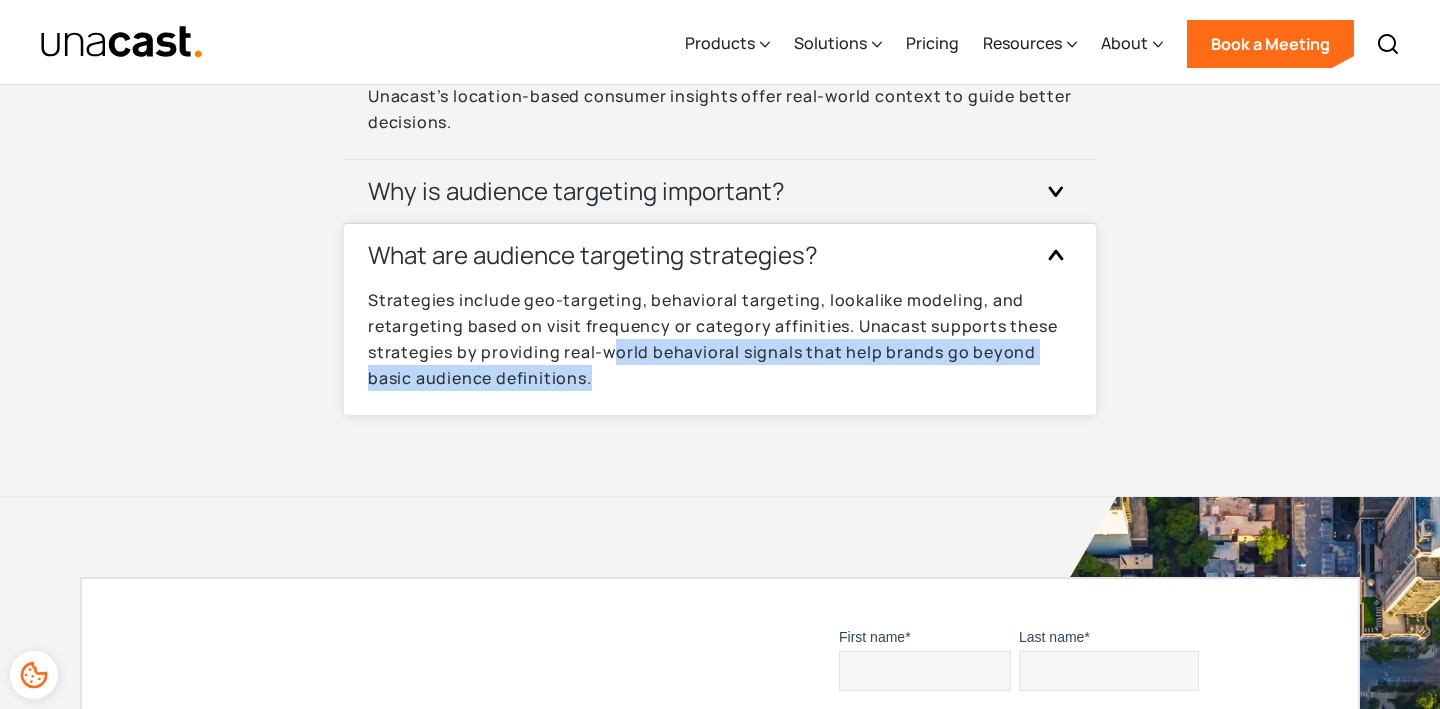 drag, startPoint x: 679, startPoint y: 406, endPoint x: 586, endPoint y: 328, distance: 121.37957 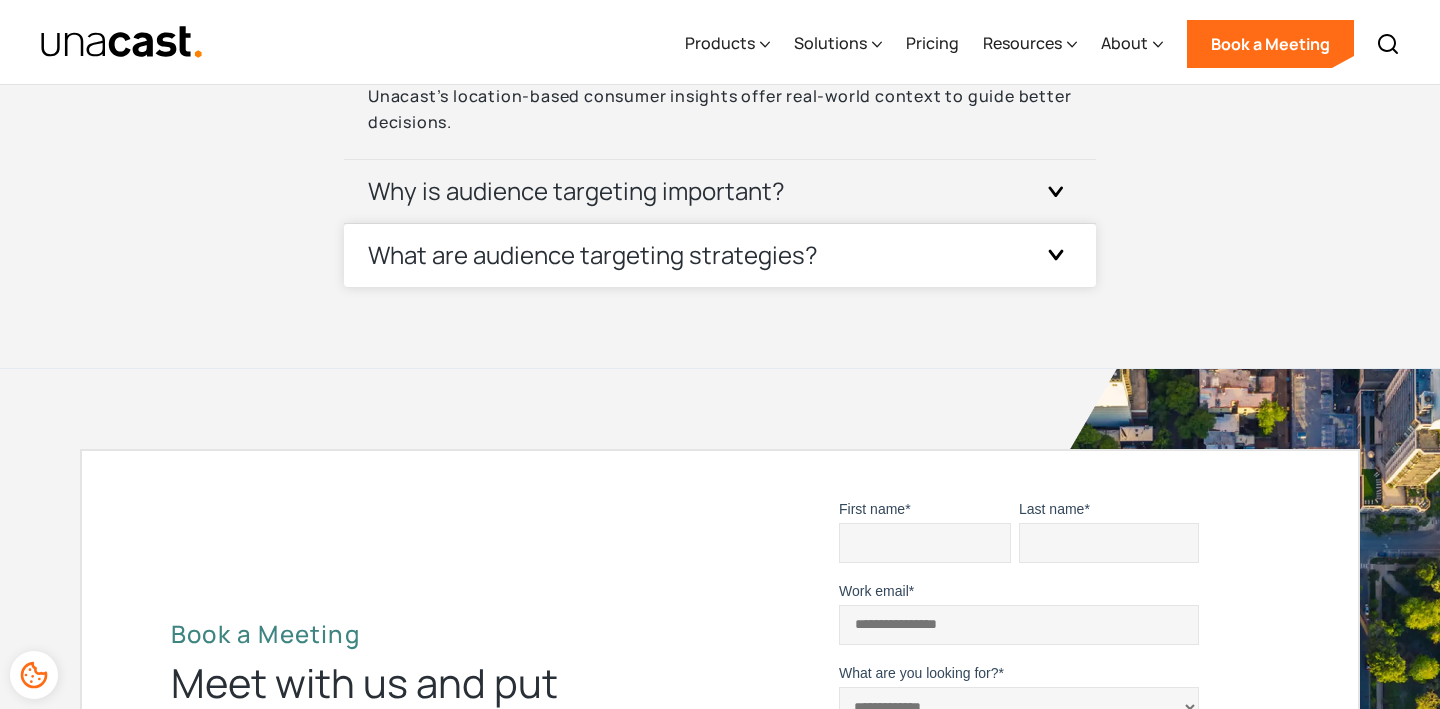 click on "What are audience targeting strategies?" at bounding box center (720, 255) 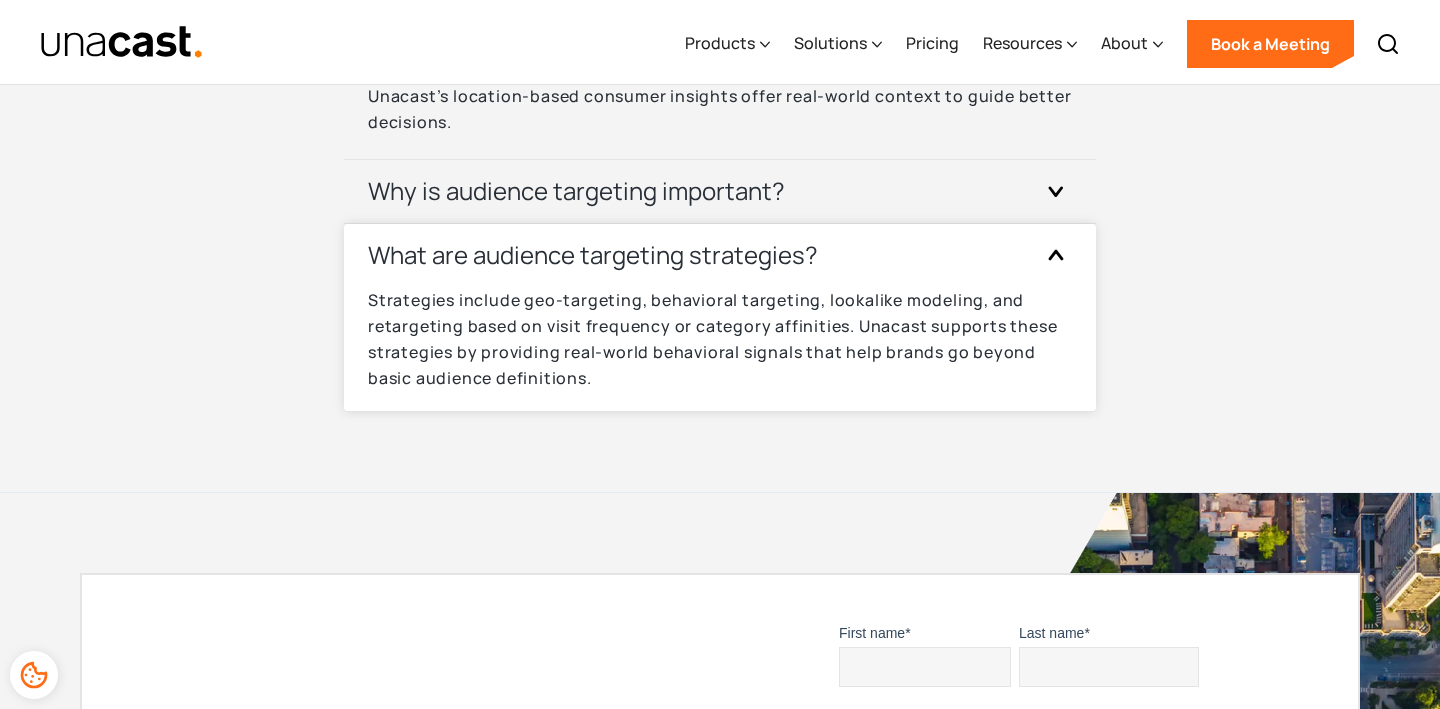 click on "What are audience targeting strategies?" at bounding box center (720, 255) 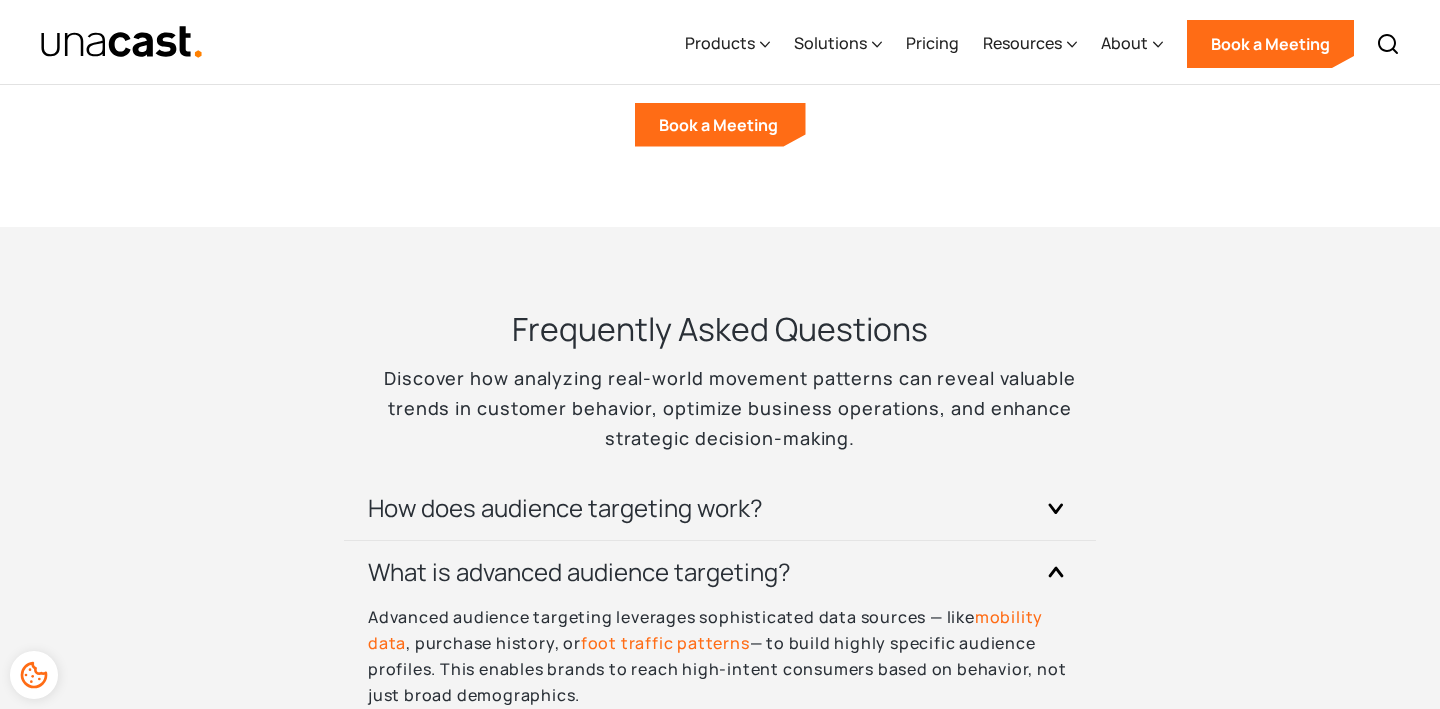 scroll, scrollTop: 5403, scrollLeft: 0, axis: vertical 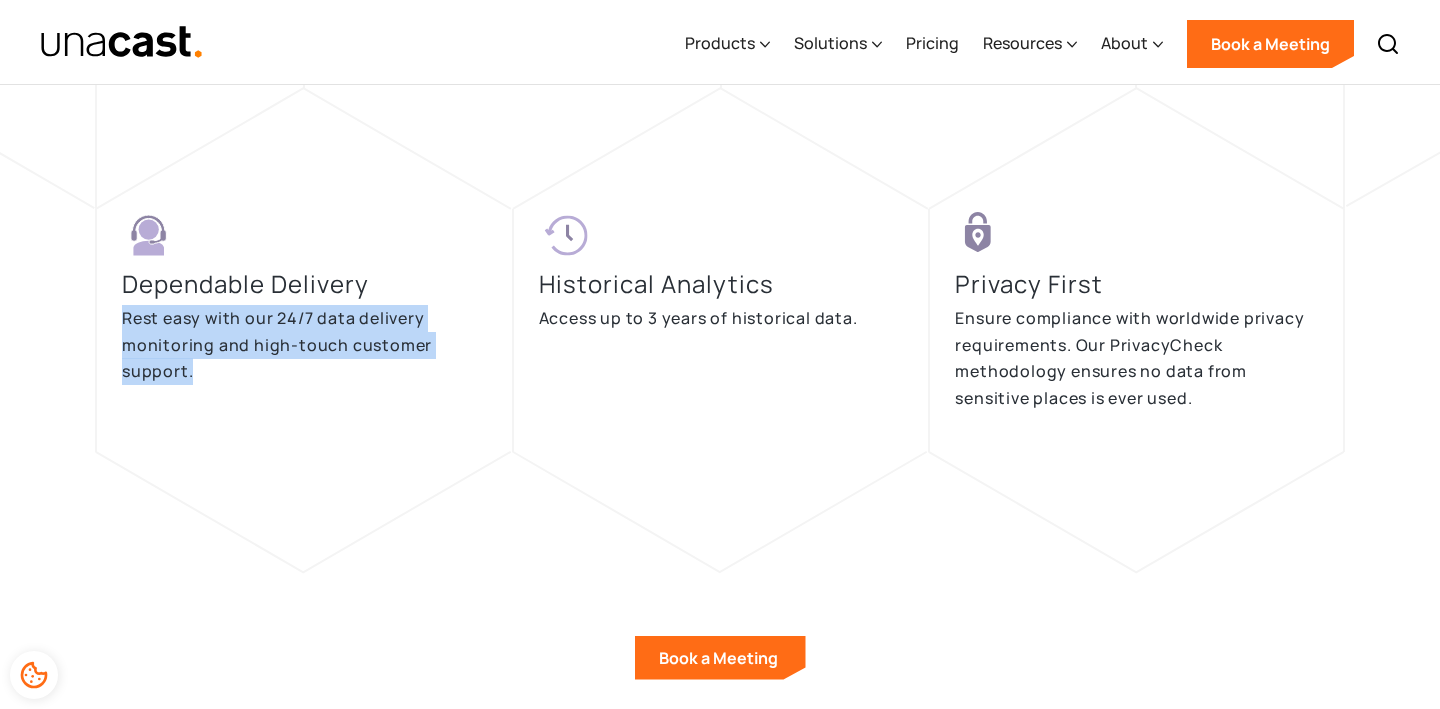 drag, startPoint x: 120, startPoint y: 312, endPoint x: 236, endPoint y: 365, distance: 127.53431 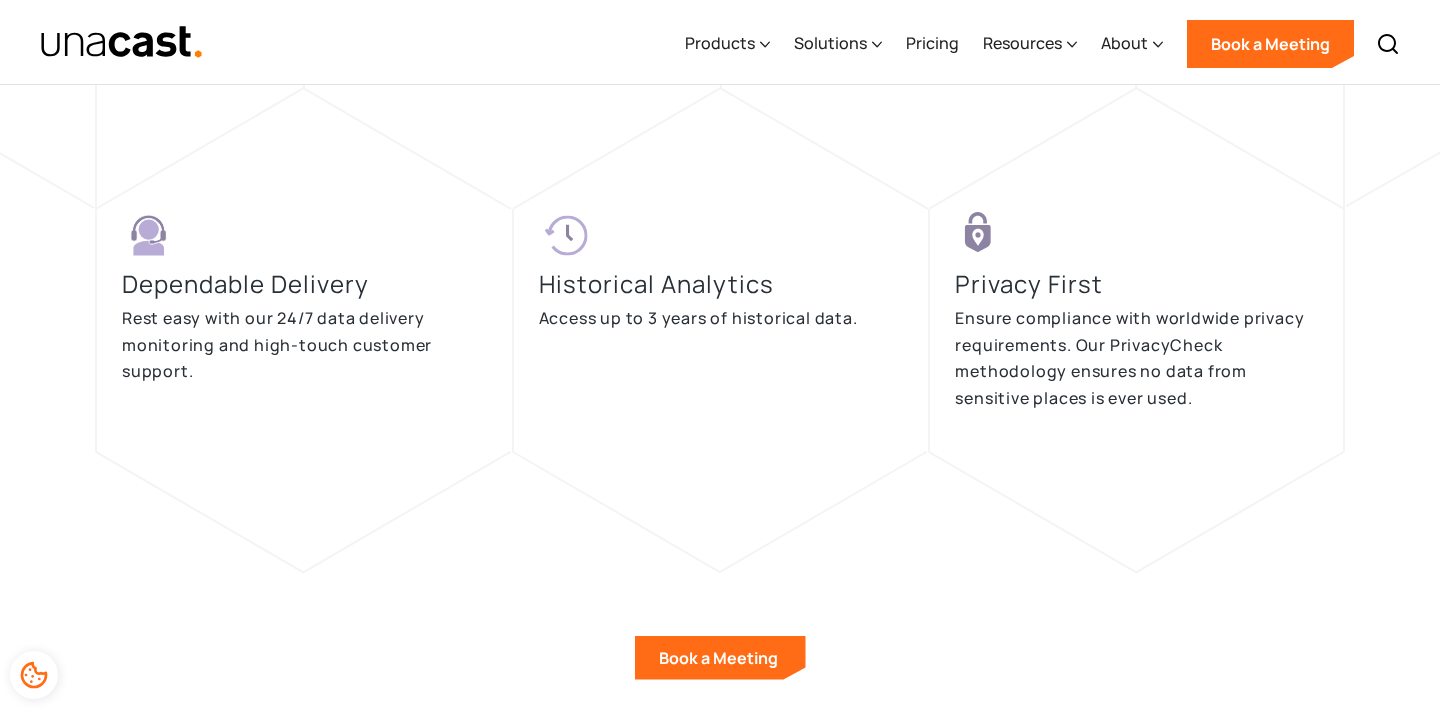 click on "Historical Analytics Access up to 3 years of historical data." at bounding box center [720, 330] 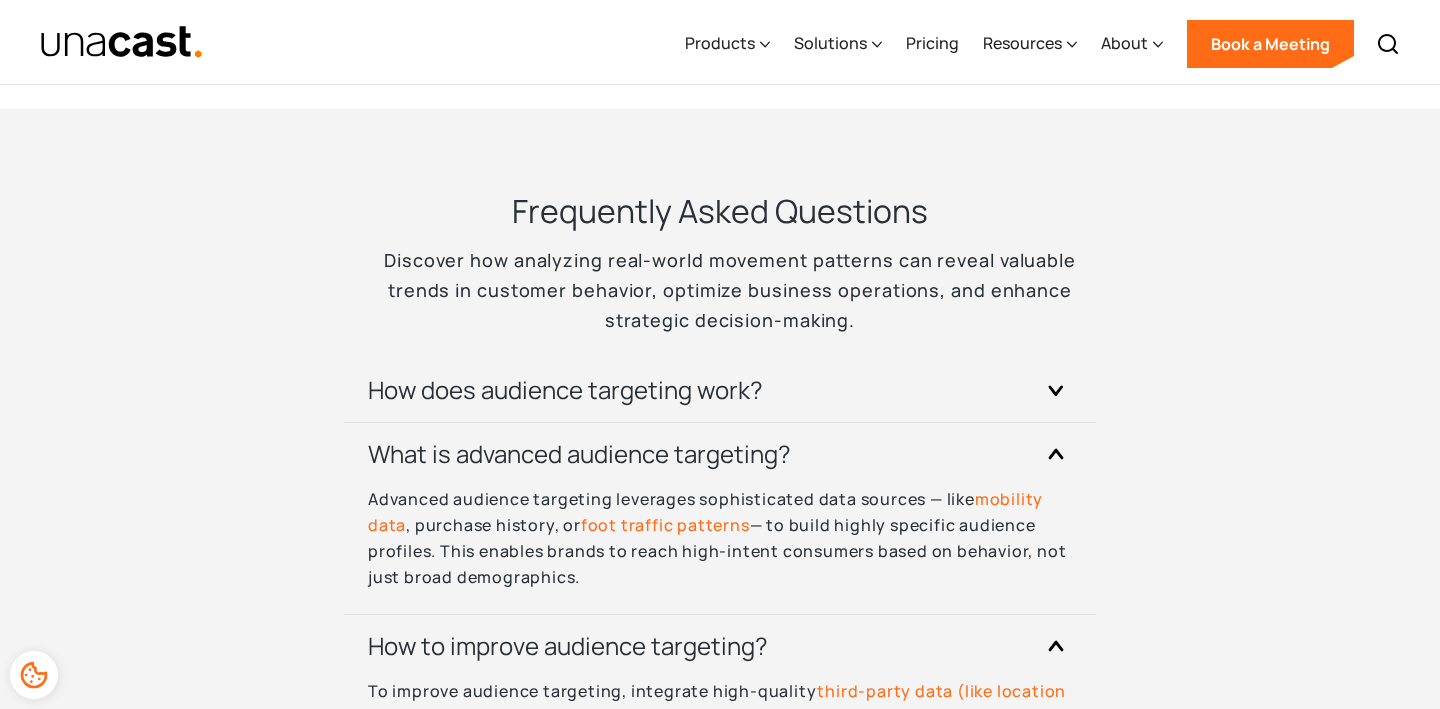 scroll, scrollTop: 6092, scrollLeft: 0, axis: vertical 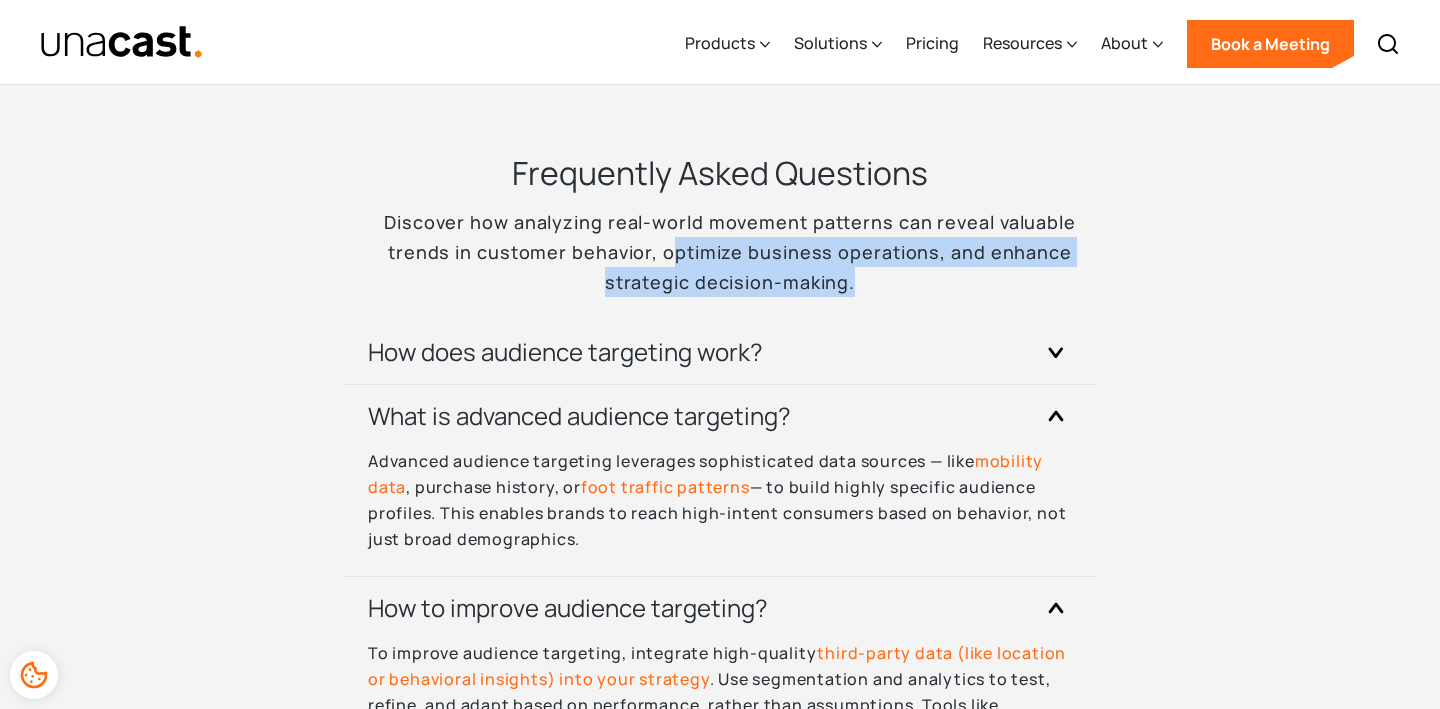 drag, startPoint x: 671, startPoint y: 258, endPoint x: 878, endPoint y: 275, distance: 207.6969 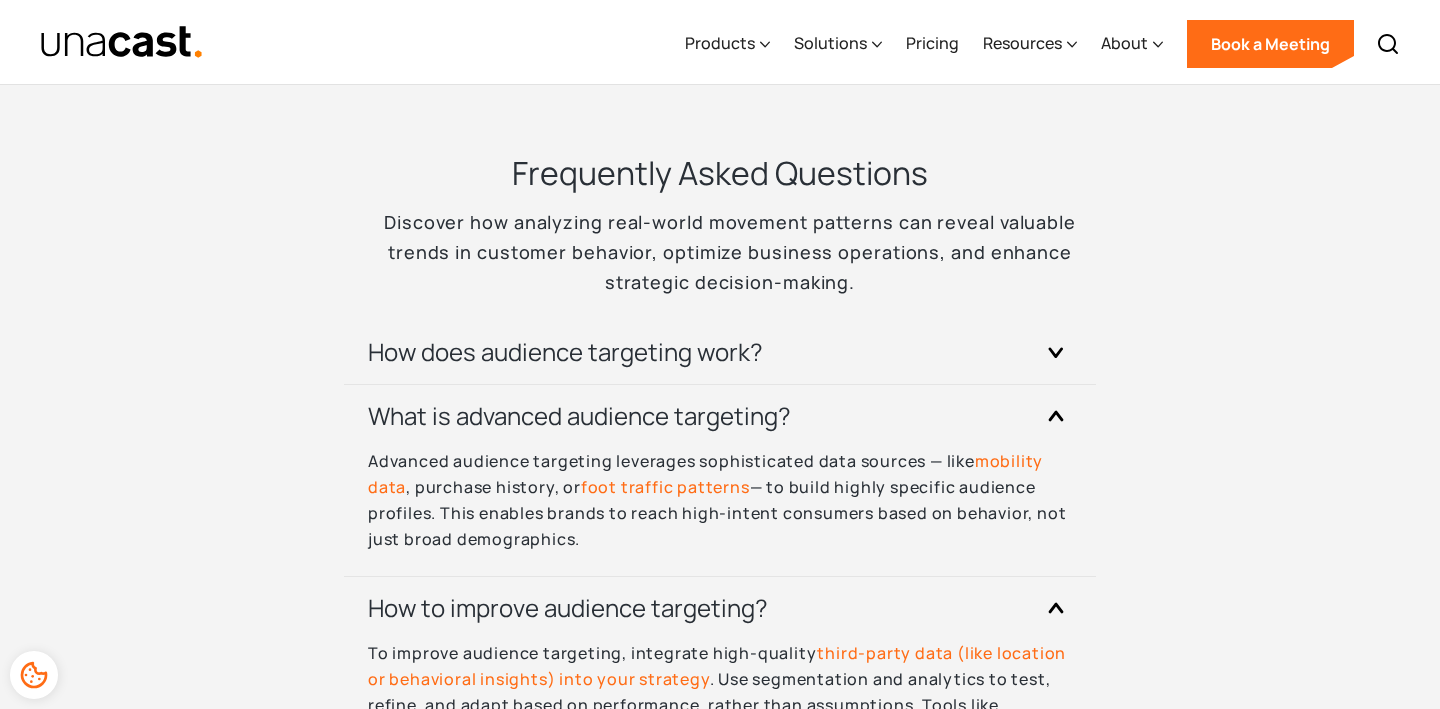 click on "Discover how analyzing real-world movement patterns can reveal valuable trends in customer behavior, optimize business operations, and enhance strategic decision-making." at bounding box center [720, 252] 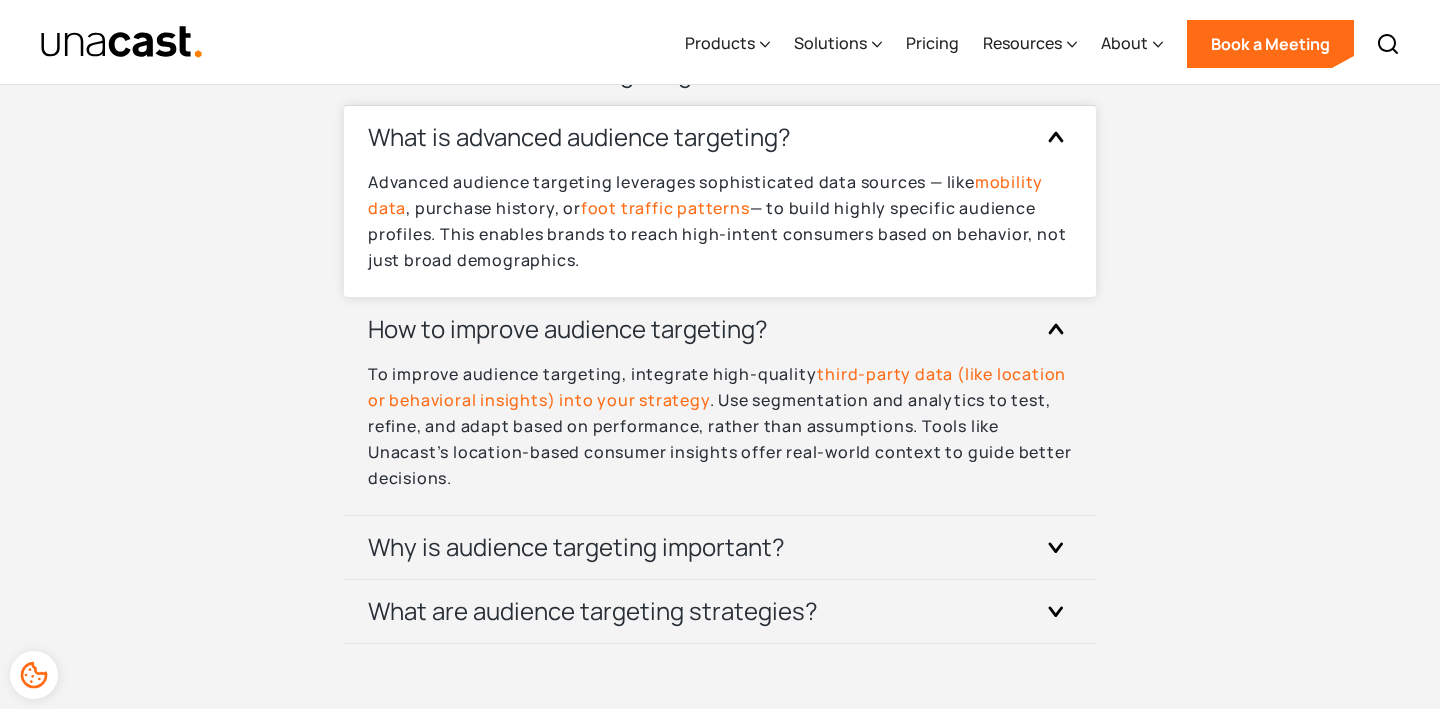 click on "What is advanced audience targeting?" at bounding box center [720, 137] 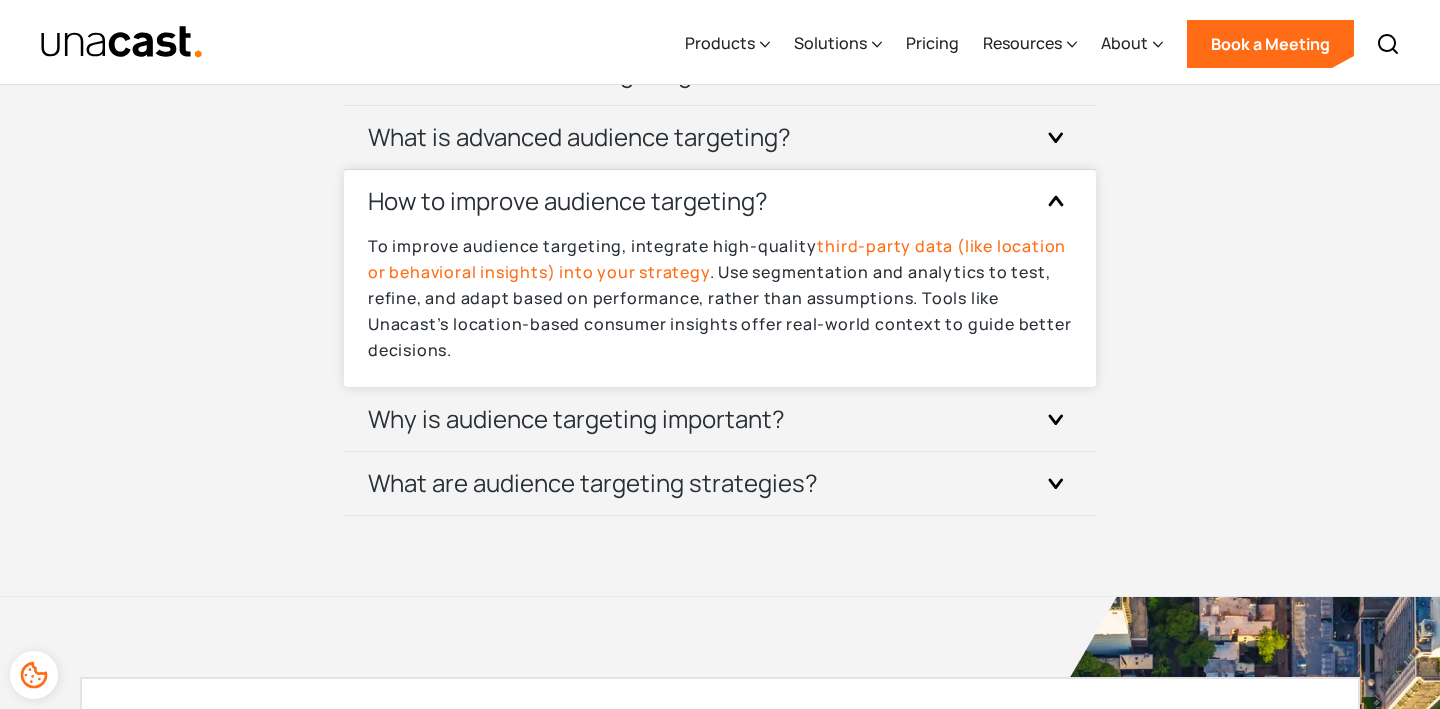 click on "How to improve audience targeting?" at bounding box center (720, 201) 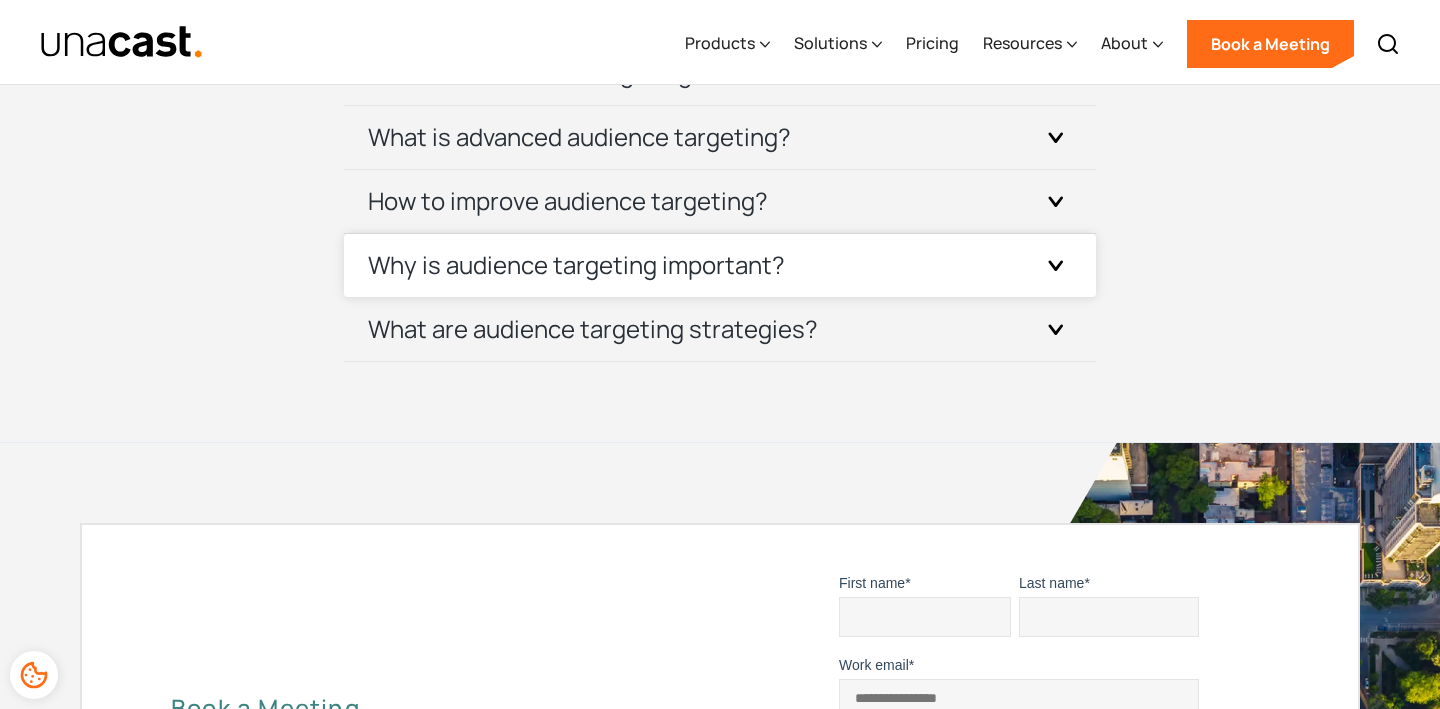 click on "Why is audience targeting important?" at bounding box center (720, 265) 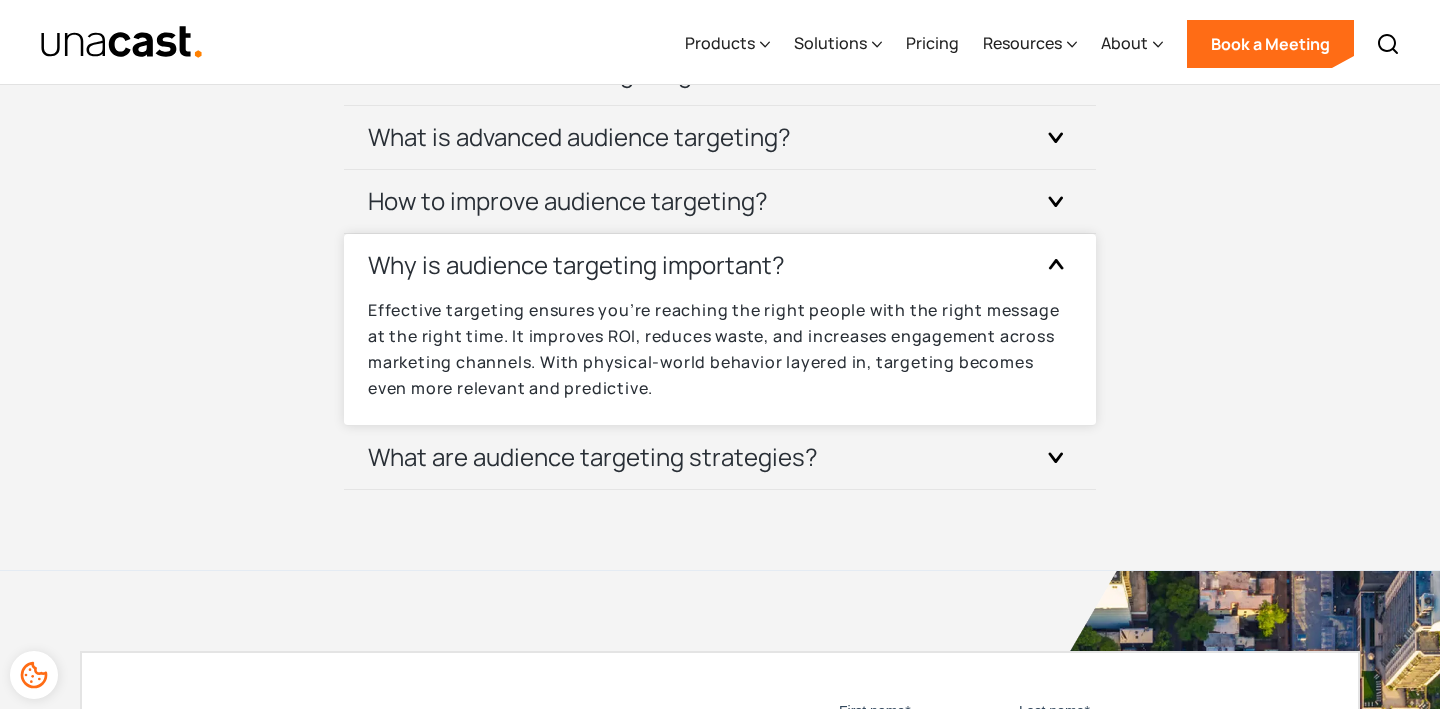 click on "Why is audience targeting important?" at bounding box center [720, 265] 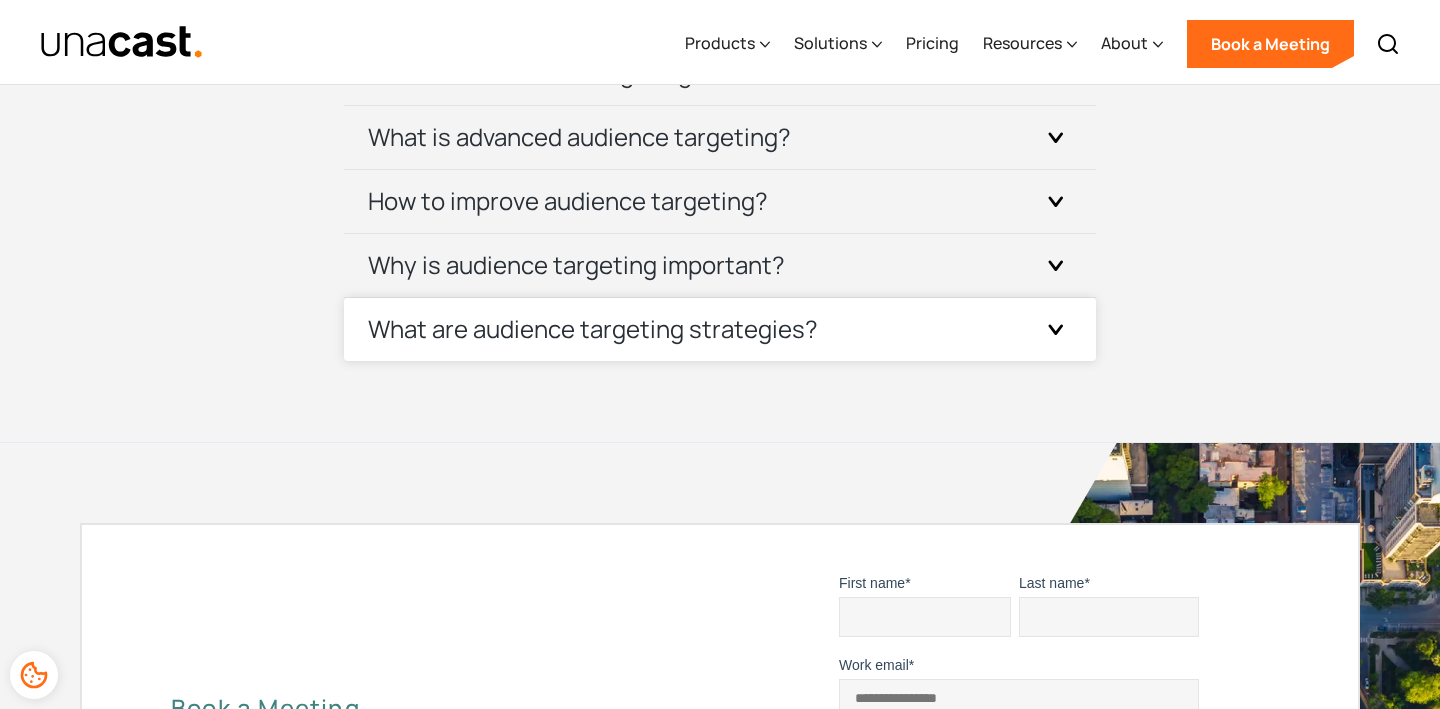 click on "What are audience targeting strategies?" at bounding box center (593, 329) 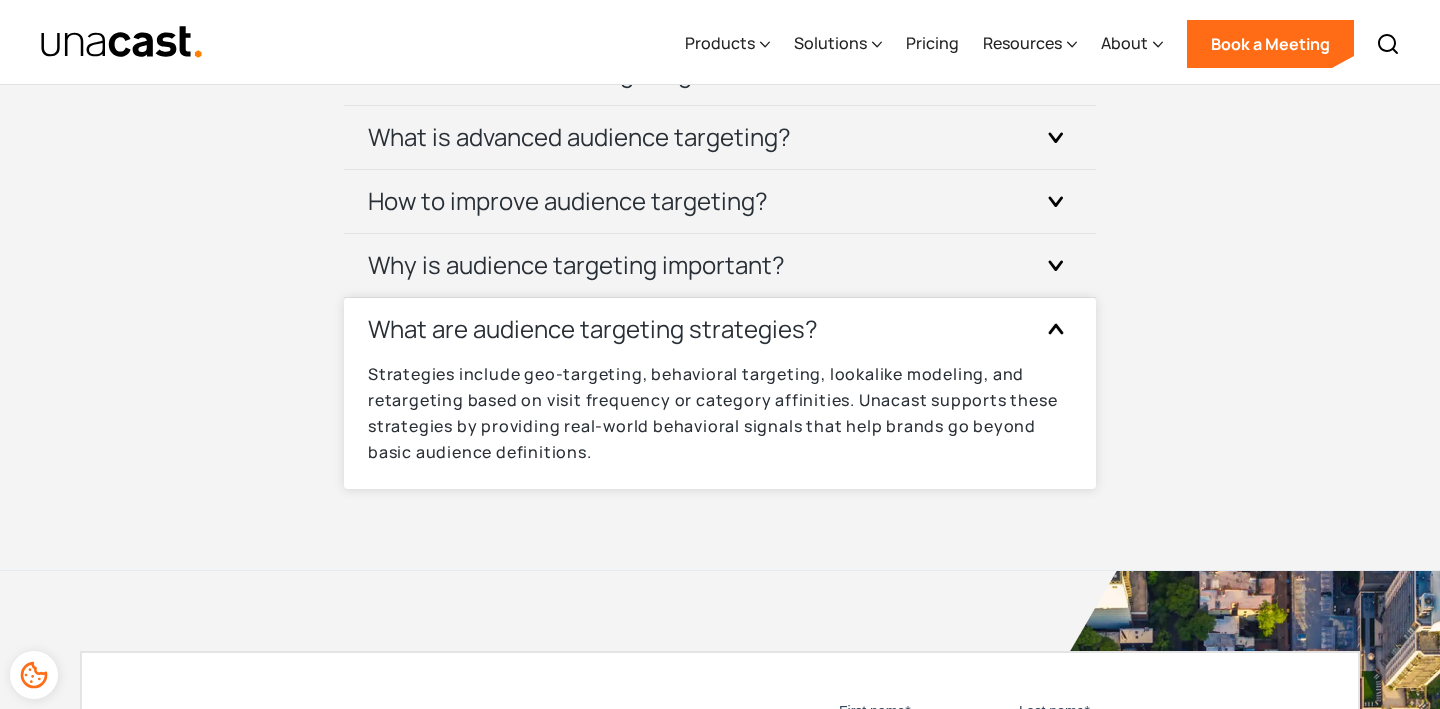 click on "What are audience targeting strategies?" at bounding box center [593, 329] 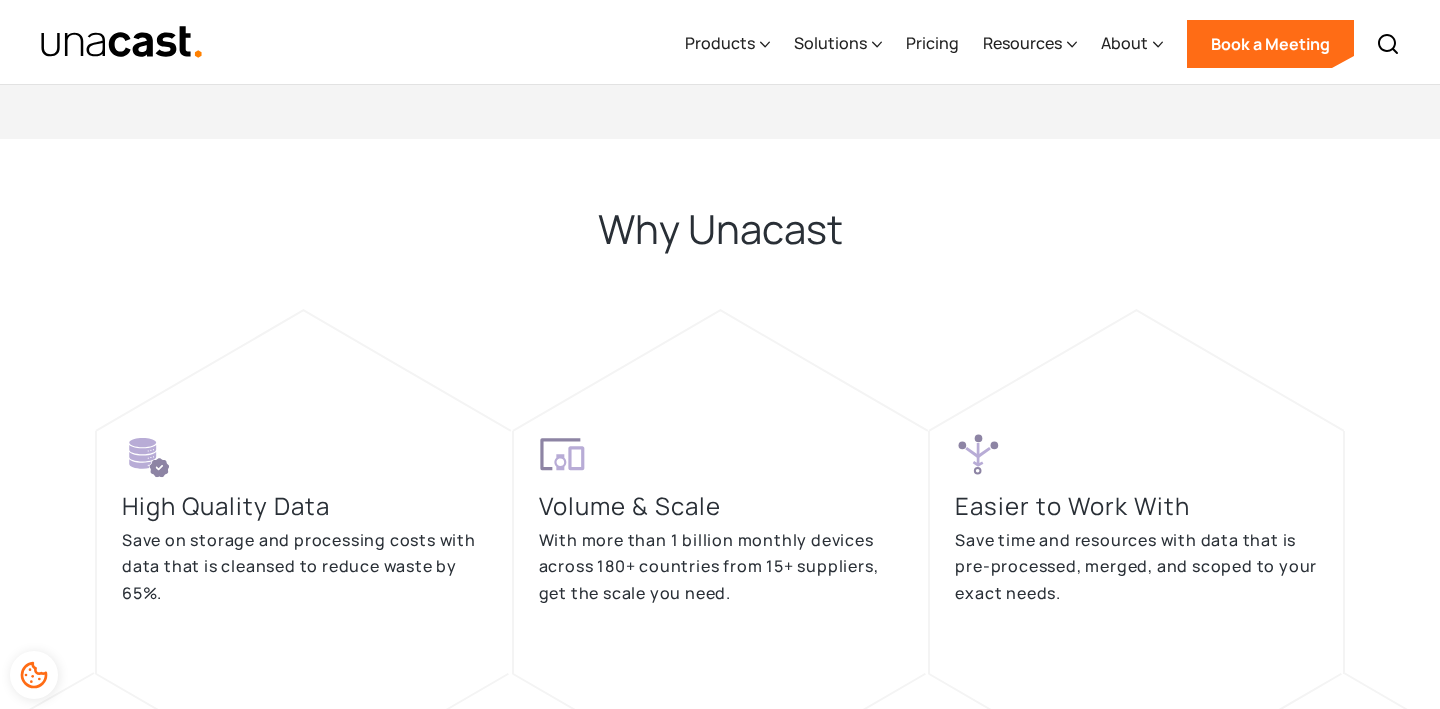scroll, scrollTop: 4560, scrollLeft: 0, axis: vertical 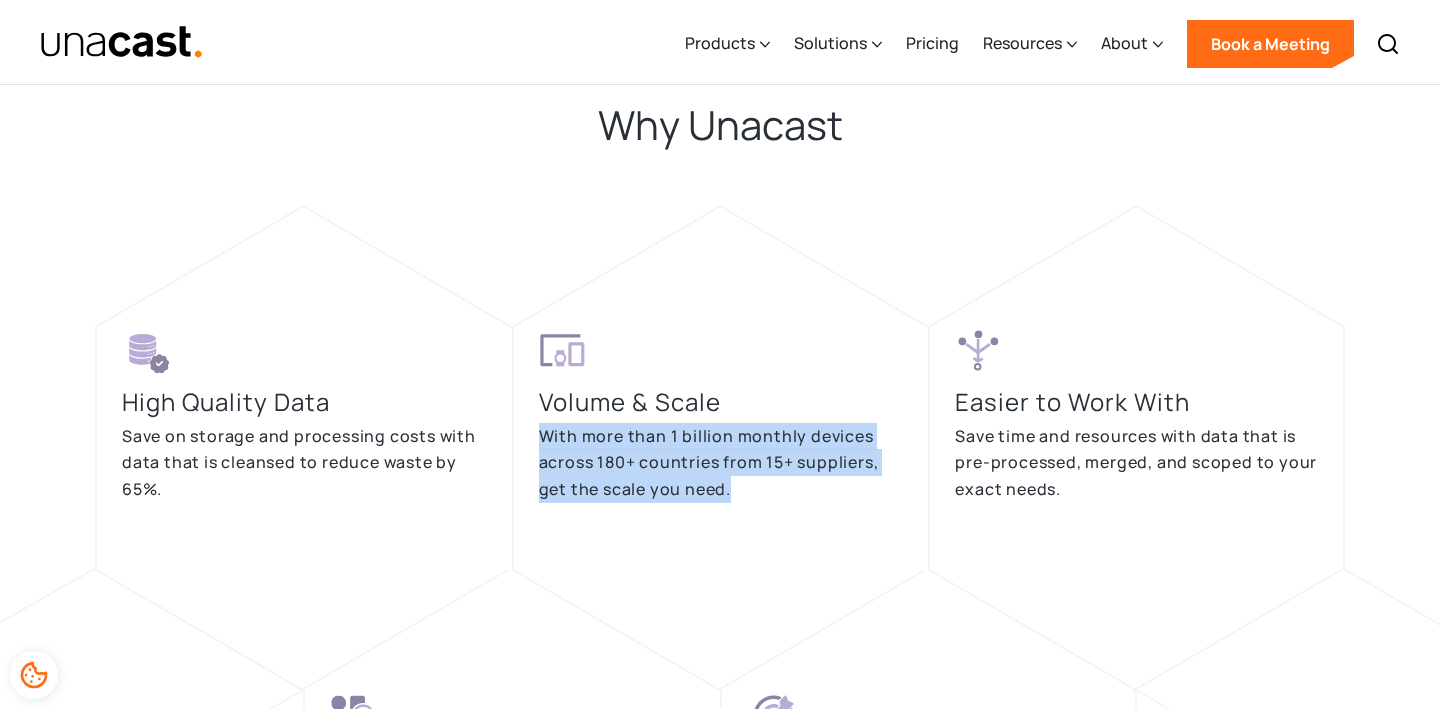 drag, startPoint x: 538, startPoint y: 437, endPoint x: 799, endPoint y: 511, distance: 271.28766 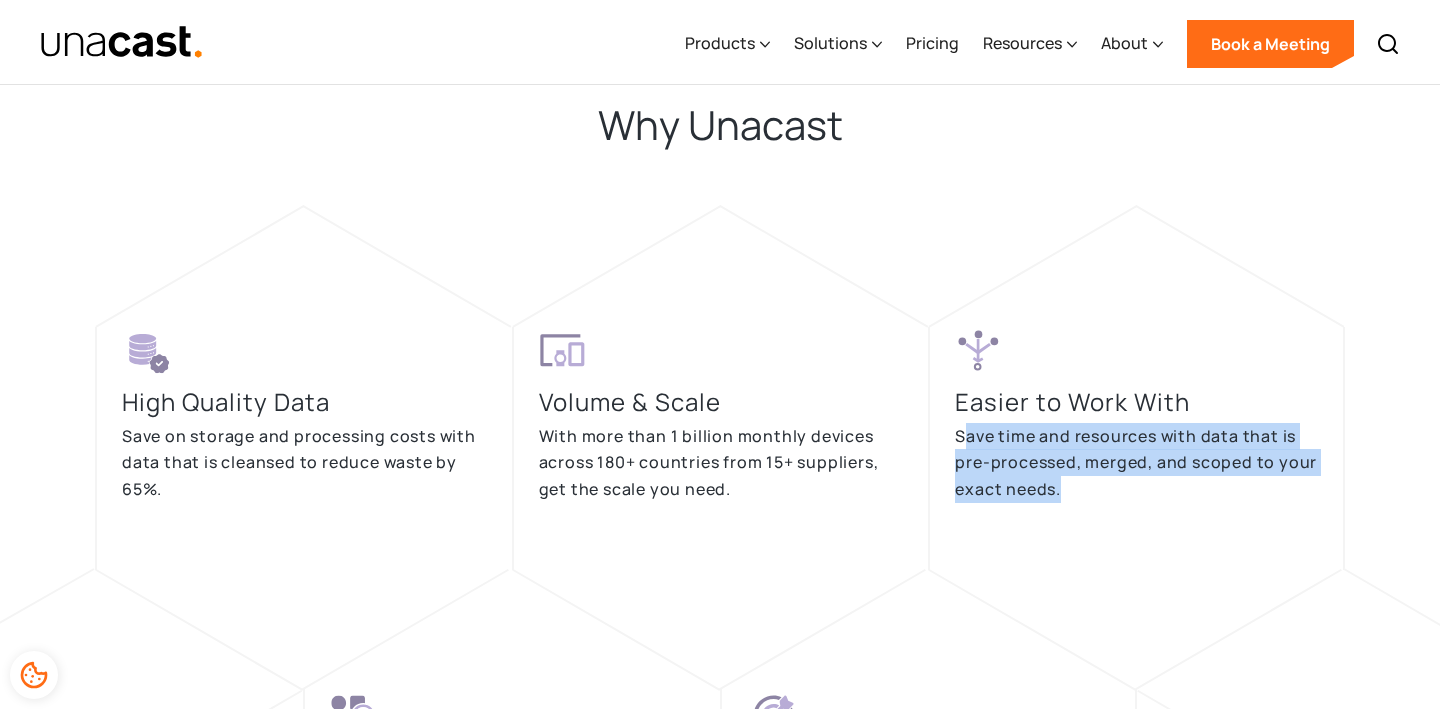 drag, startPoint x: 967, startPoint y: 437, endPoint x: 1137, endPoint y: 494, distance: 179.30142 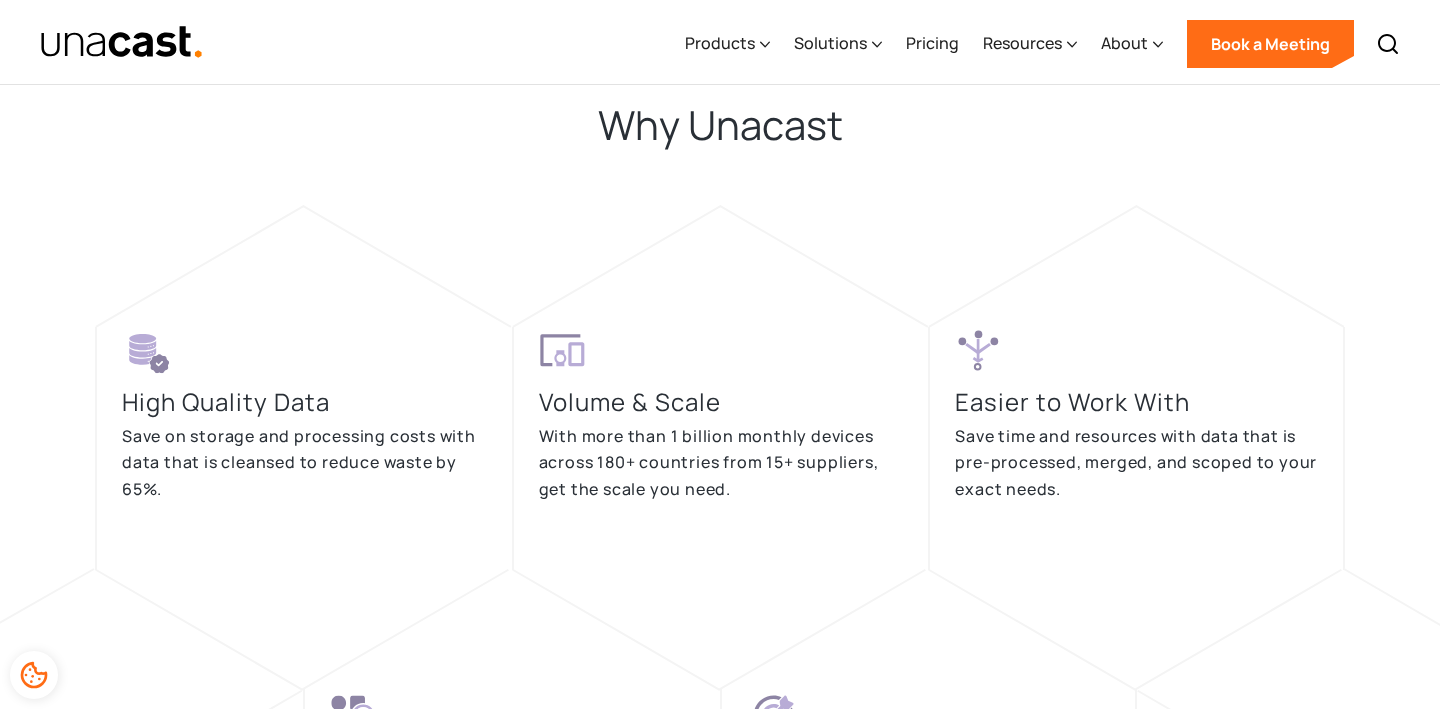 click on "With more than 1 billion monthly devices across 180+ countries from 15+ suppliers, get the scale you need." at bounding box center [721, 463] 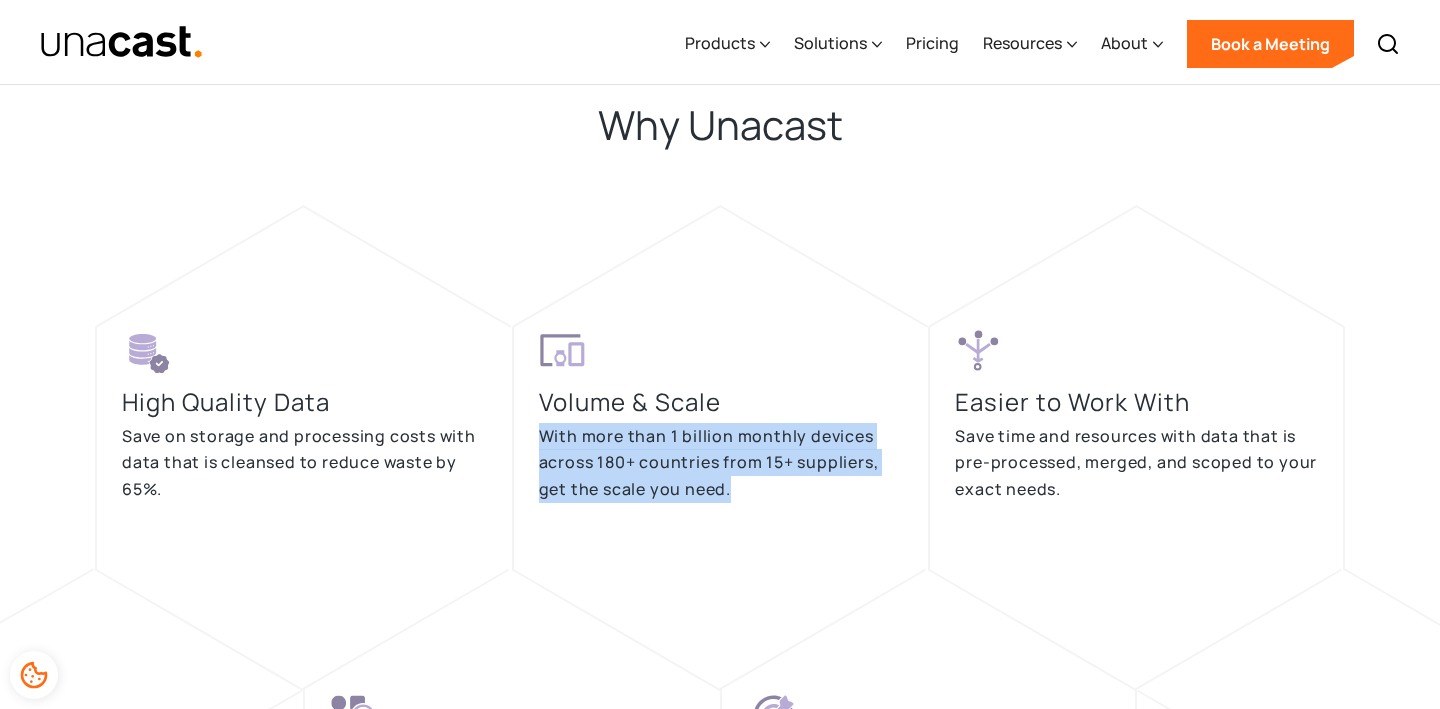 drag, startPoint x: 758, startPoint y: 482, endPoint x: 527, endPoint y: 437, distance: 235.3423 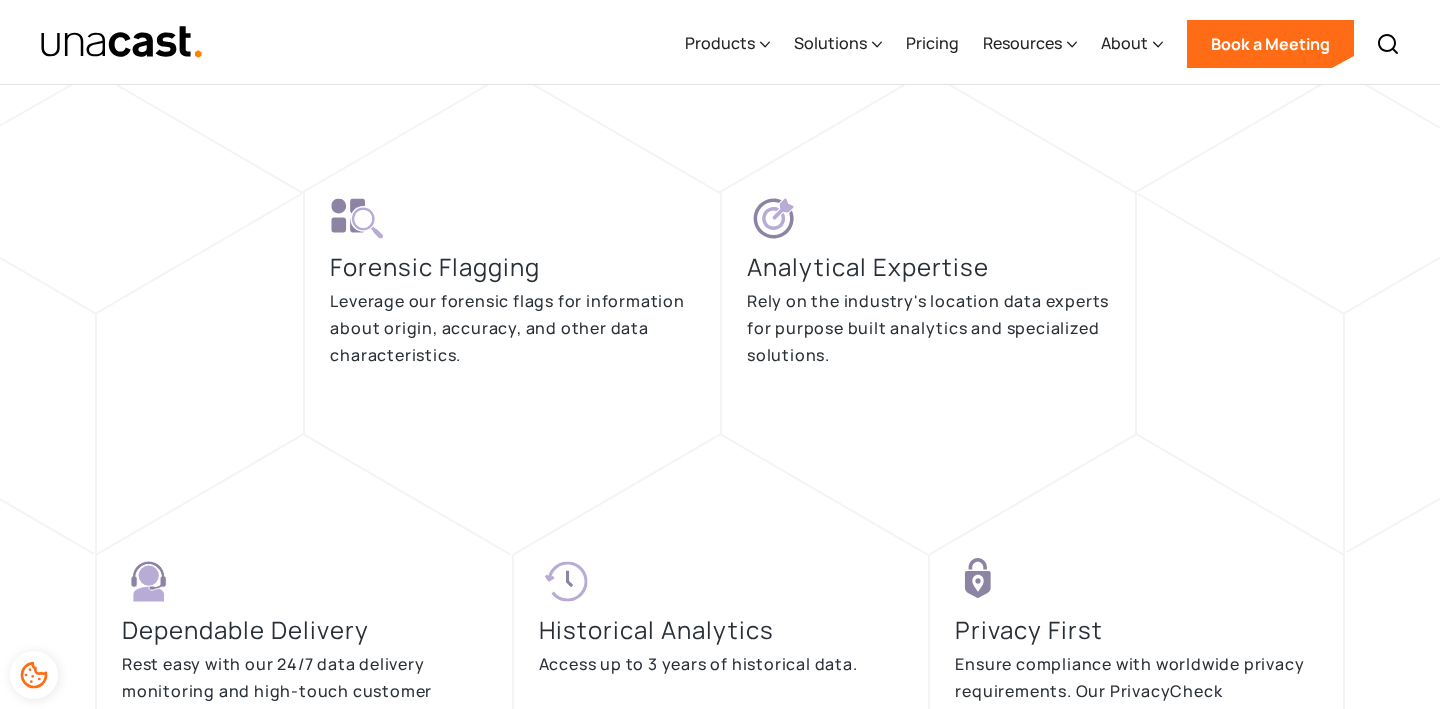 scroll, scrollTop: 5058, scrollLeft: 0, axis: vertical 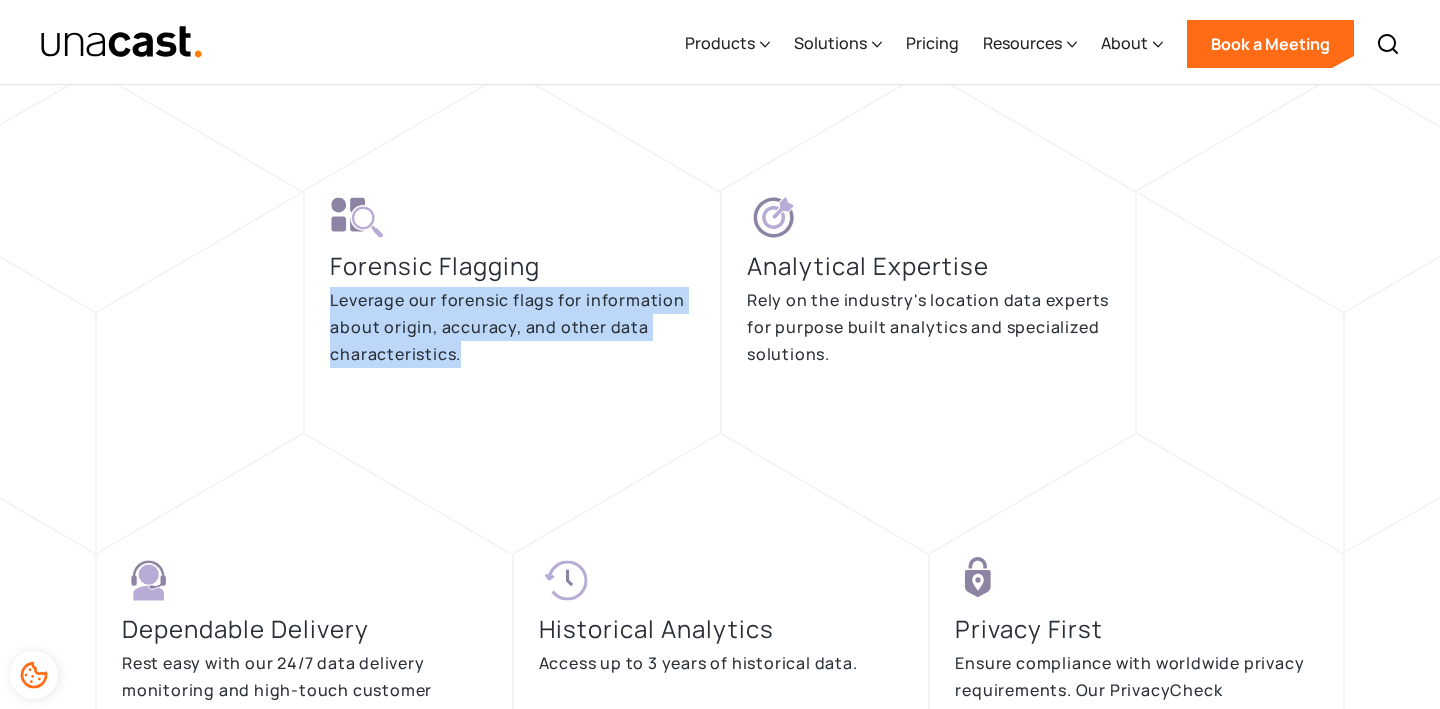 drag, startPoint x: 331, startPoint y: 303, endPoint x: 534, endPoint y: 398, distance: 224.12943 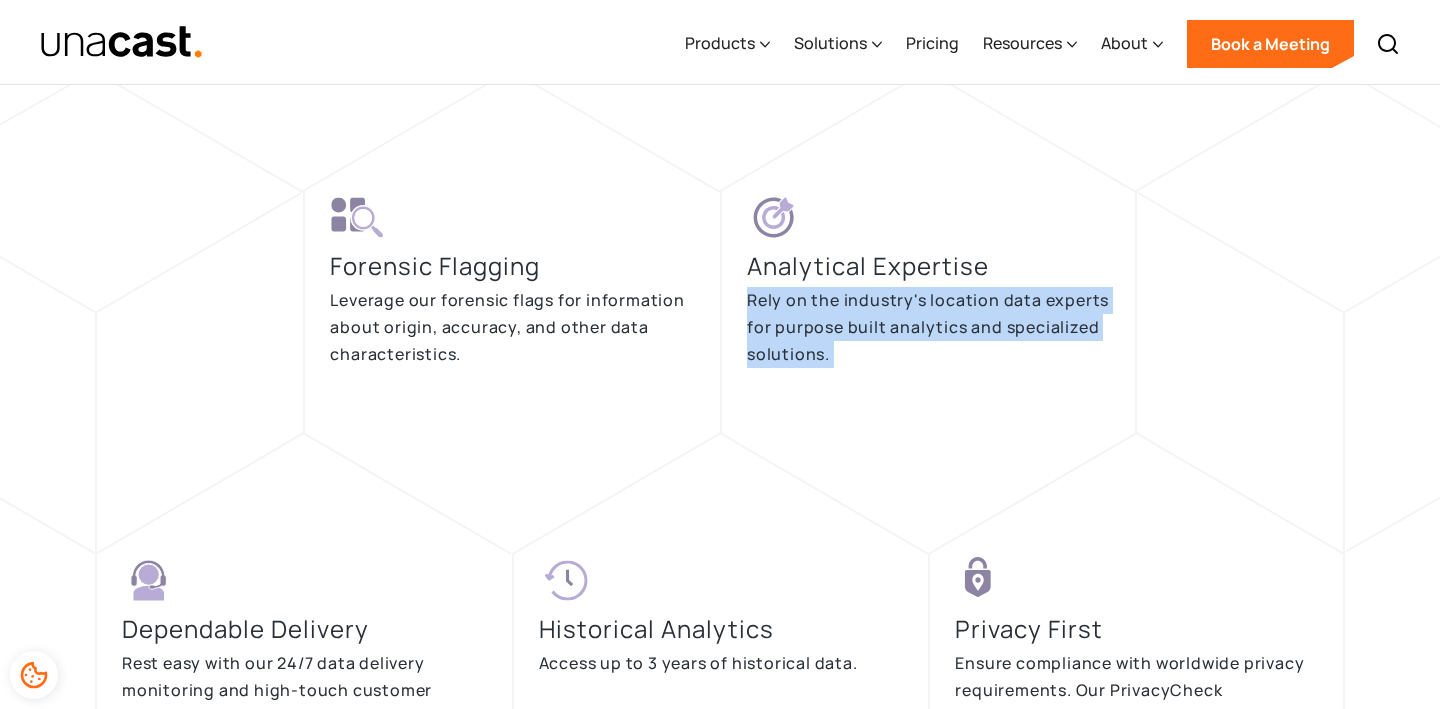 drag, startPoint x: 741, startPoint y: 297, endPoint x: 1038, endPoint y: 482, distance: 349.9057 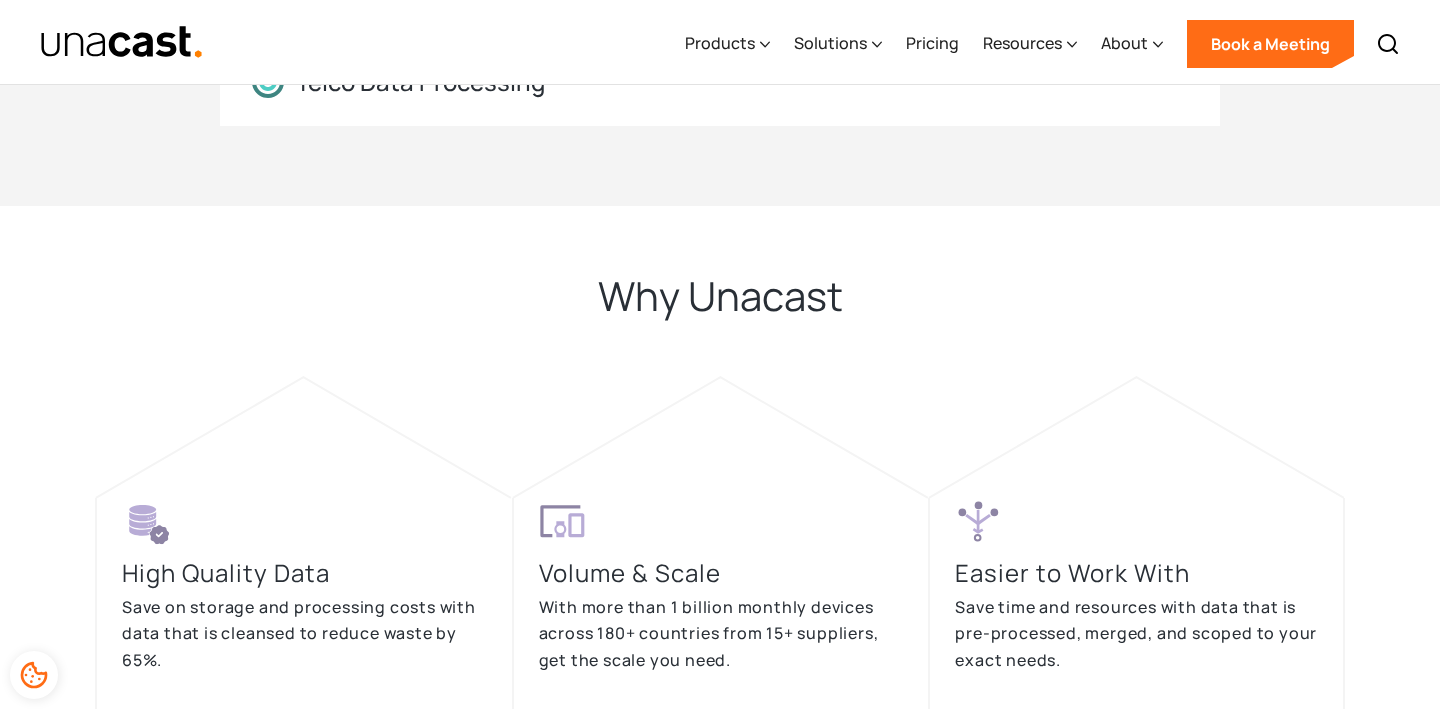 scroll, scrollTop: 4391, scrollLeft: 0, axis: vertical 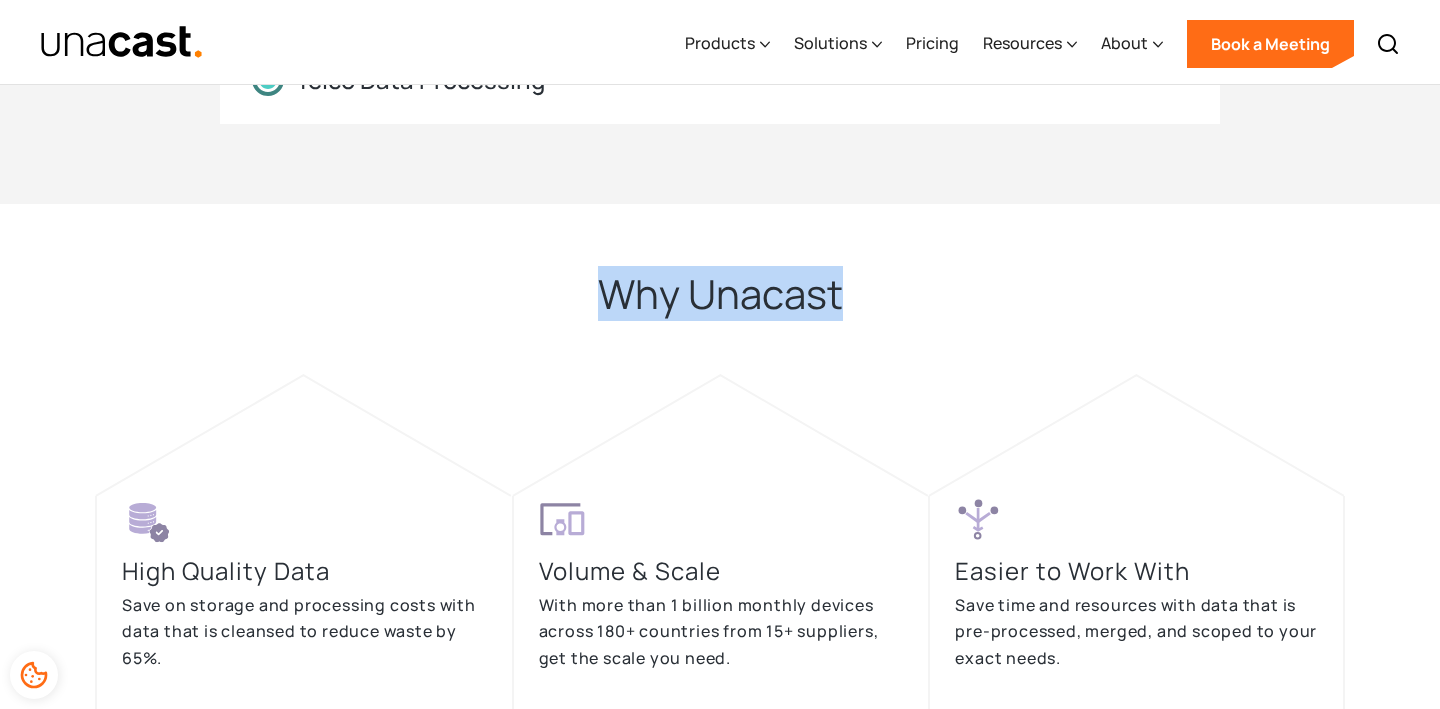 drag, startPoint x: 626, startPoint y: 309, endPoint x: 849, endPoint y: 318, distance: 223.18153 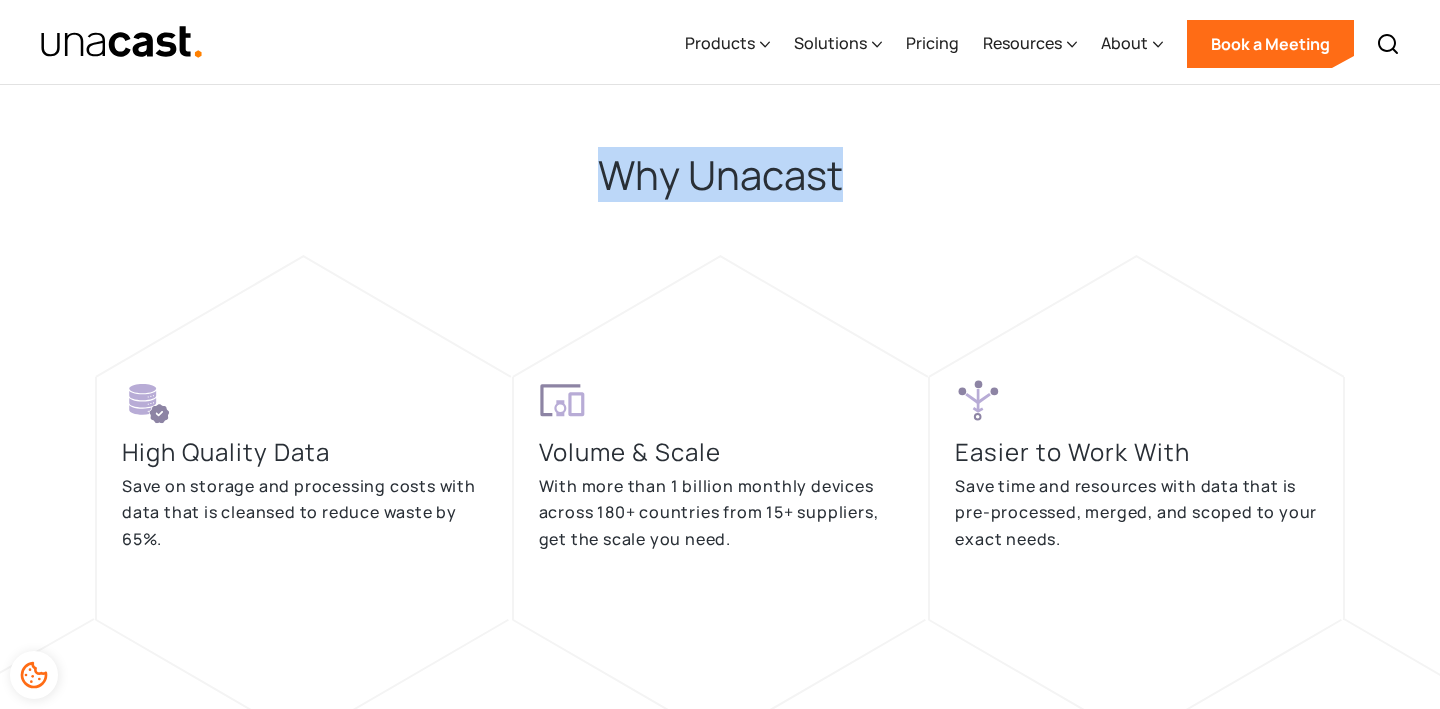 scroll, scrollTop: 4526, scrollLeft: 0, axis: vertical 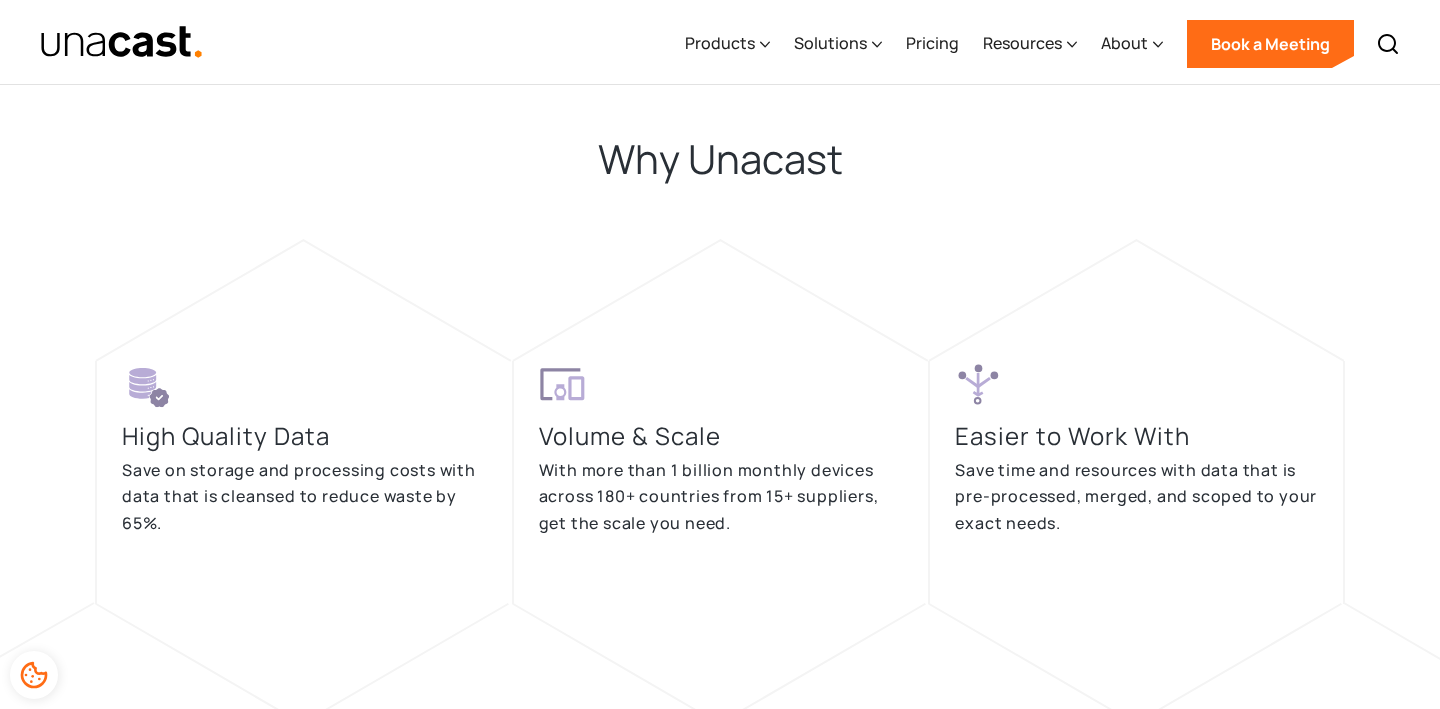 click on "With more than 1 billion monthly devices across 180+ countries from 15+ suppliers, get the scale you need." at bounding box center [721, 497] 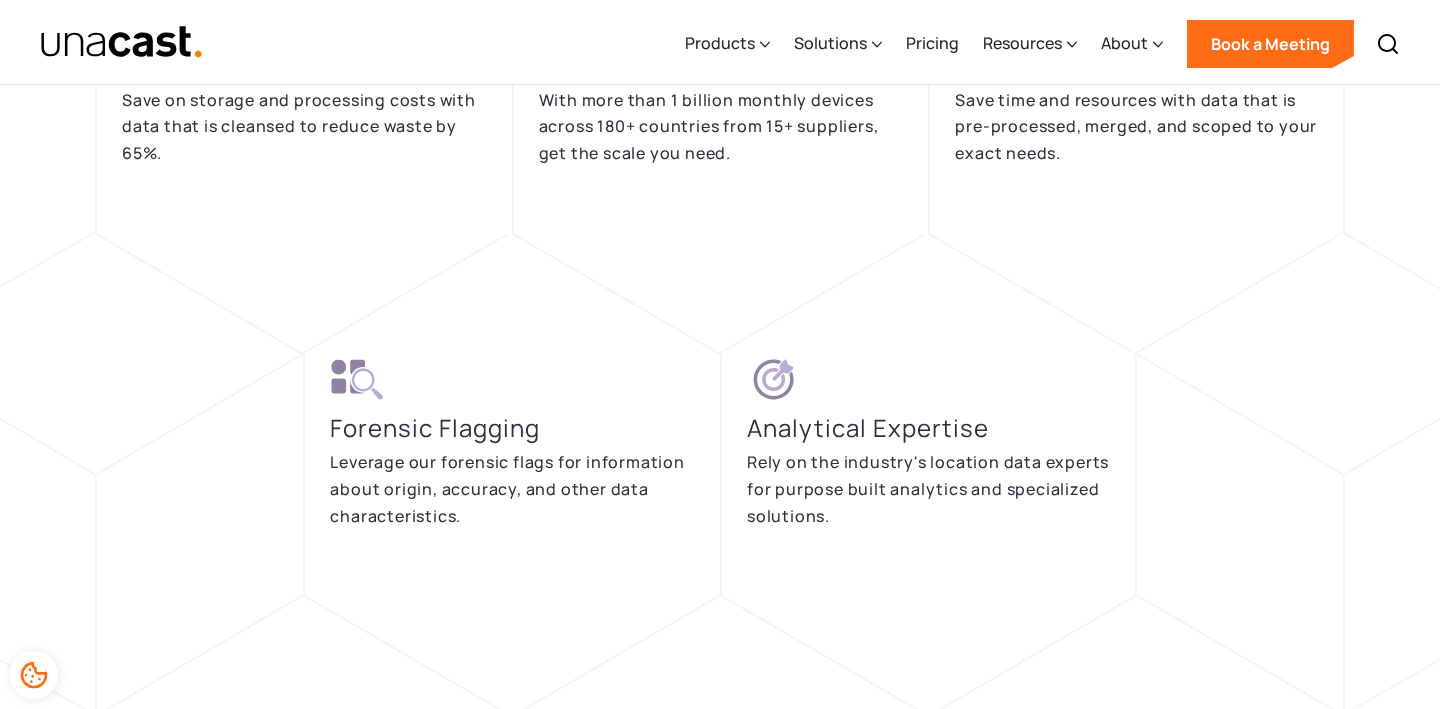scroll, scrollTop: 4898, scrollLeft: 0, axis: vertical 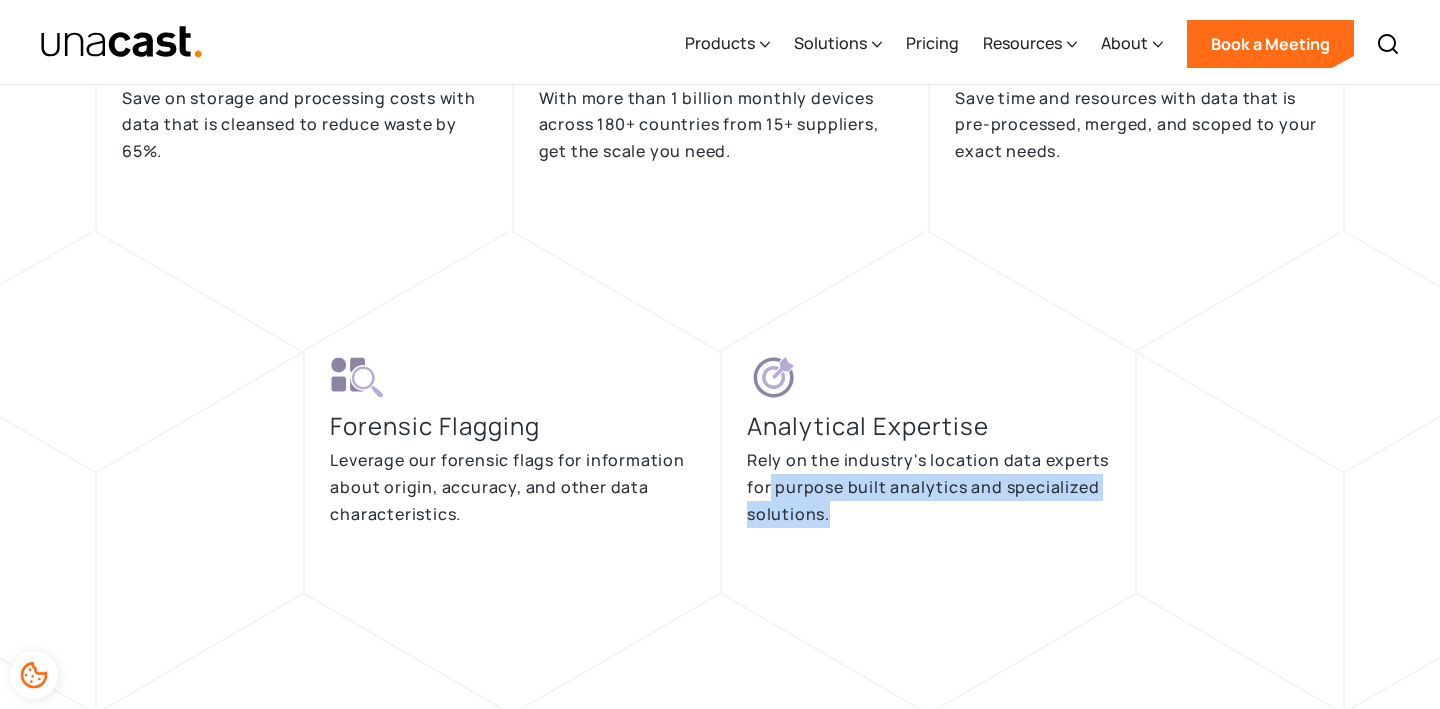 drag, startPoint x: 770, startPoint y: 476, endPoint x: 864, endPoint y: 507, distance: 98.9798 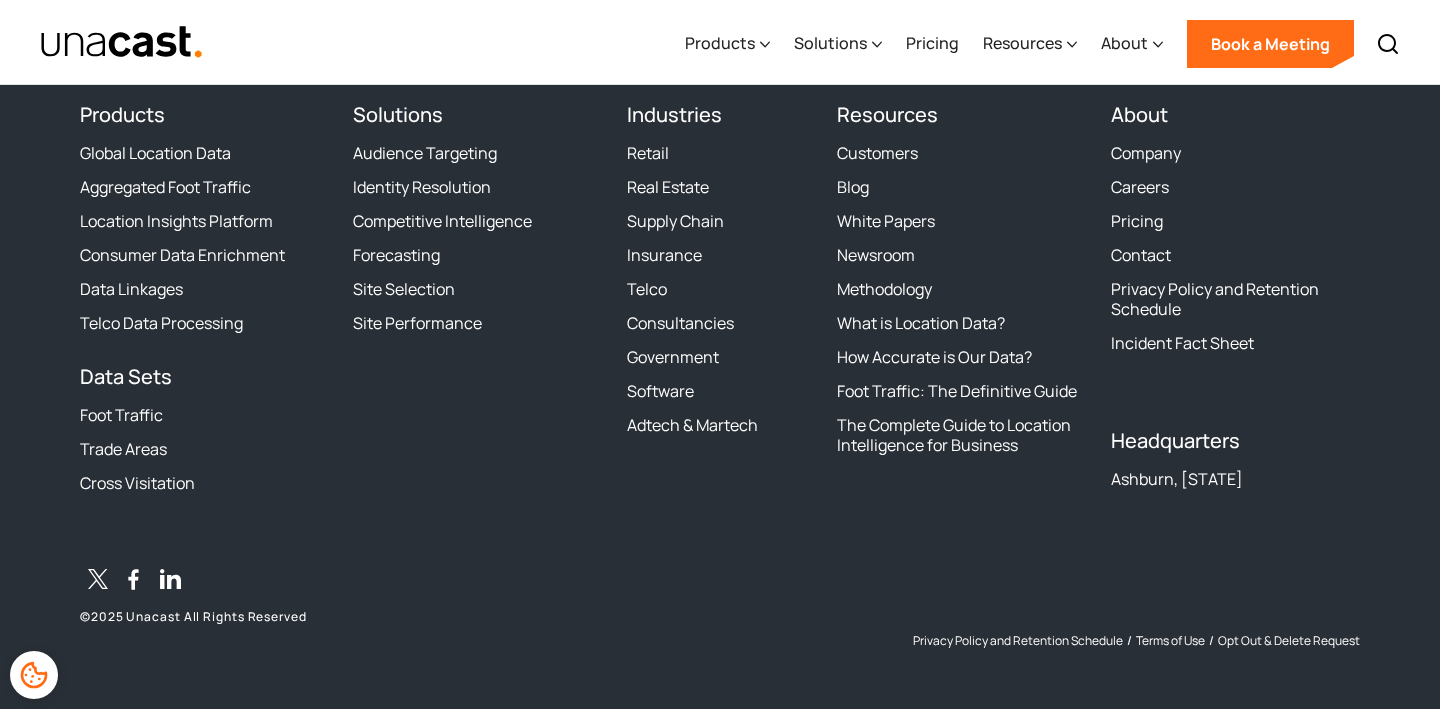 scroll, scrollTop: 7569, scrollLeft: 0, axis: vertical 